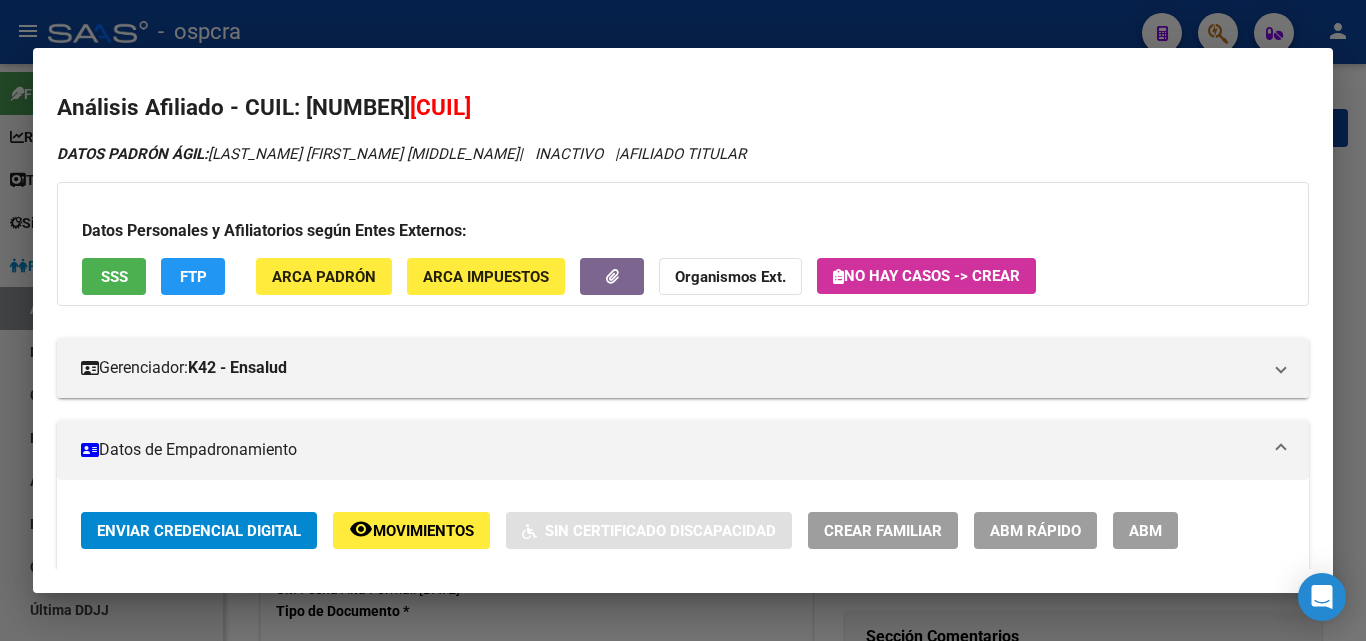 scroll, scrollTop: 0, scrollLeft: 0, axis: both 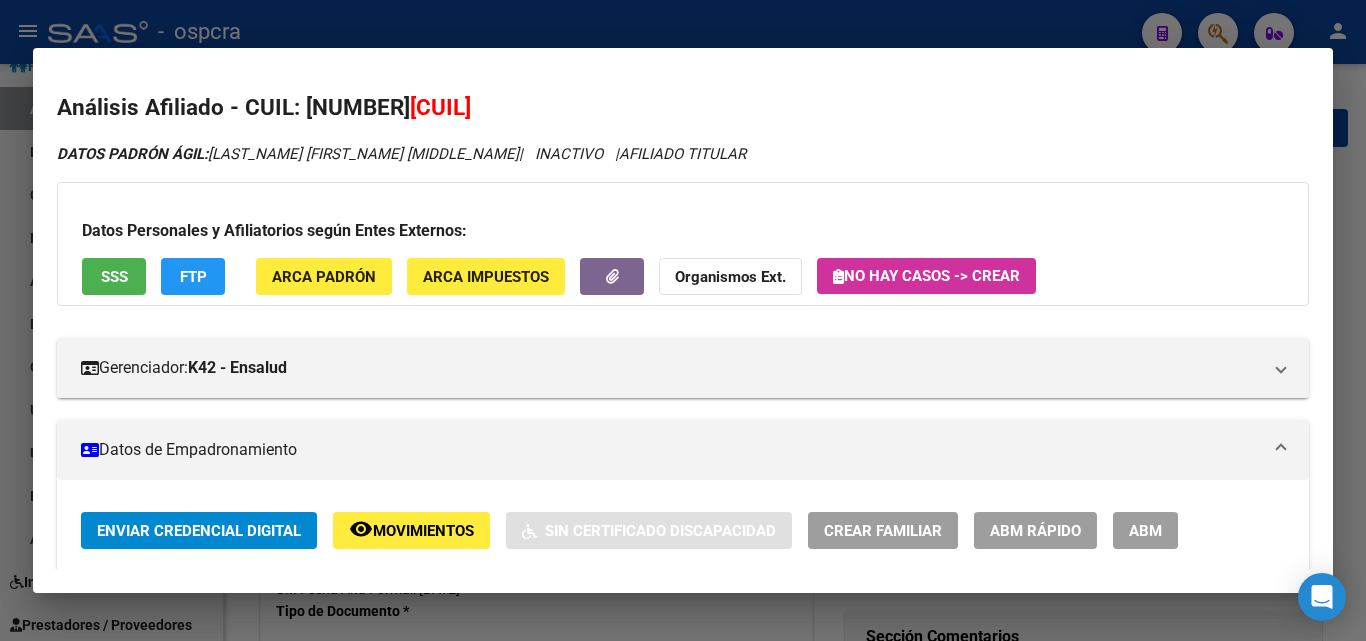 click on "remove_red_eye Movimientos" 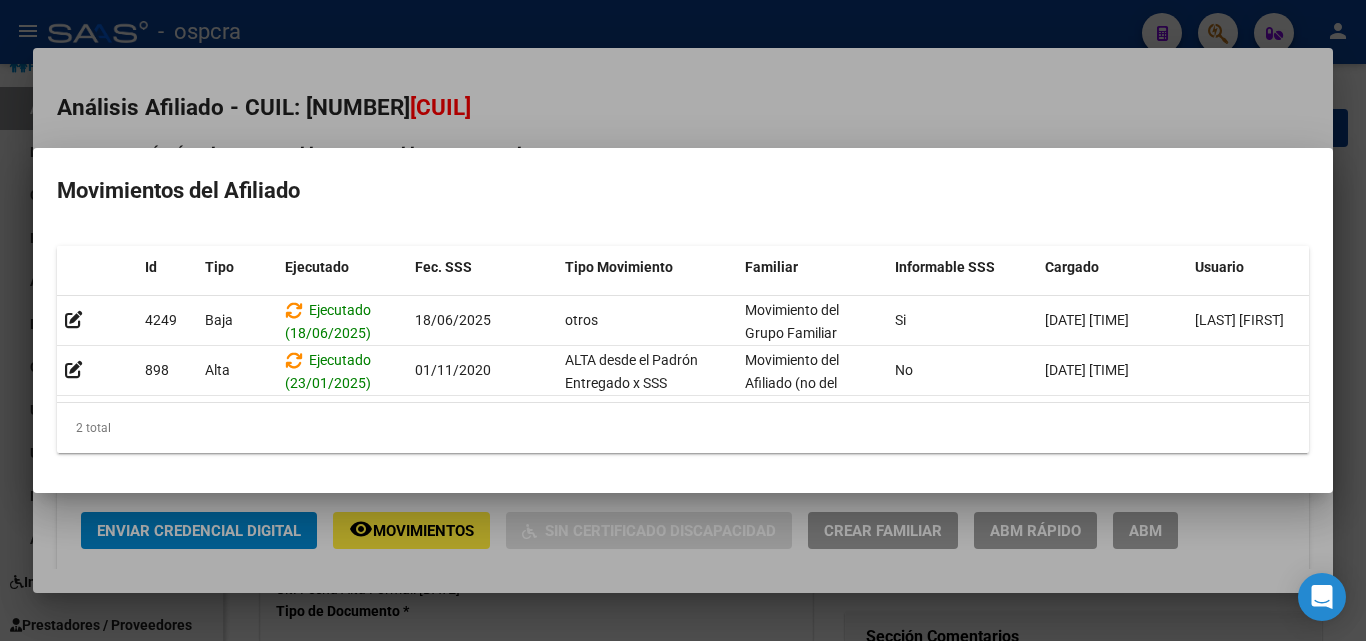 click at bounding box center (683, 320) 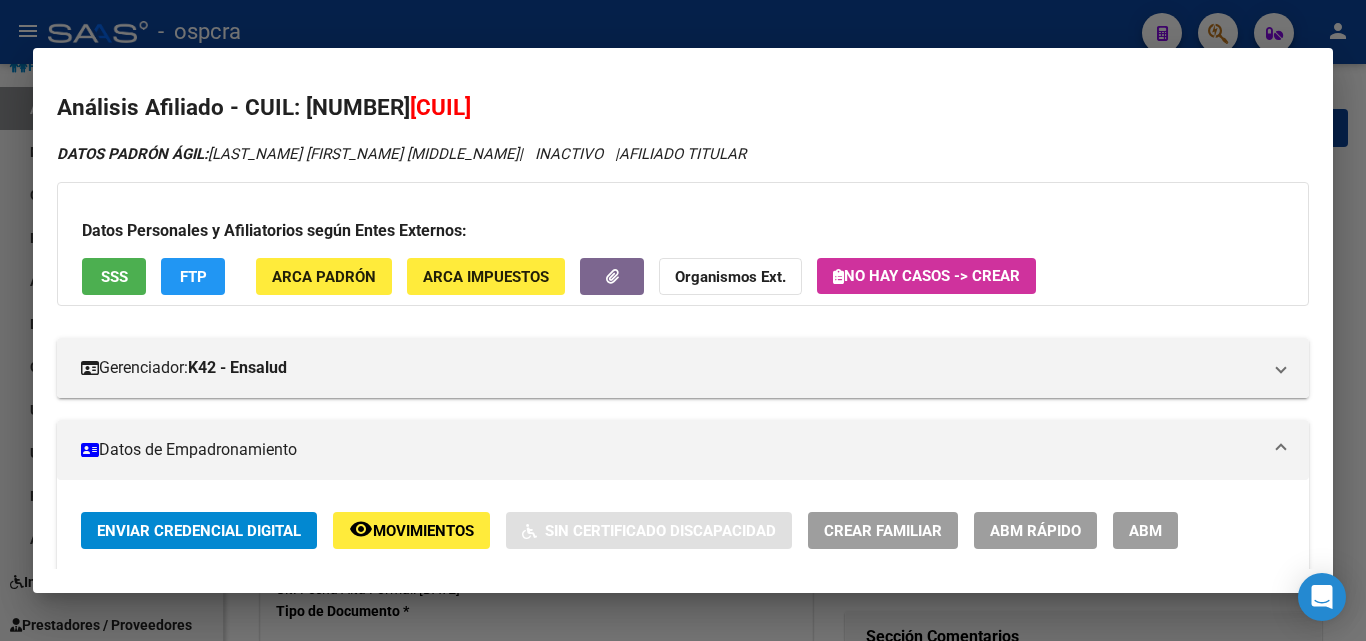click at bounding box center (683, 320) 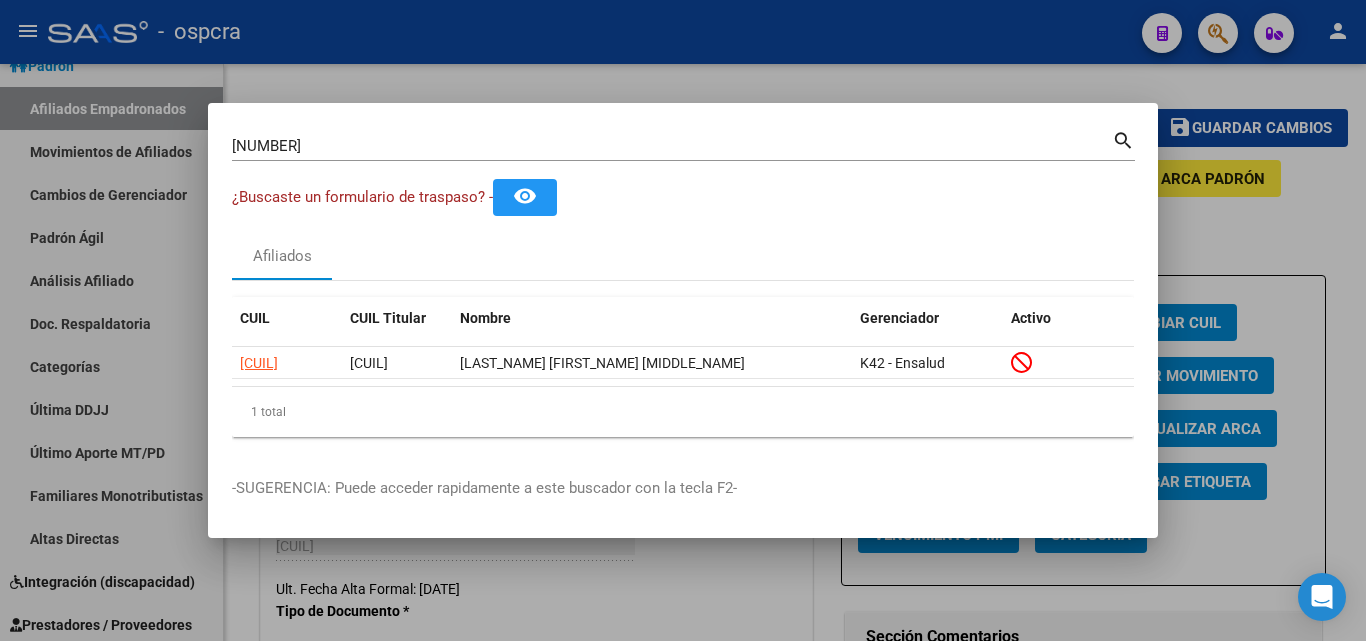 click at bounding box center [683, 320] 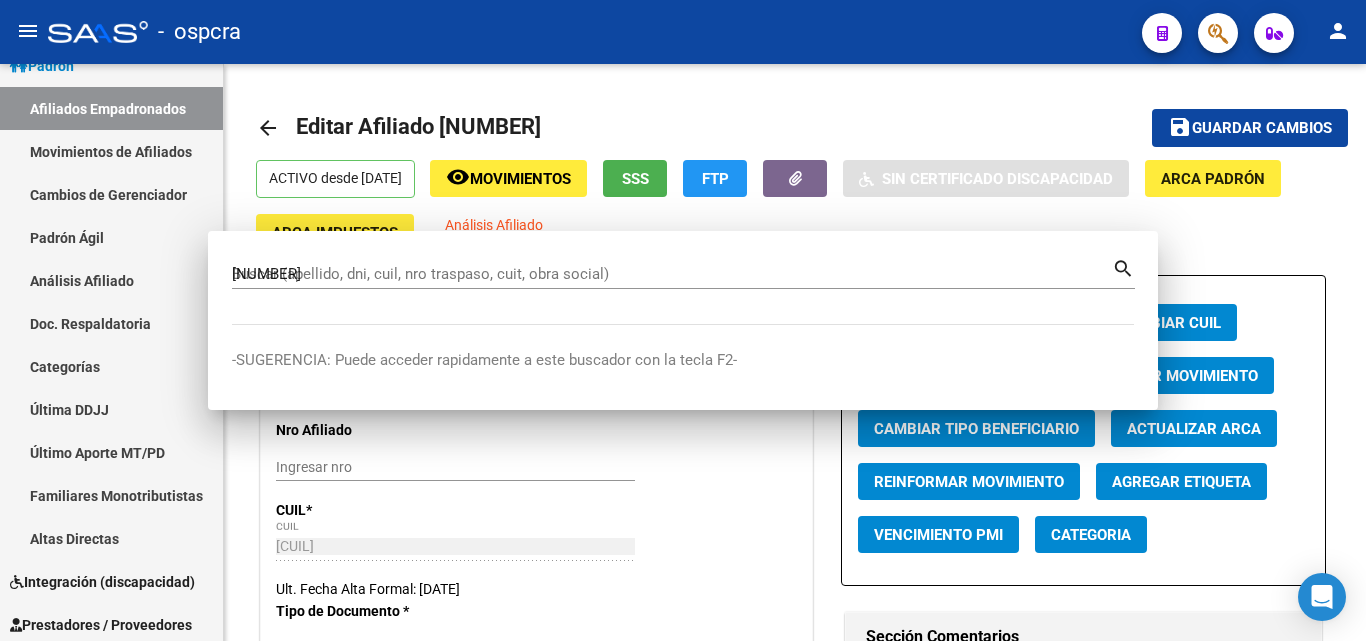 type 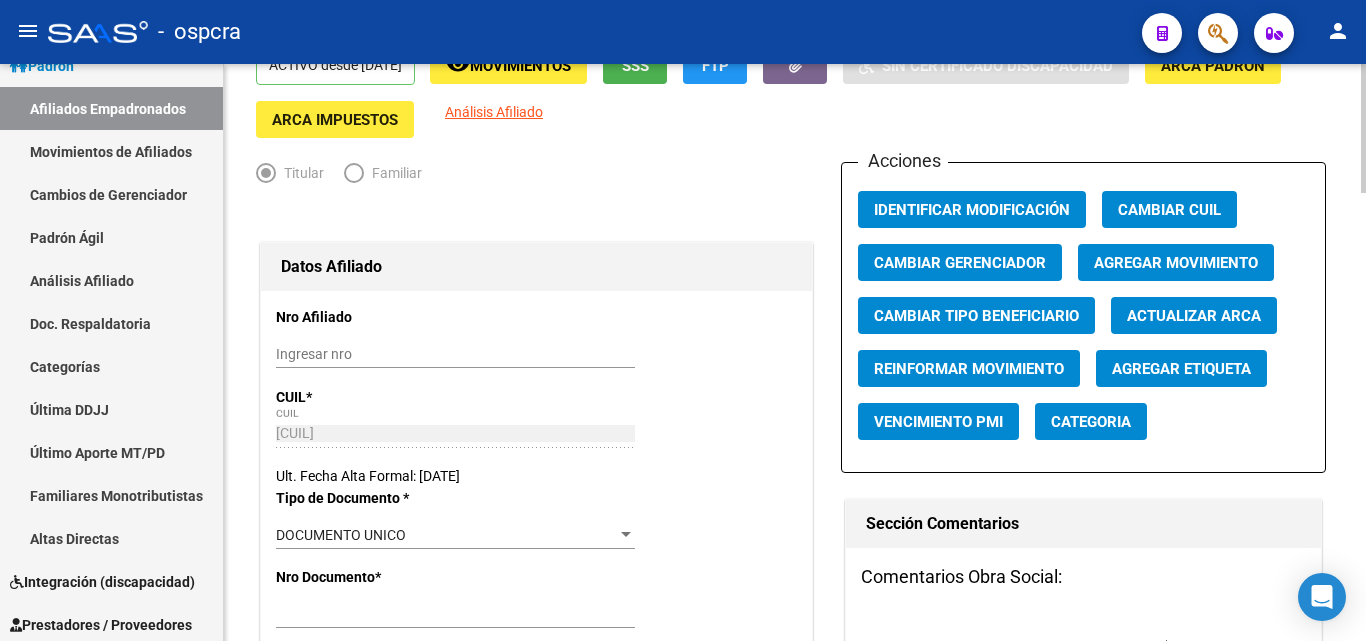 scroll, scrollTop: 0, scrollLeft: 0, axis: both 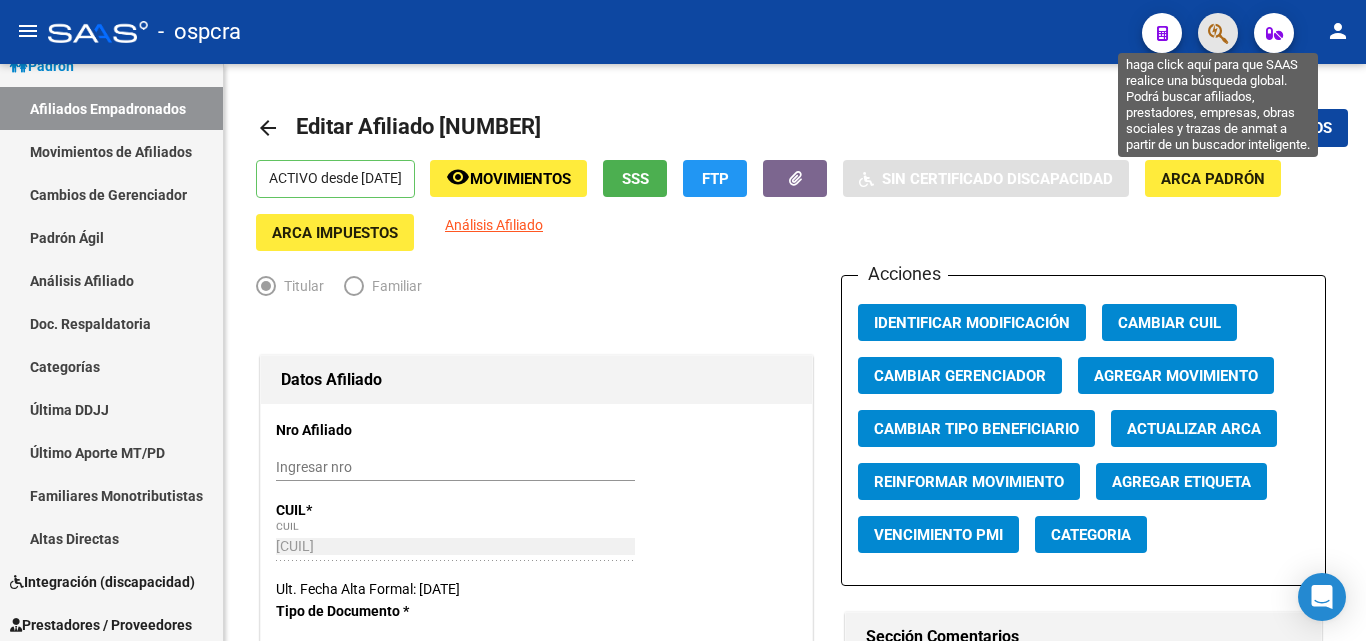 click 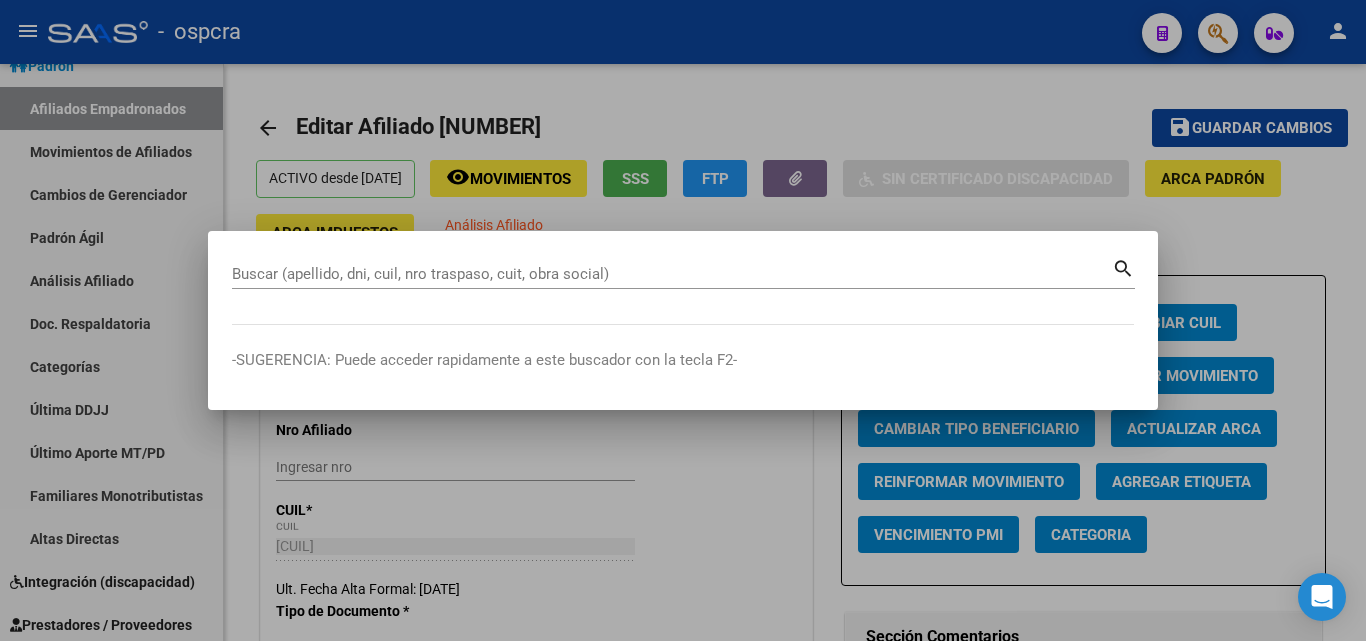 click at bounding box center (683, 320) 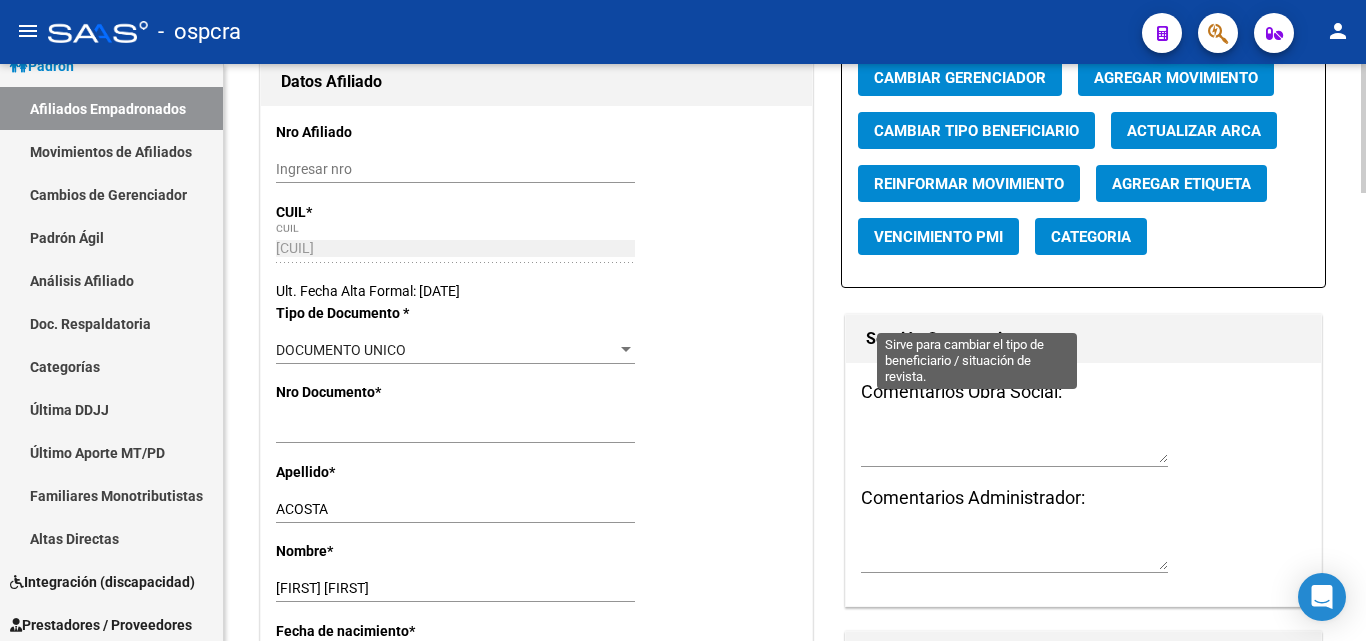 scroll, scrollTop: 100, scrollLeft: 0, axis: vertical 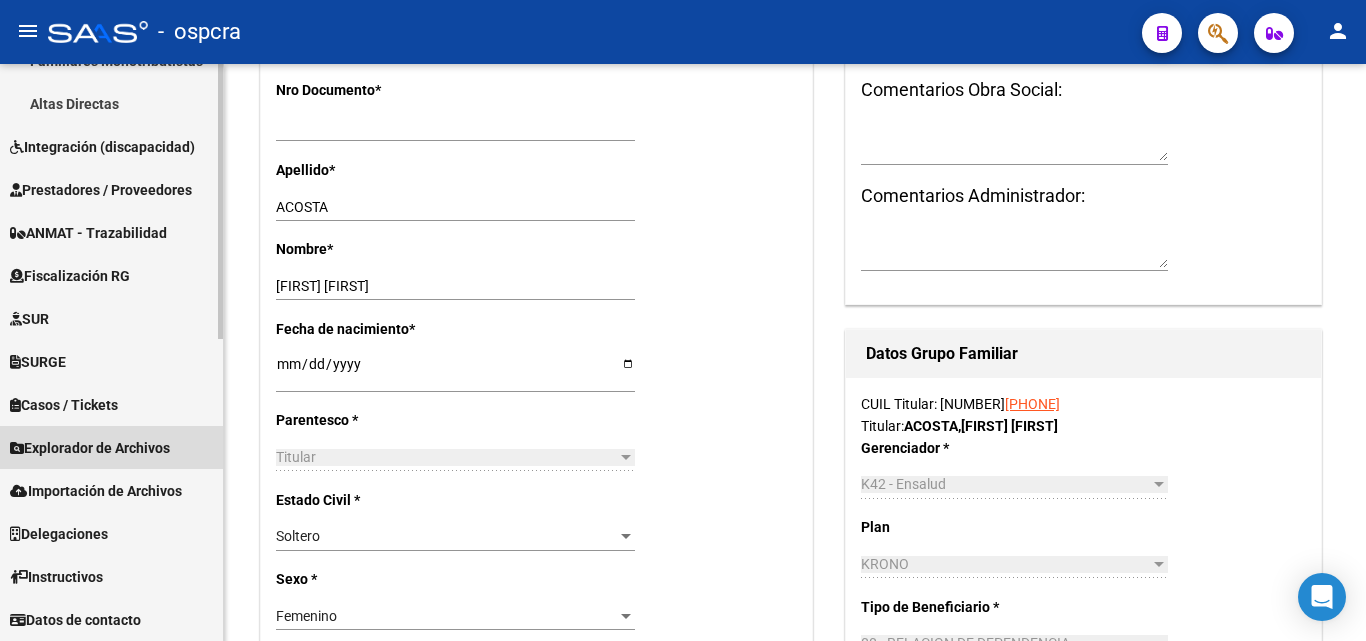 click on "Explorador de Archivos" at bounding box center [90, 448] 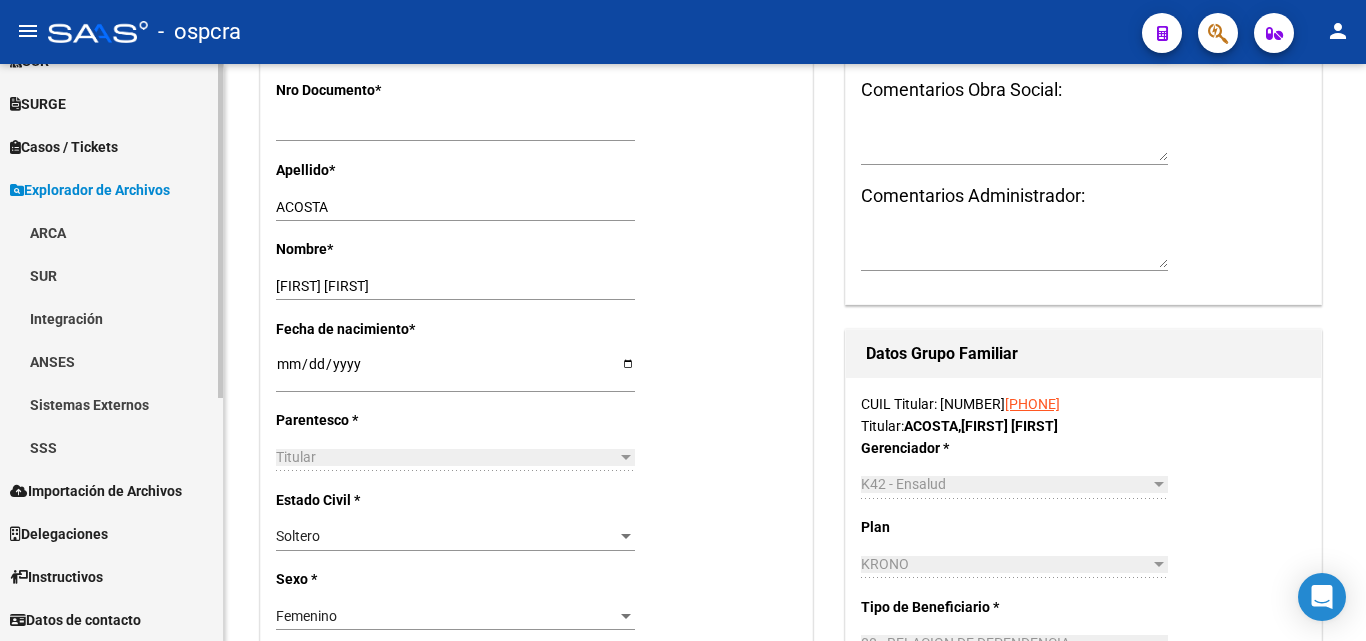 scroll, scrollTop: 420, scrollLeft: 0, axis: vertical 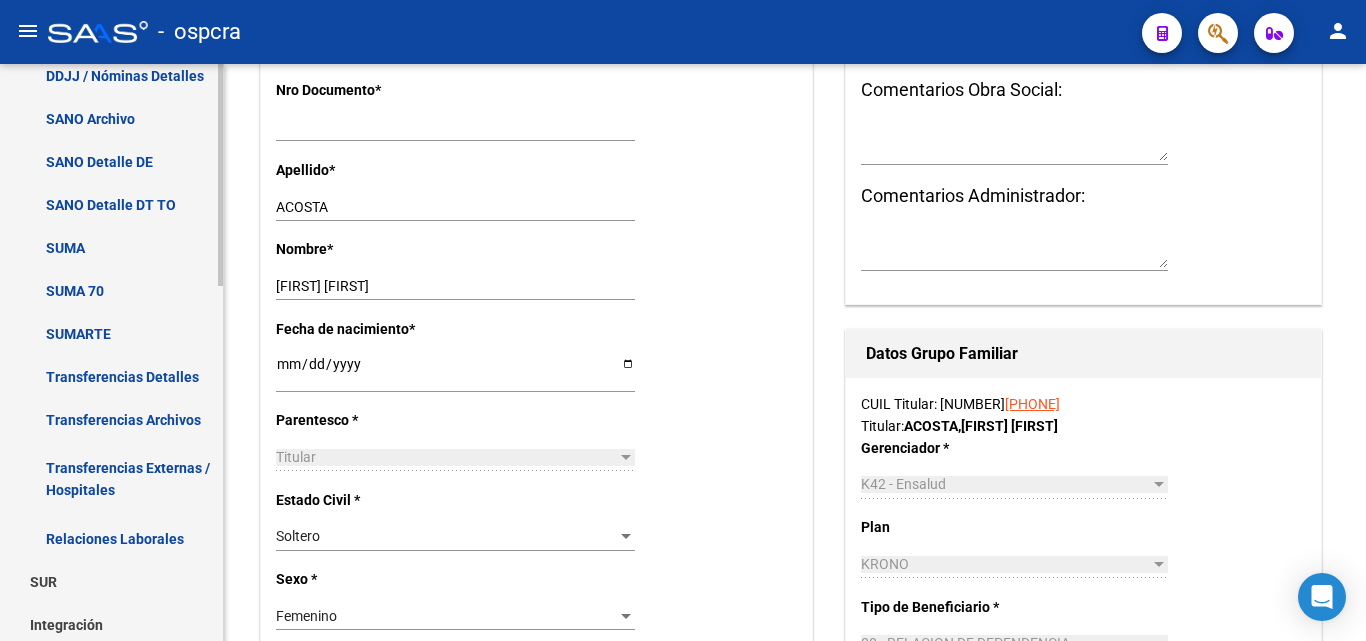 click on "Relaciones Laborales" at bounding box center [111, 538] 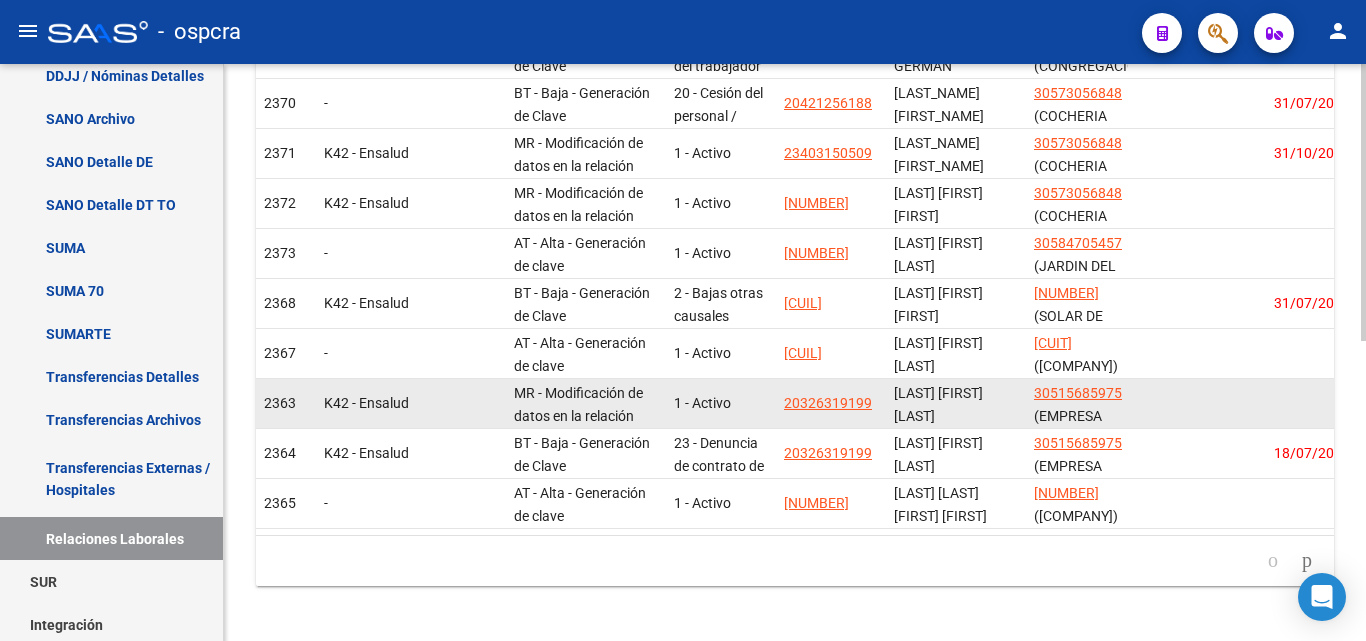 scroll, scrollTop: 400, scrollLeft: 0, axis: vertical 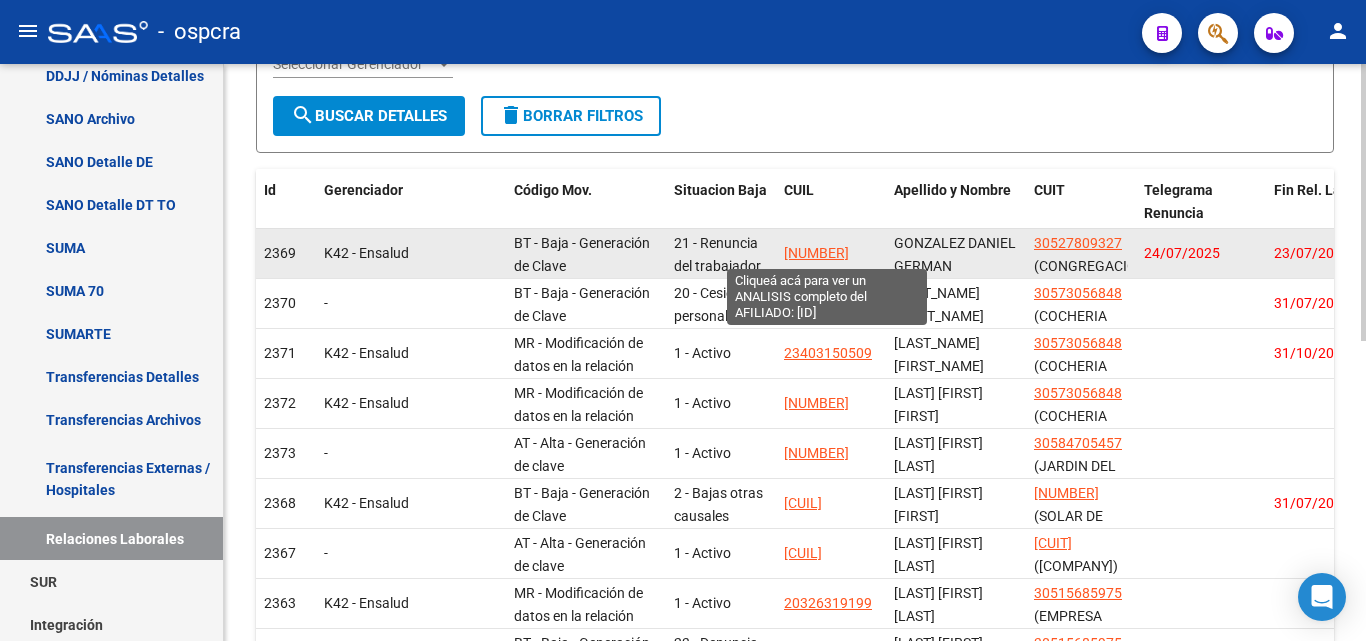 click on "20216603924" 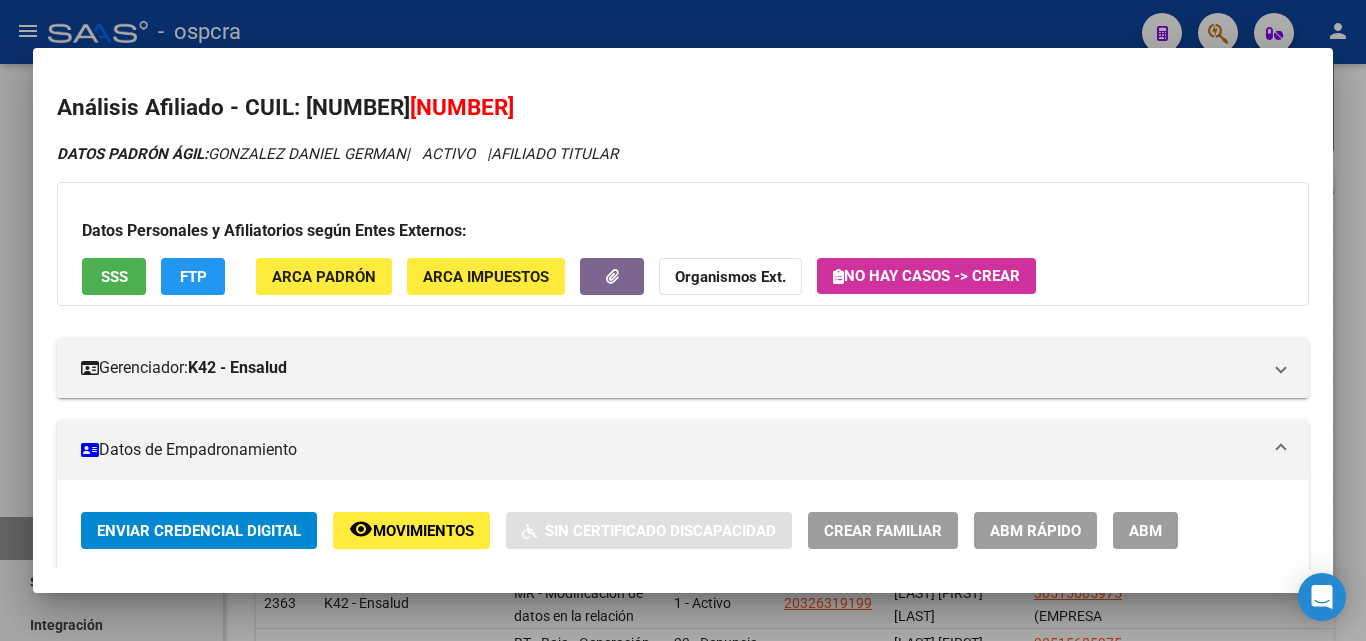 click on "SSS" at bounding box center [114, 276] 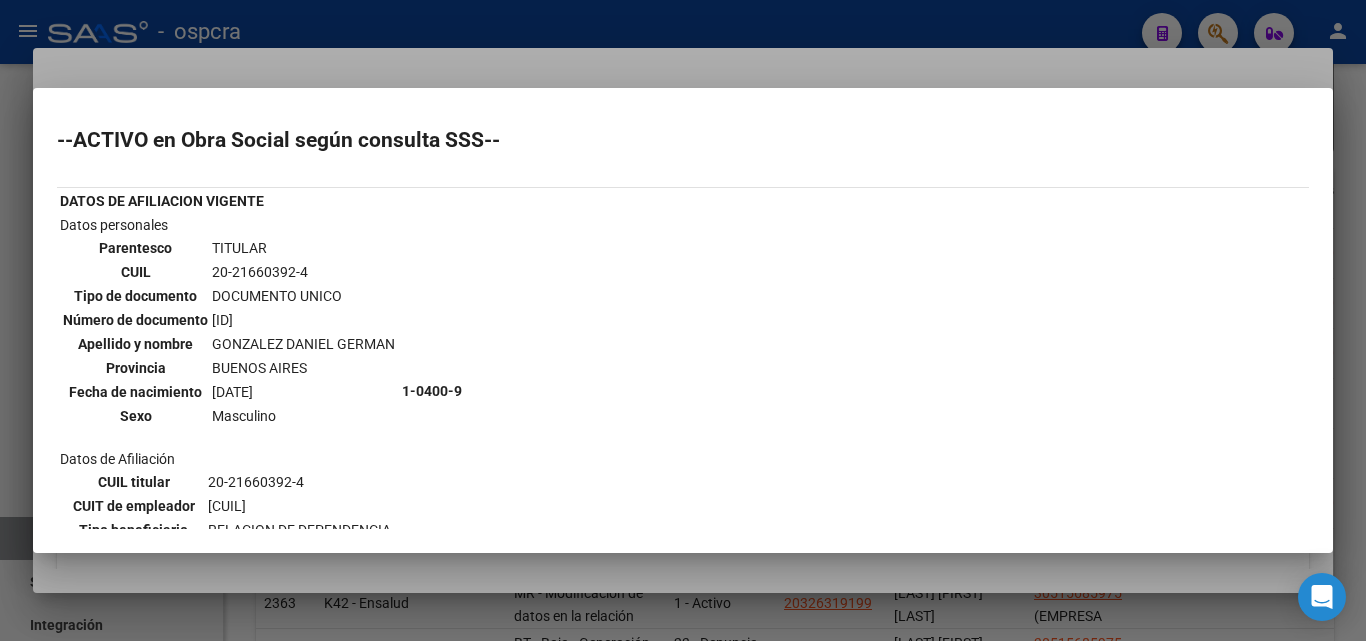 scroll, scrollTop: 200, scrollLeft: 0, axis: vertical 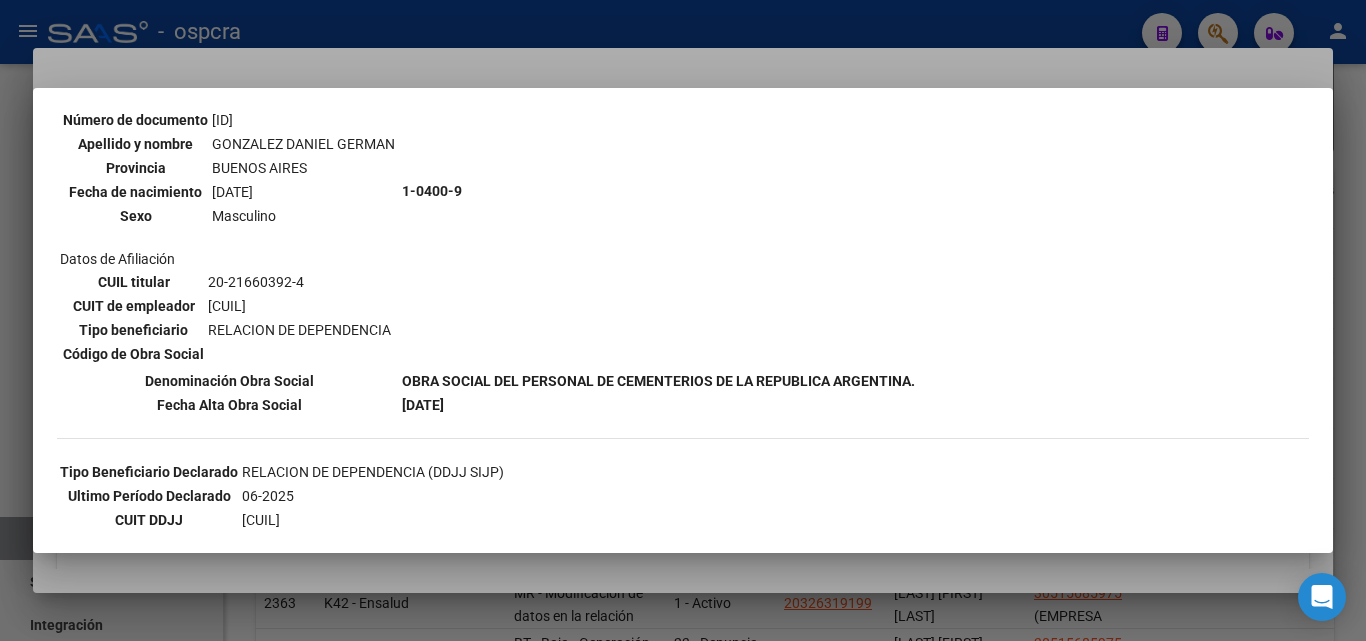 click at bounding box center [683, 320] 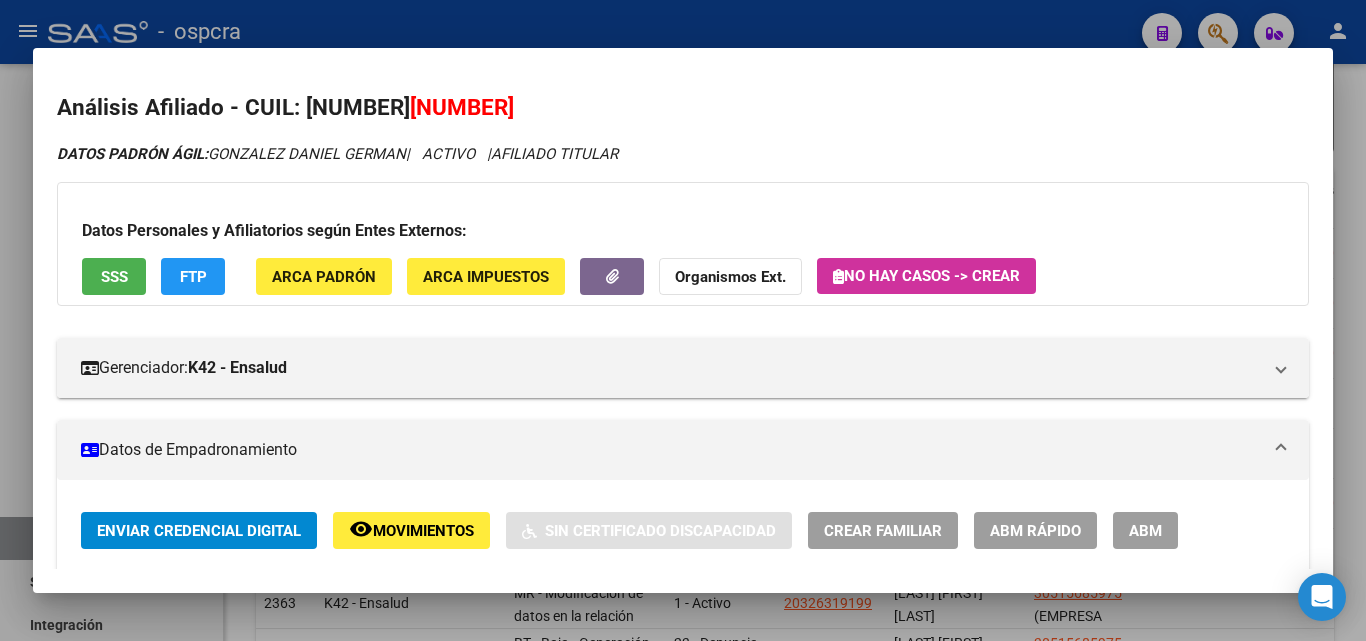 click at bounding box center (683, 320) 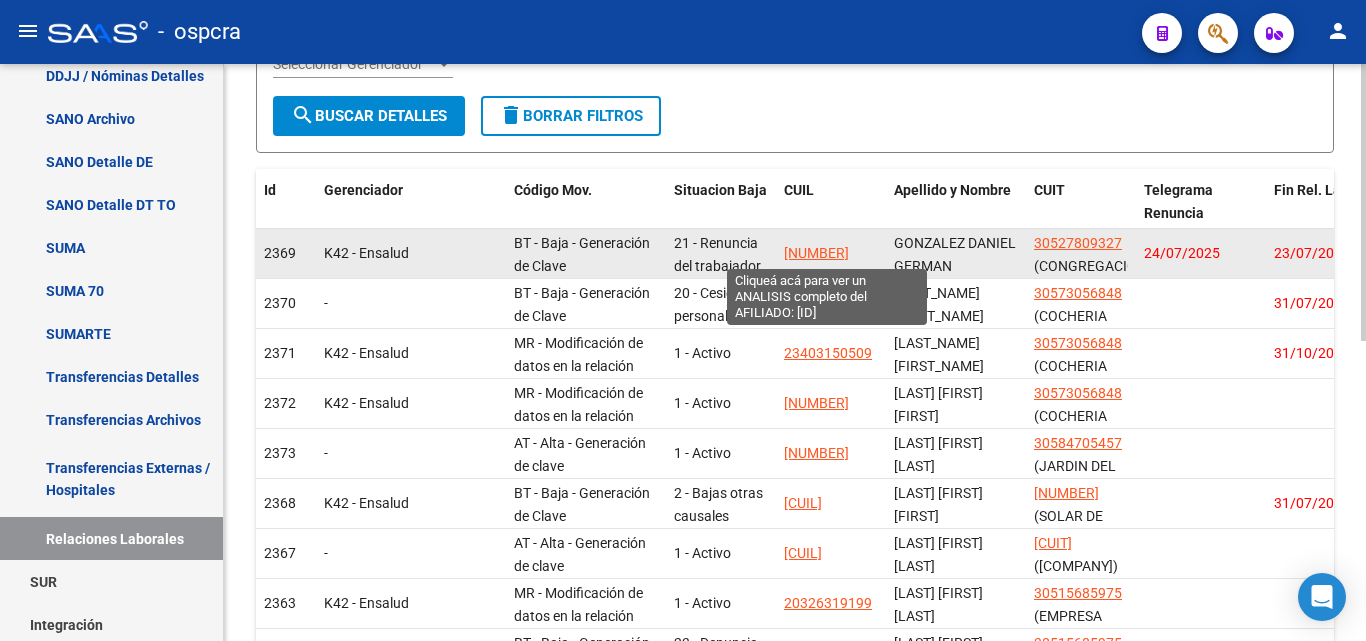 click on "20216603924" 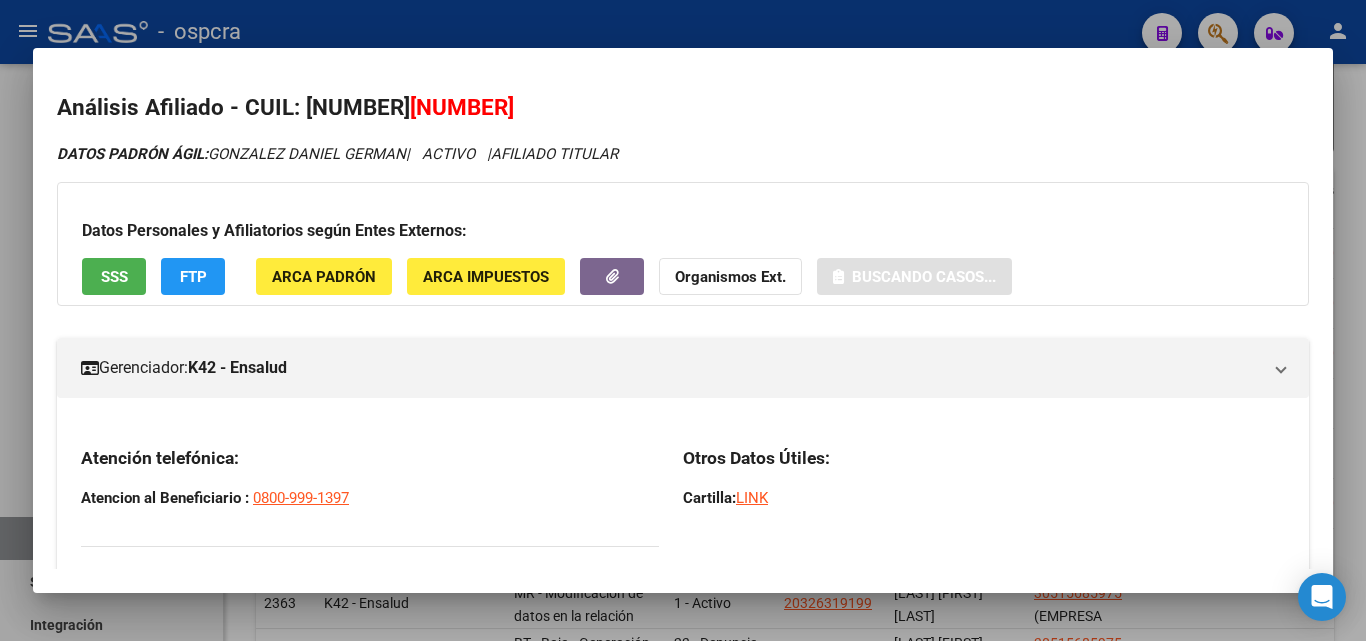 click at bounding box center [683, 320] 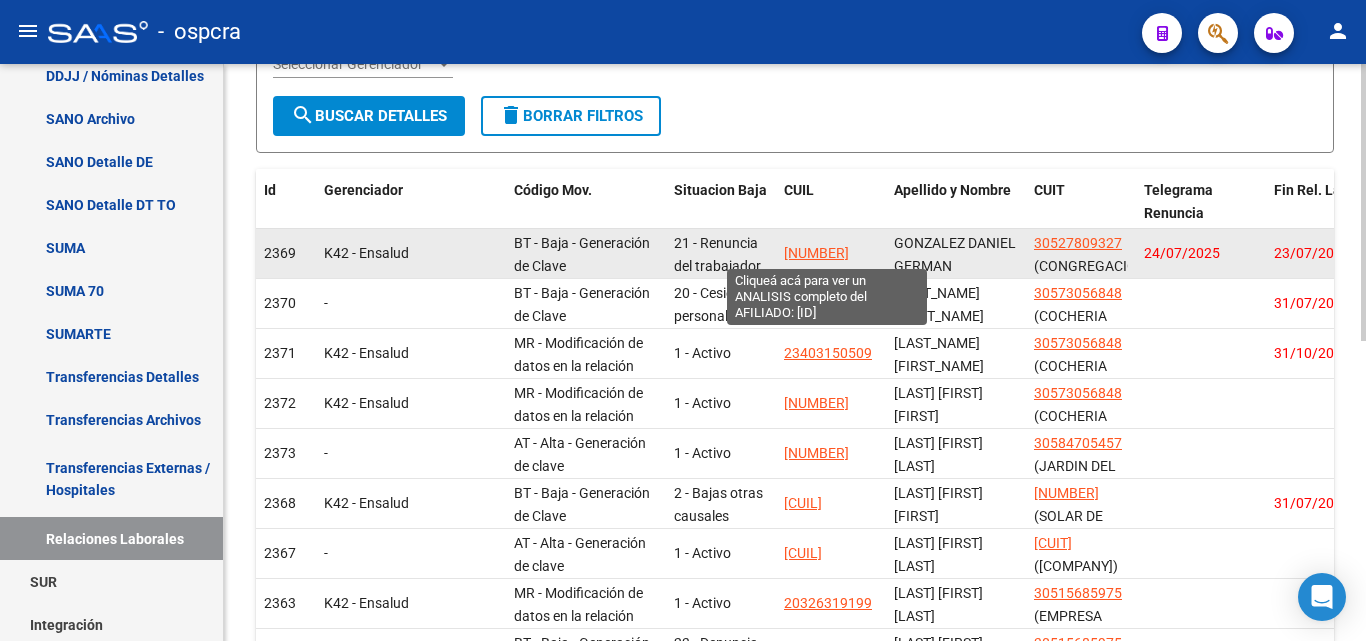 click on "20216603924" 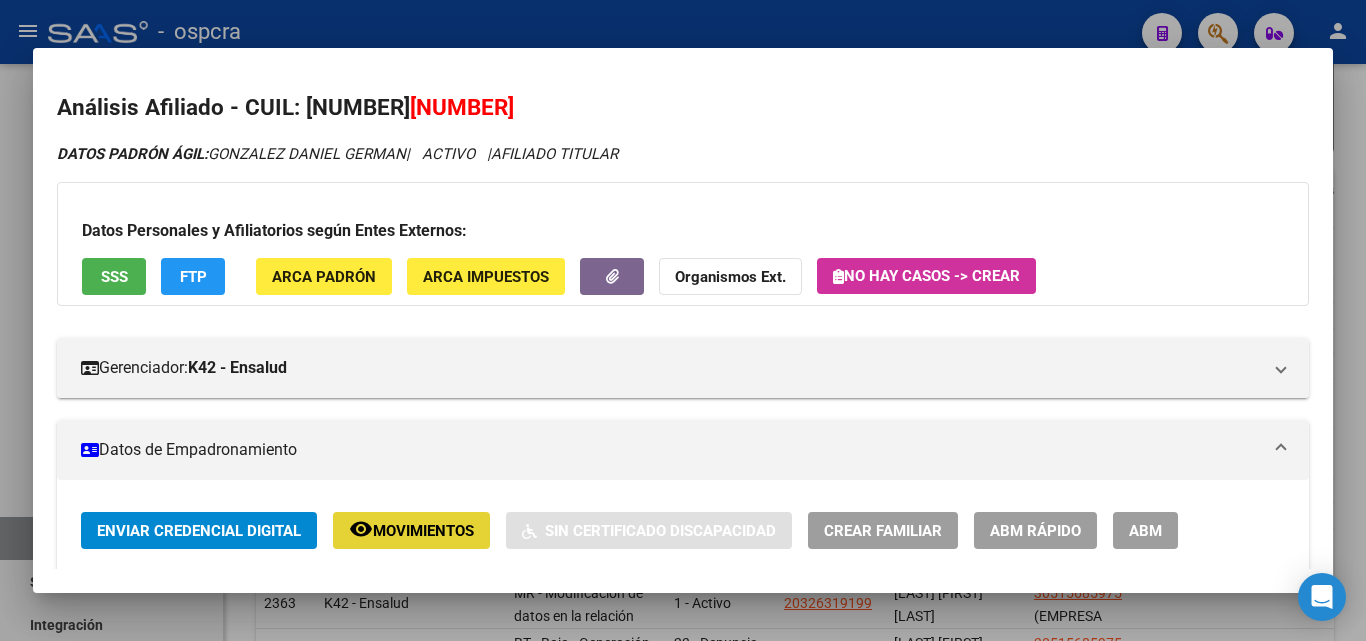 click on "remove_red_eye Movimientos" 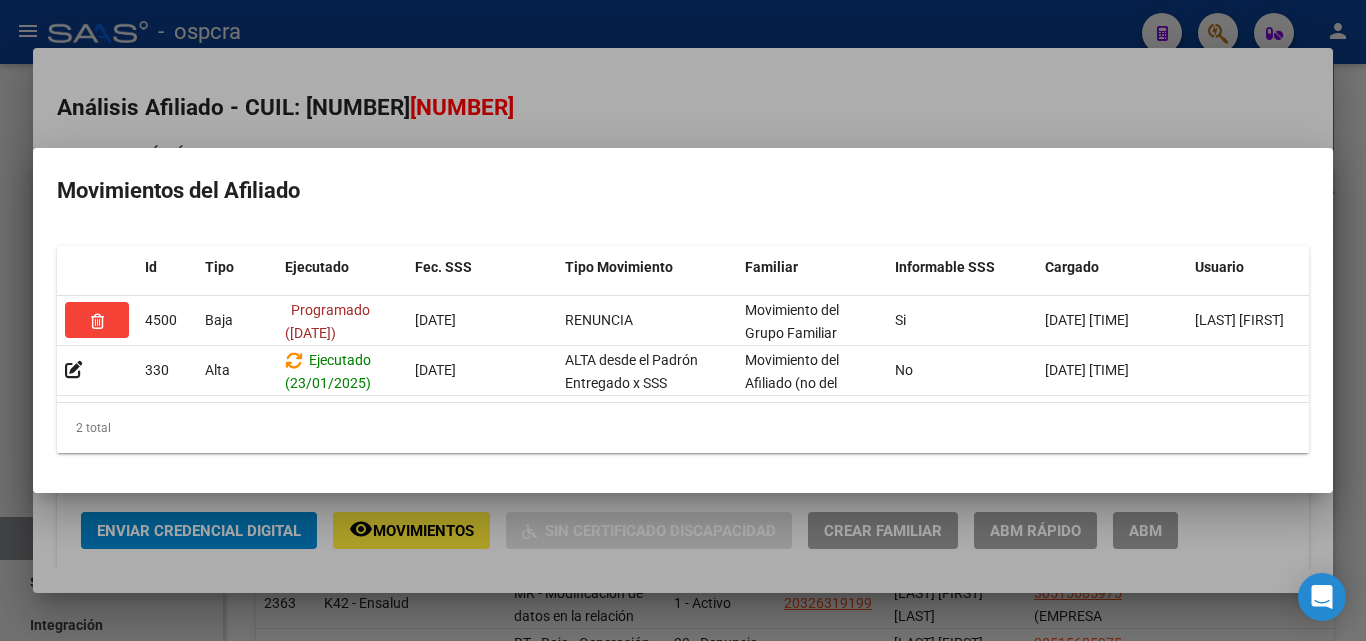 click at bounding box center (683, 320) 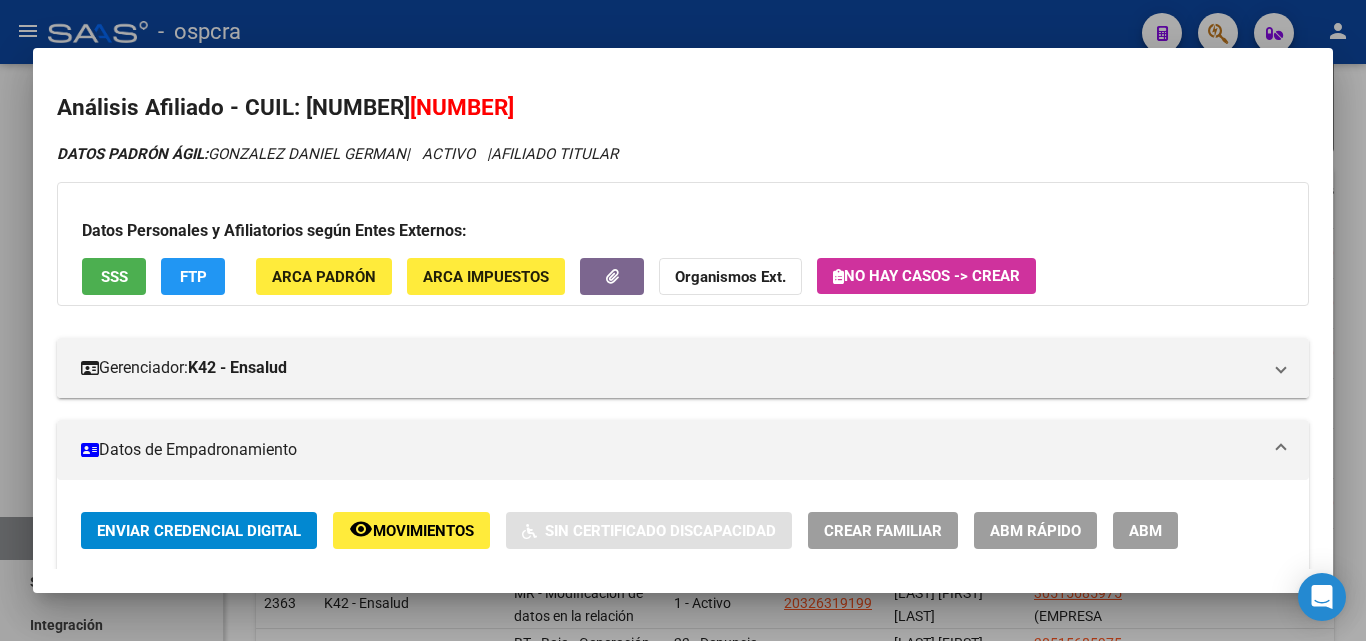 click at bounding box center [683, 320] 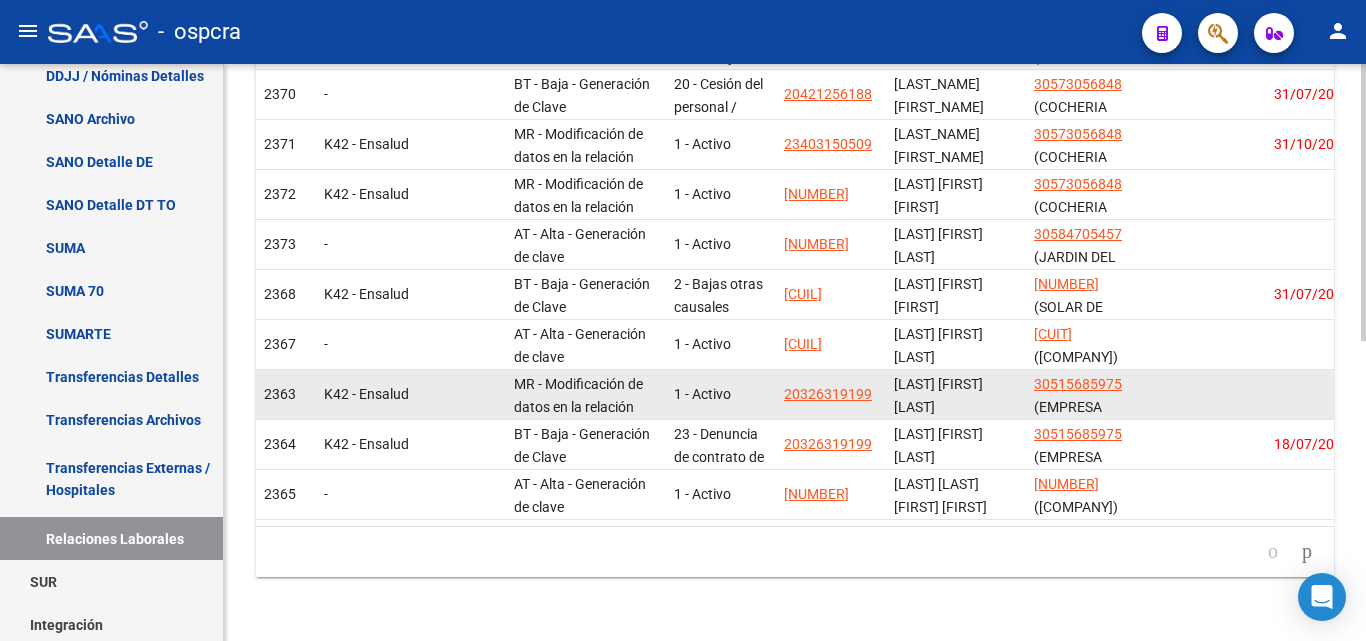 scroll, scrollTop: 0, scrollLeft: 0, axis: both 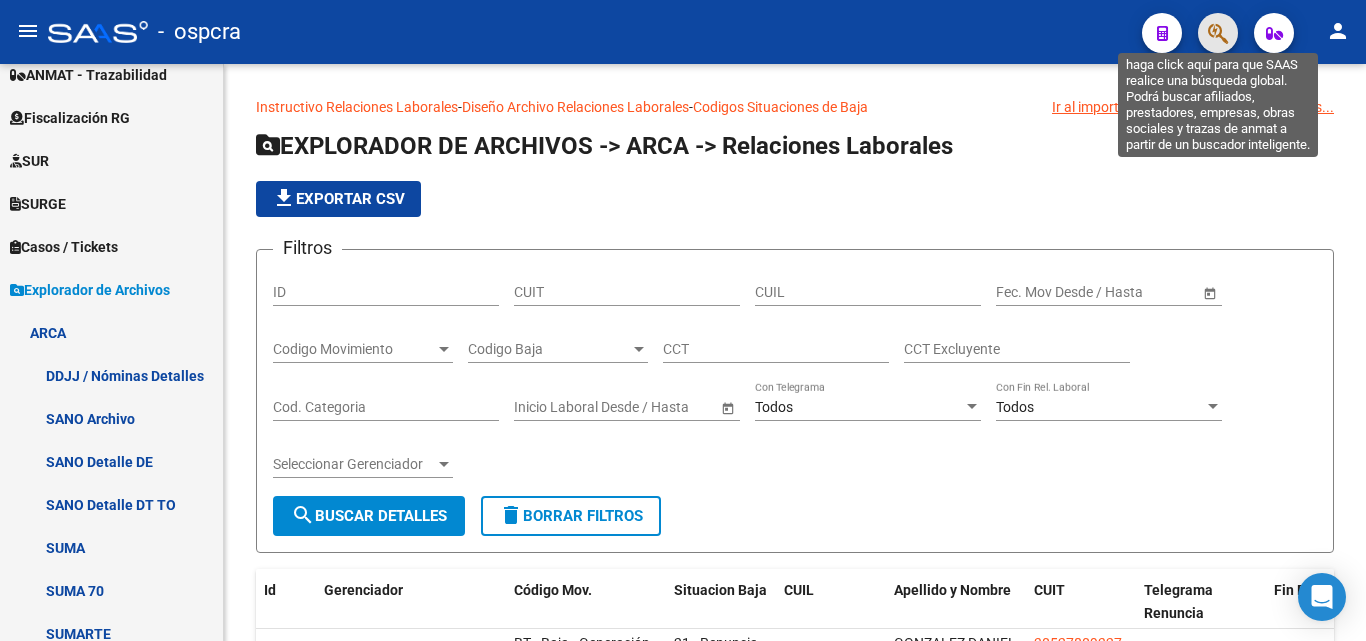 click 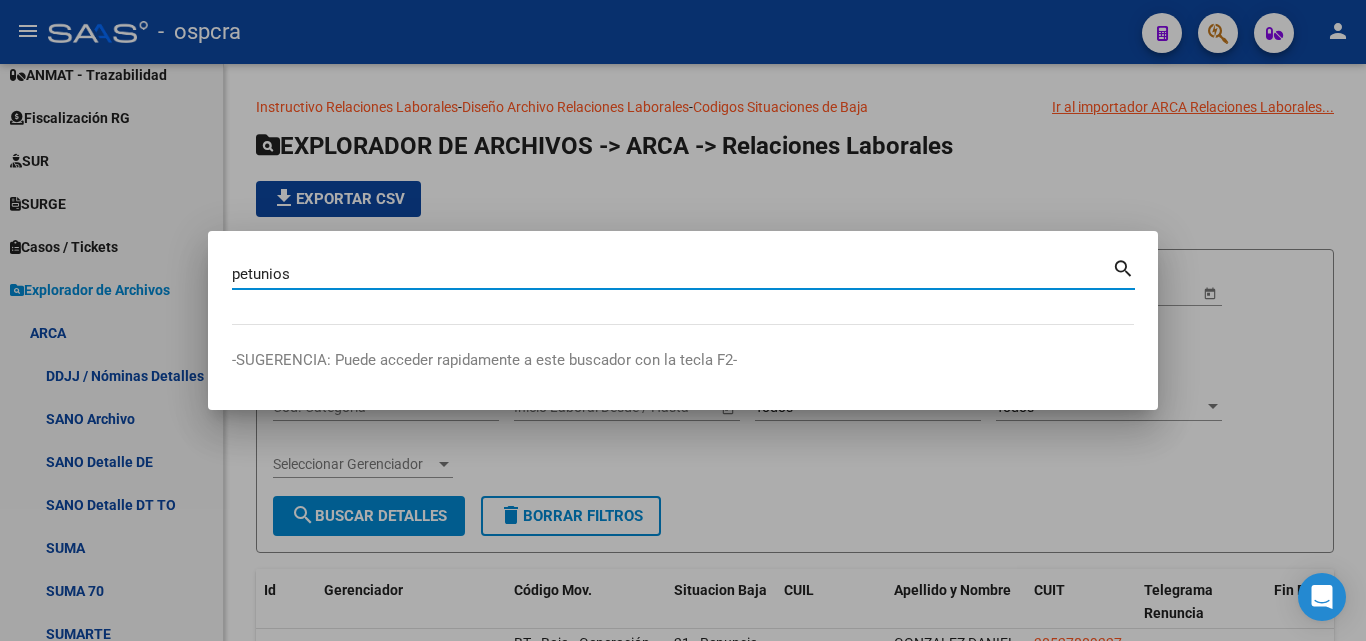 type on "petunios" 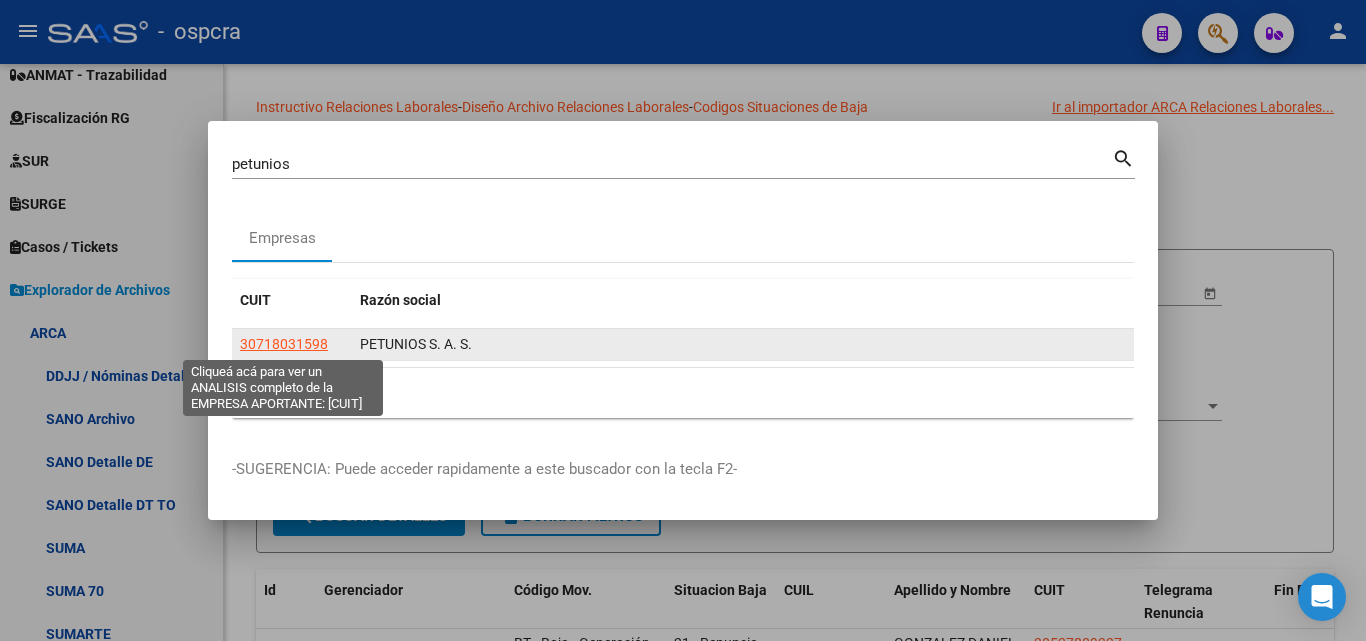 click on "30718031598" 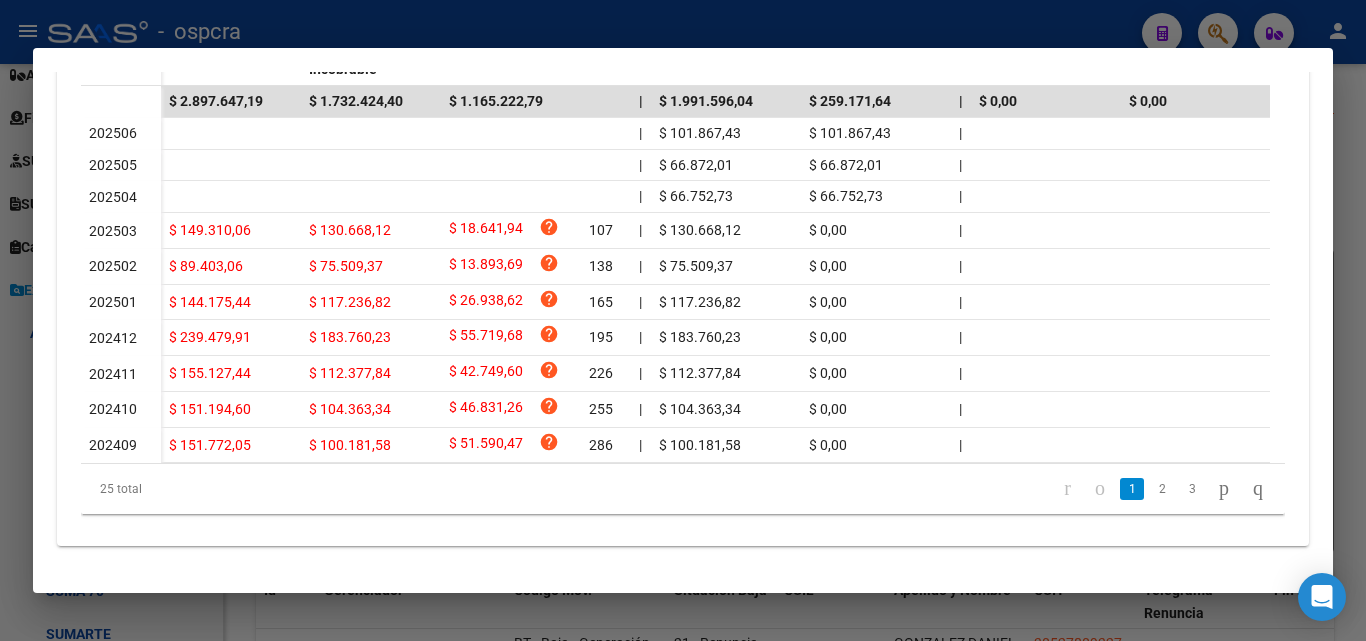 scroll, scrollTop: 716, scrollLeft: 0, axis: vertical 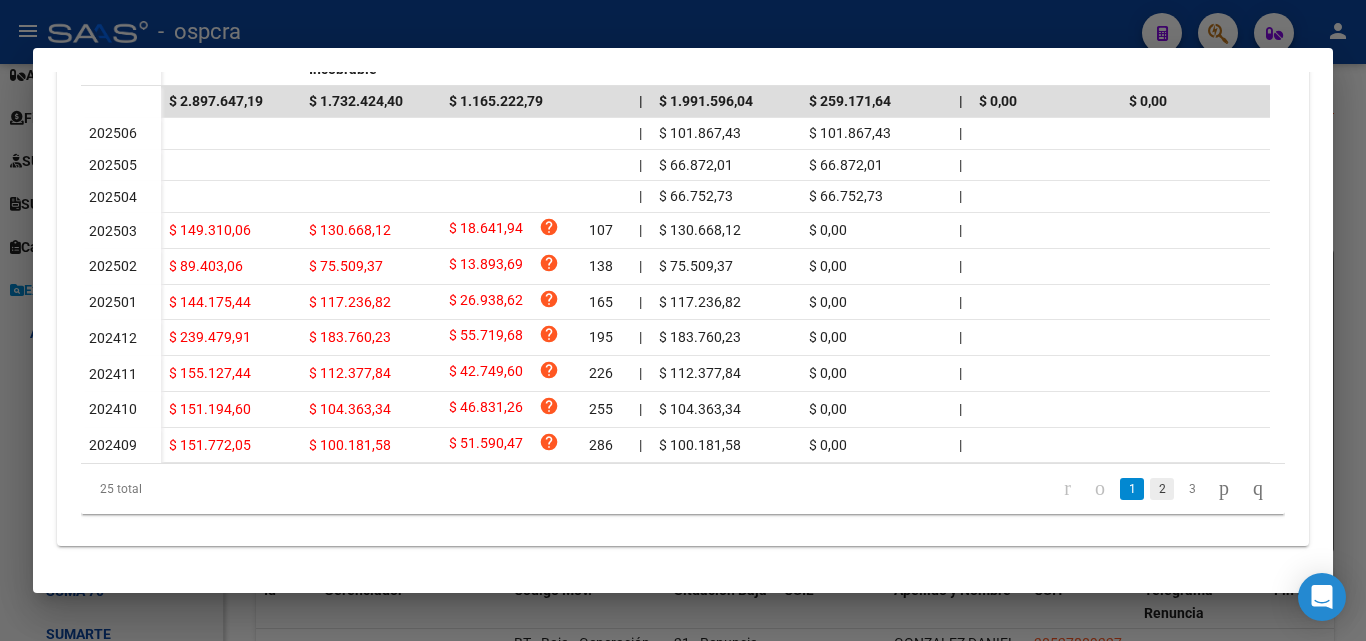 click on "2" 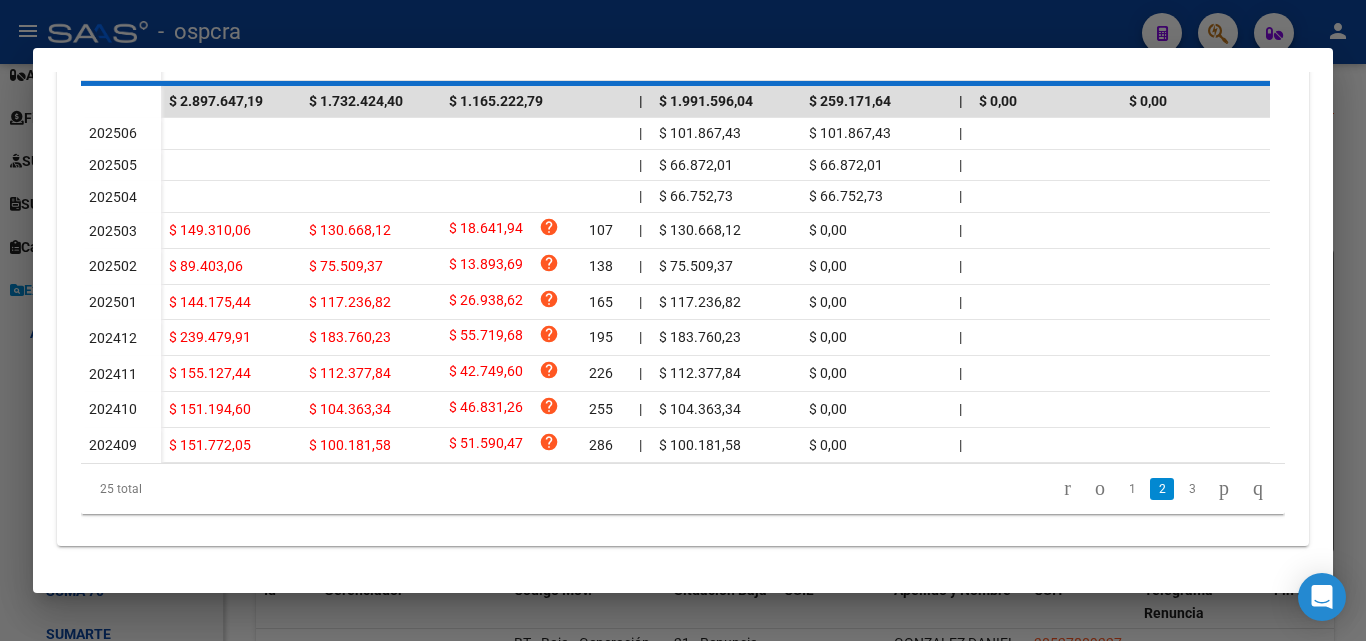 scroll, scrollTop: 716, scrollLeft: 0, axis: vertical 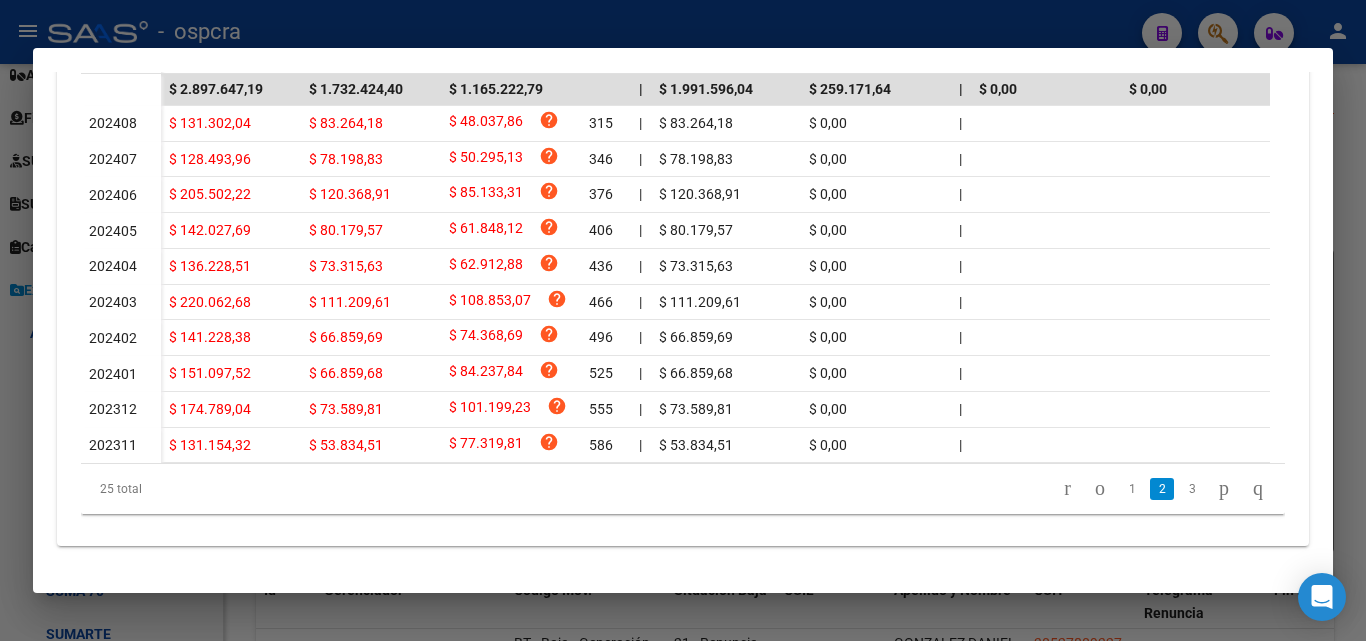 drag, startPoint x: 142, startPoint y: 443, endPoint x: 64, endPoint y: 450, distance: 78.31347 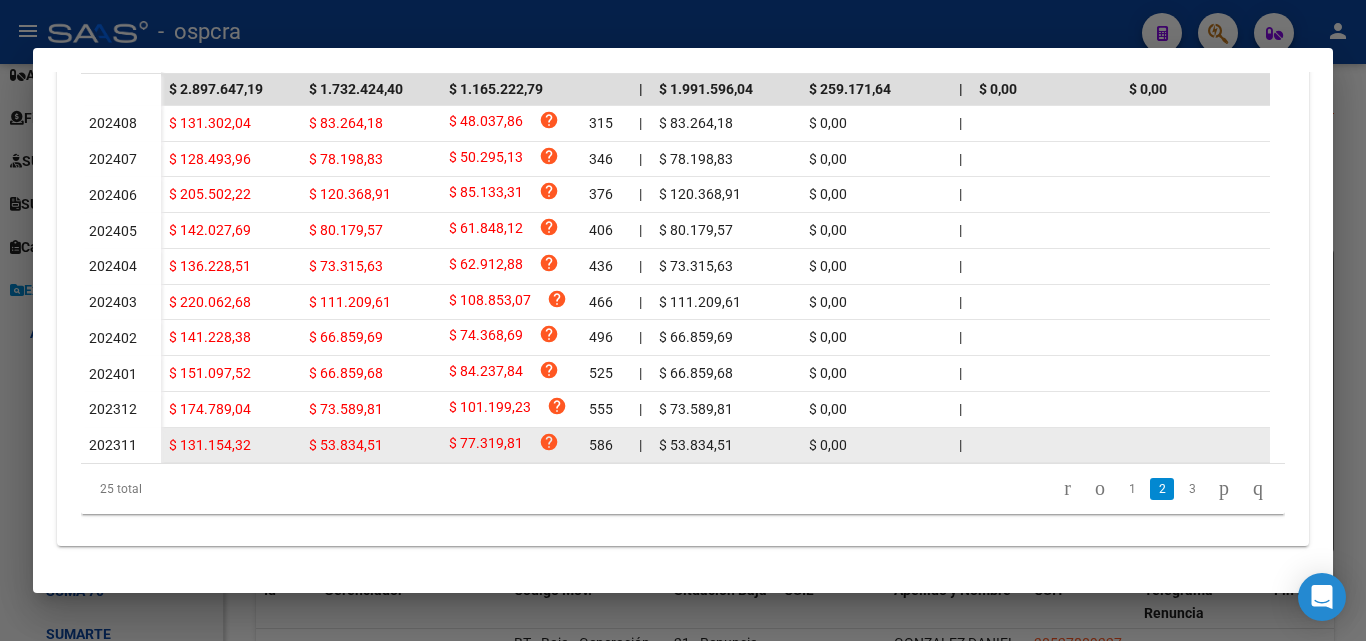 click on "202311" 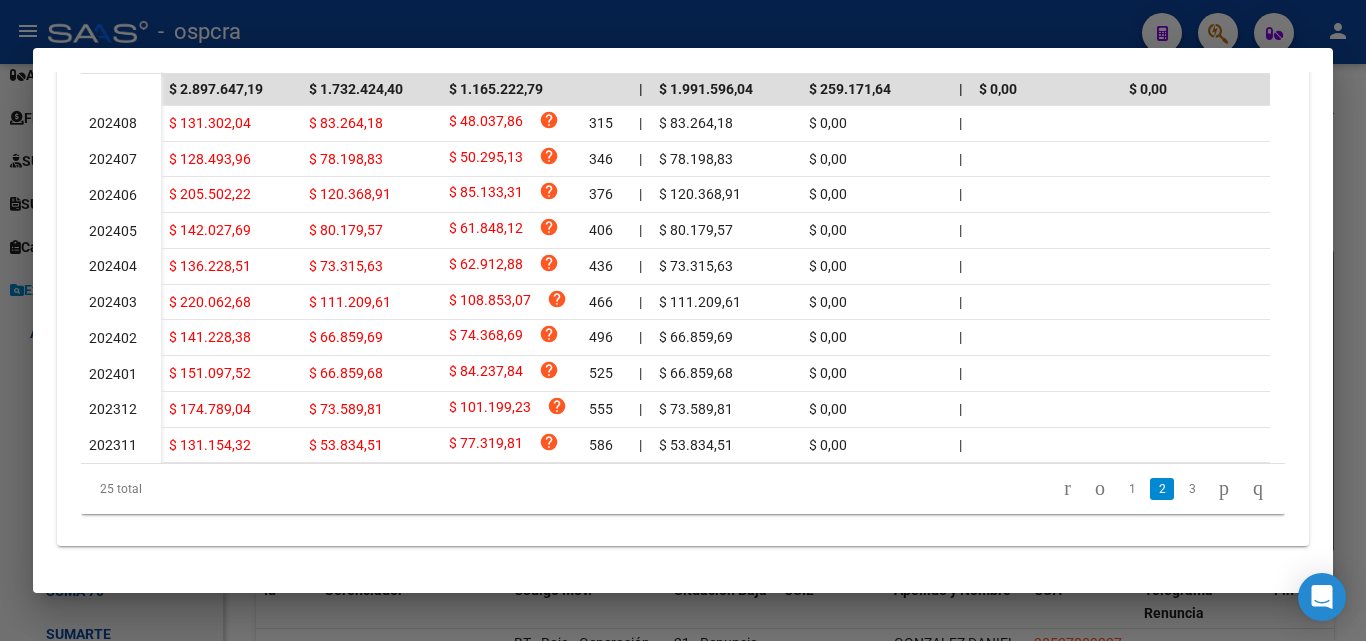 drag, startPoint x: 138, startPoint y: 448, endPoint x: 133, endPoint y: 480, distance: 32.38827 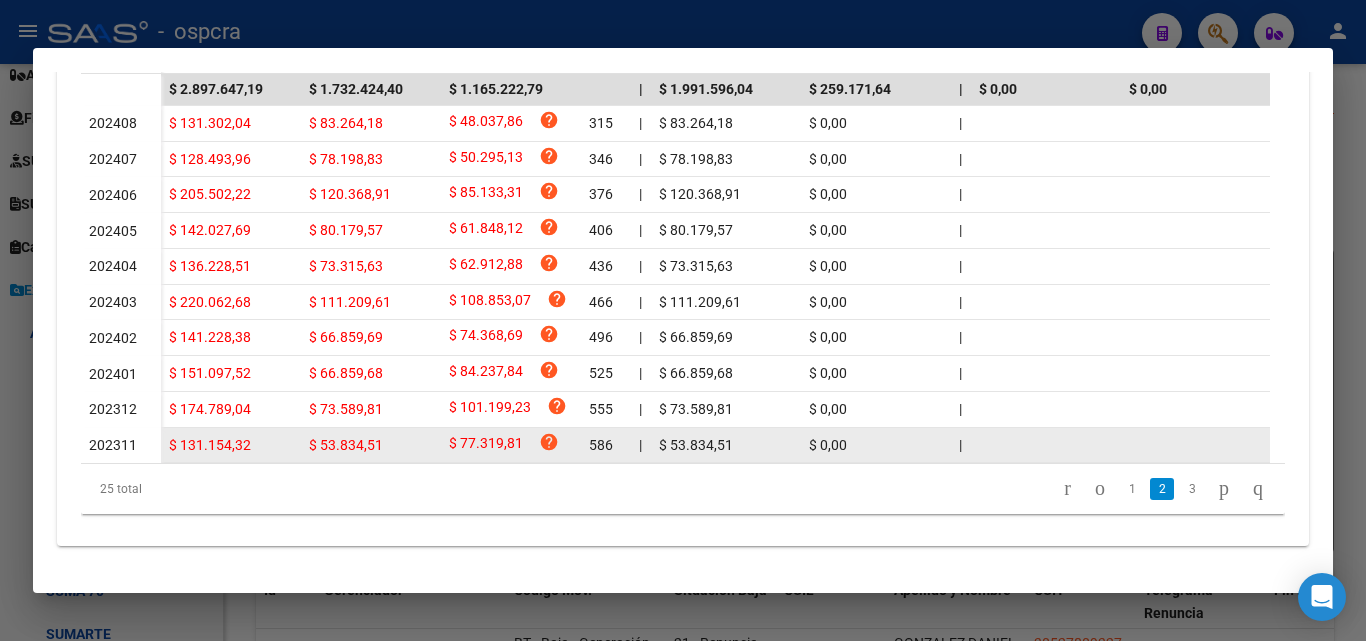 drag, startPoint x: 141, startPoint y: 443, endPoint x: 82, endPoint y: 452, distance: 59.682495 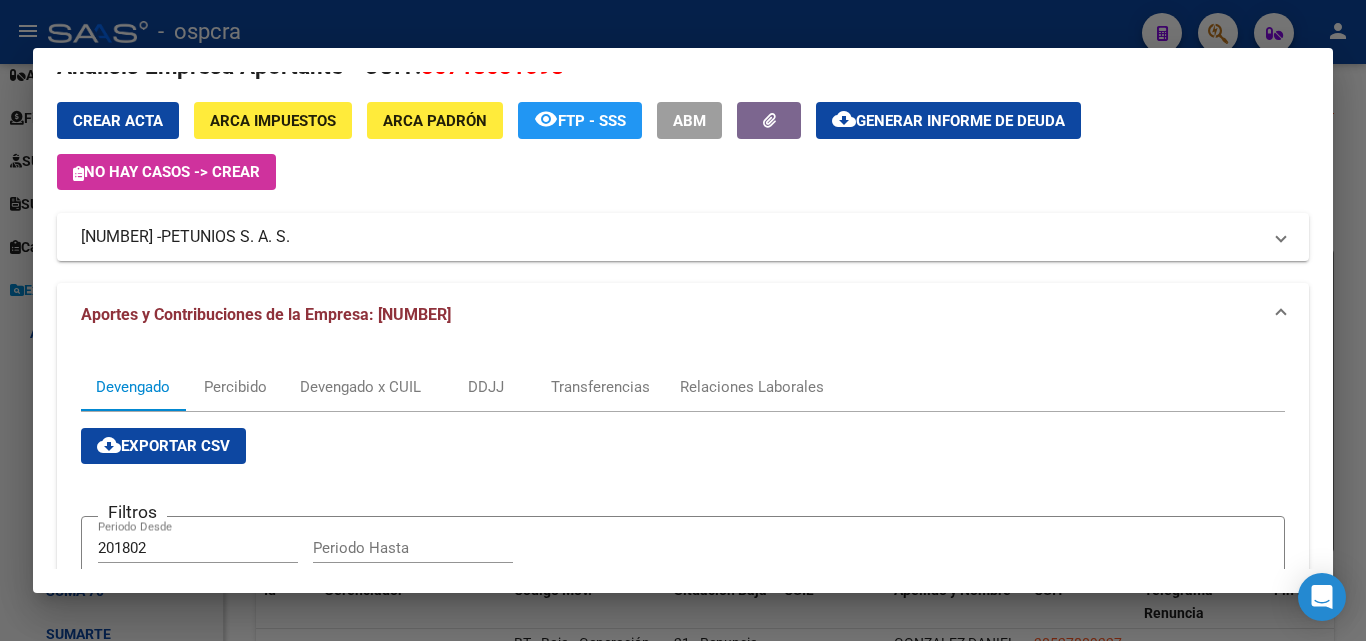 scroll, scrollTop: 0, scrollLeft: 0, axis: both 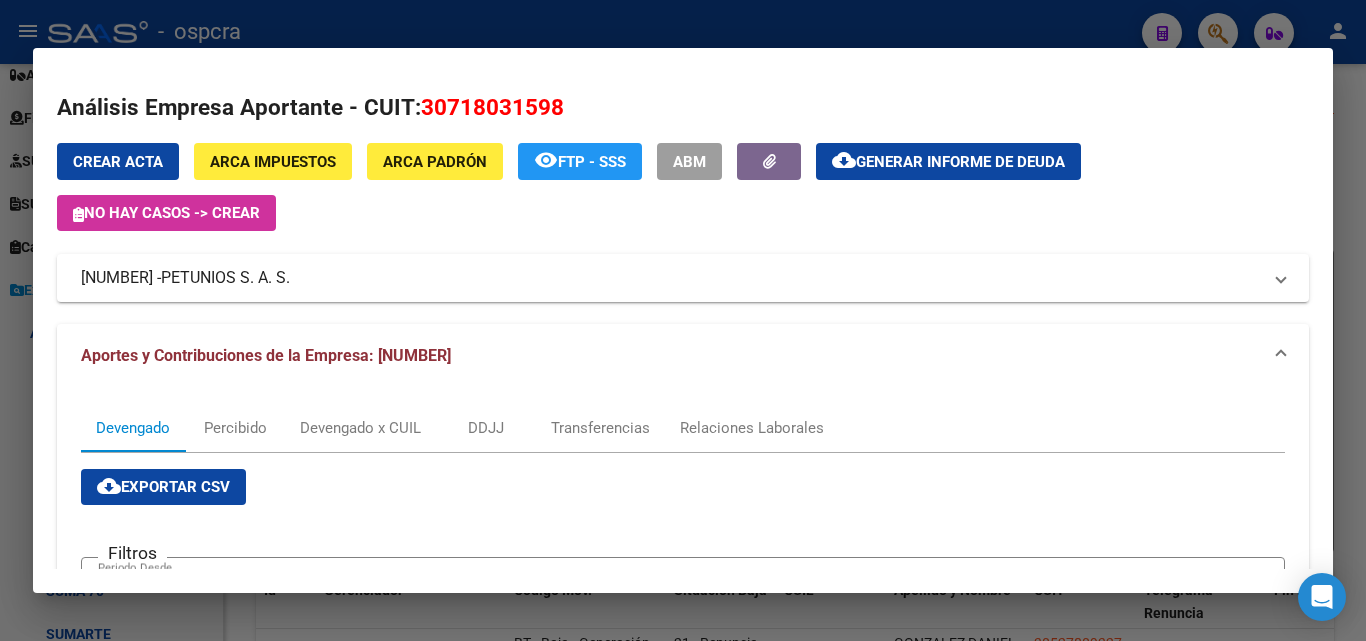 click on "Análisis Empresa Aportante - CUIT:  30718031598 Crear Acta ARCA Impuestos ARCA Padrón remove_red_eye  FTP - SSS  ABM  cloud_download  Generar informe de deuda   No hay casos -> Crear
30718031598 -   PETUNIOS  S. A. S. Telefono:  2645119367 Mail:  SABRIALCARAZ03@HOTMAIL.COM Observaciones:  Provincia:  San Juan Localidad:  SAN JUAN Calle:  ESTADOS UNIDOS SUR Numero:  Dpto:  Aportes y Contribuciones de la Empresa: 30718031598 Devengado Percibido Devengado x CUIL DDJJ Transferencias Relaciones Laborales cloud_download  Exportar CSV  Filtros   201802 Periodo Desde    Periodo Hasta  search  Buscar  delete  Borrar Filtros  Período Deuda Total Con Intereses  Deuda Bruta Neto de Fiscalización e Incobrable Intereses Dias | Declarado Bruto ARCA Transferido Bruto ARCA | Cobrado Bruto por Fiscalización Incobrable / Acta virtual | Transferido De Más | Interés Aporte cobrado por ARCA Interés Contribución cobrado por ARCA | Total cobrado Sin DDJJ | DJ Aporte Trf Aporte DJ Contribucion Trf Contribucion | | | | |" at bounding box center (683, 683) 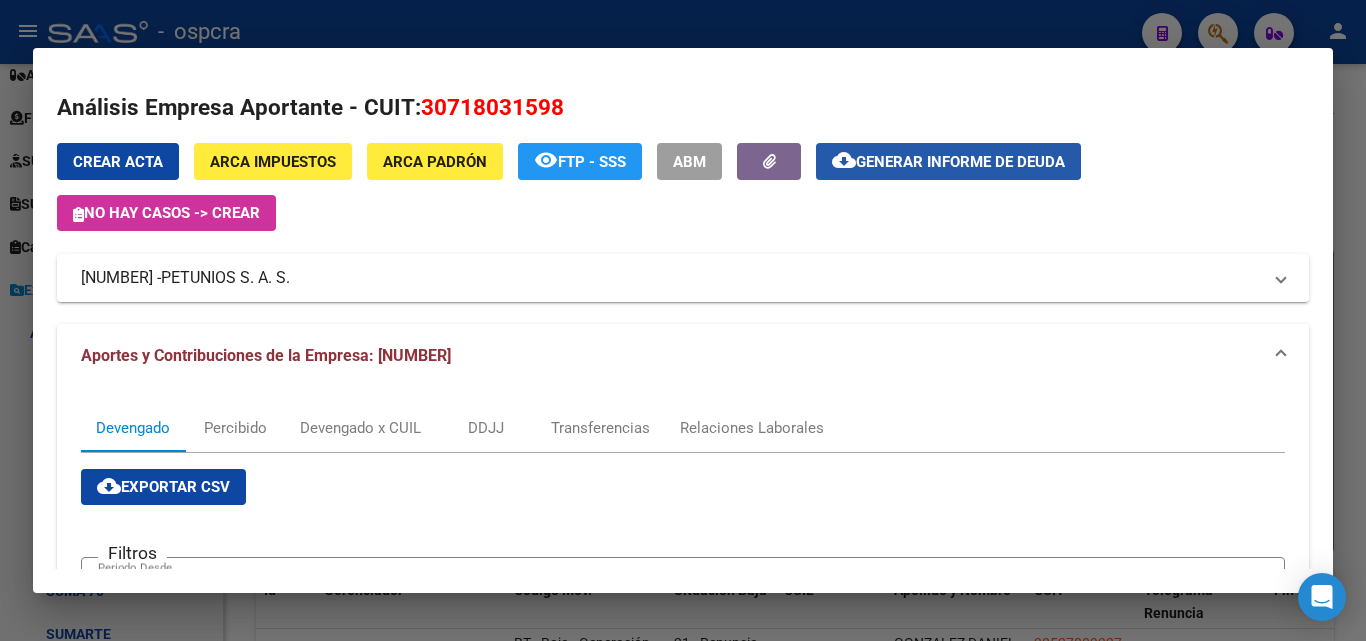 click on "Generar informe de deuda" 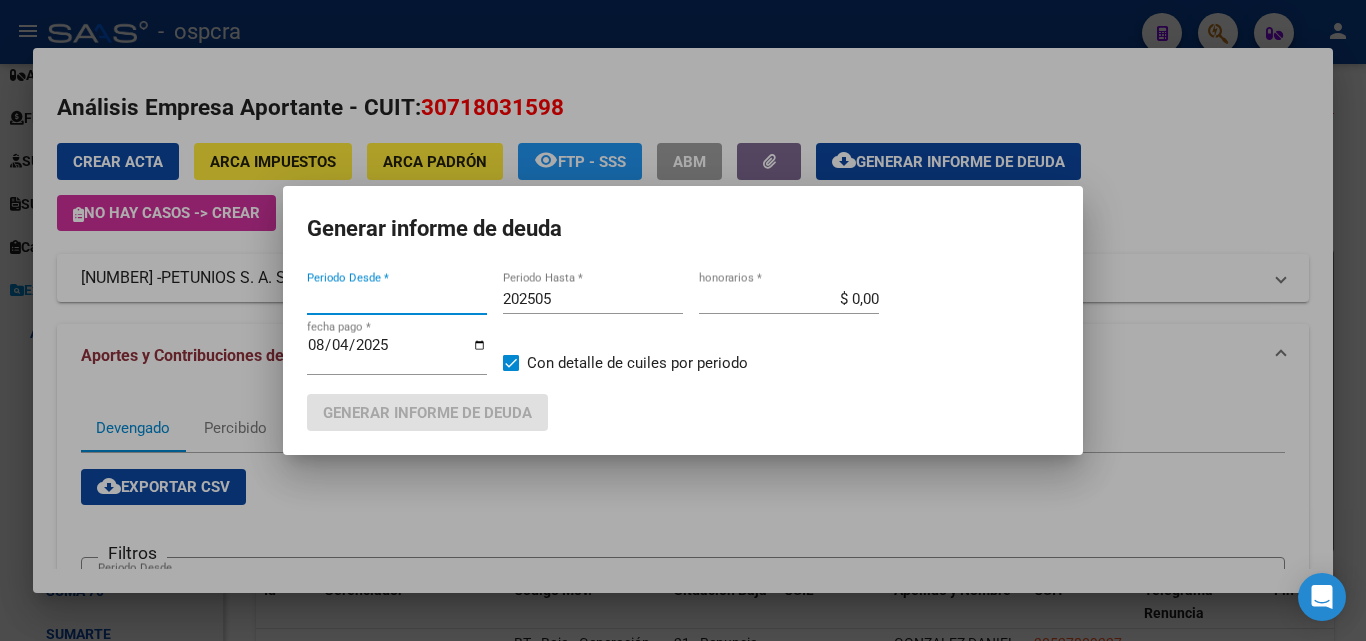 type on "201802" 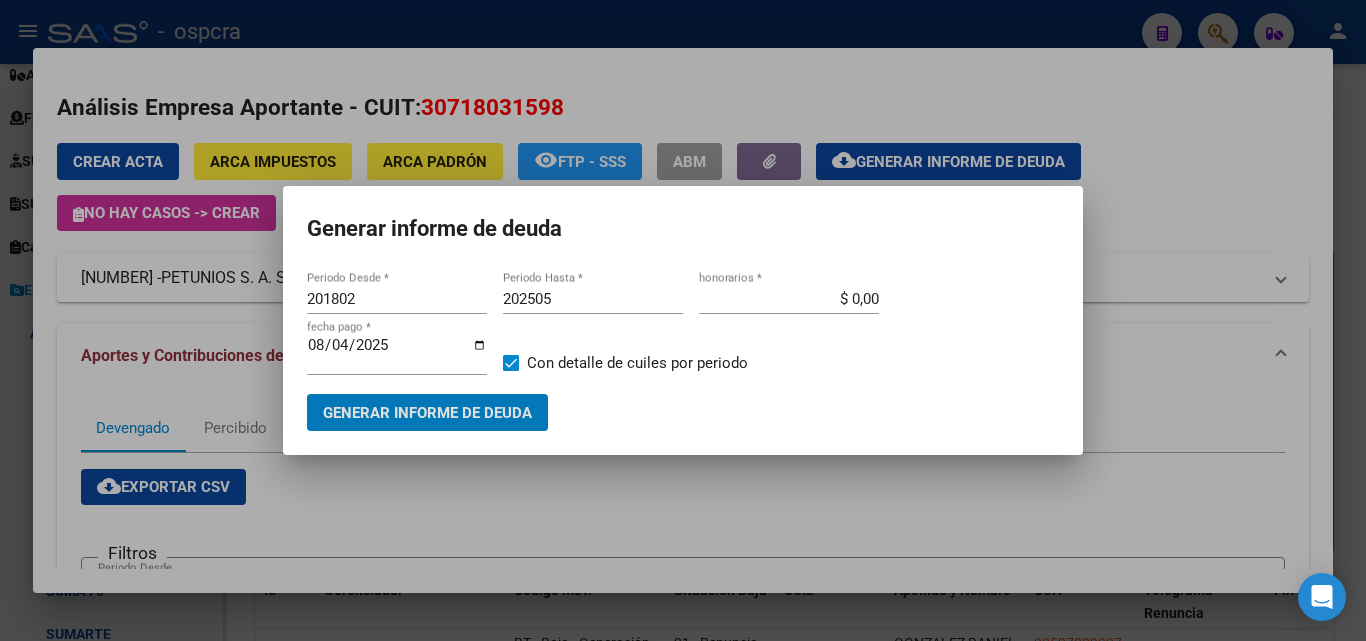 click at bounding box center (683, 320) 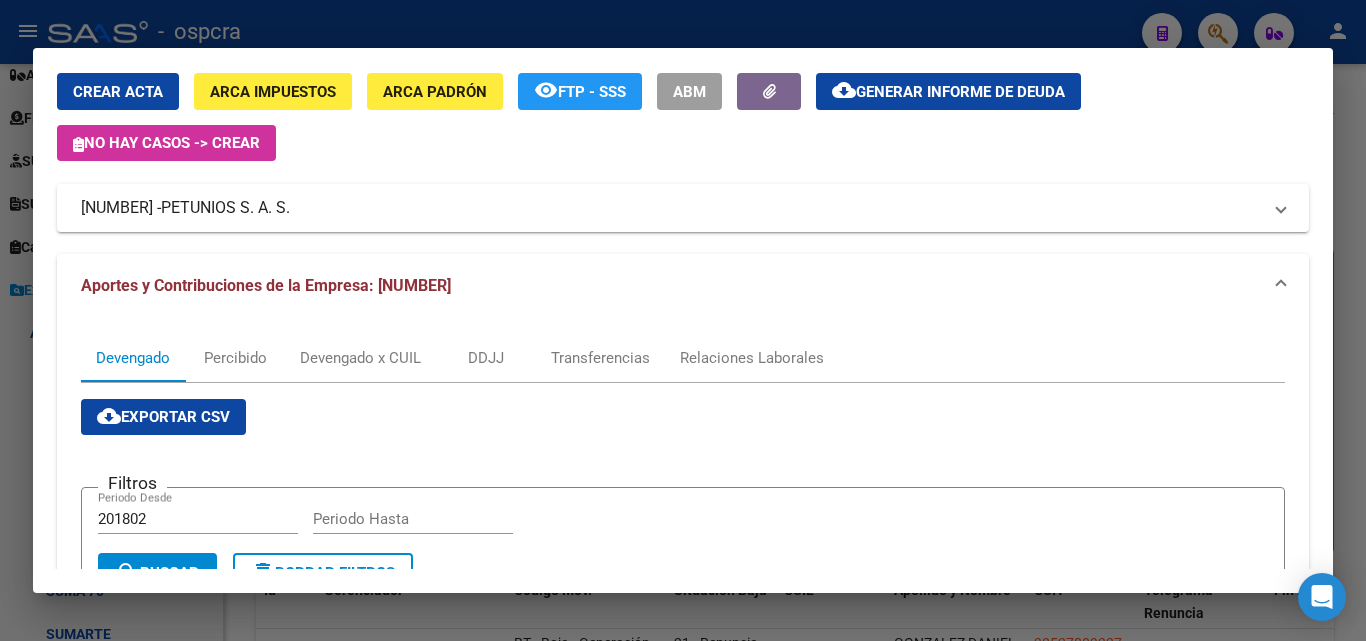 scroll, scrollTop: 300, scrollLeft: 0, axis: vertical 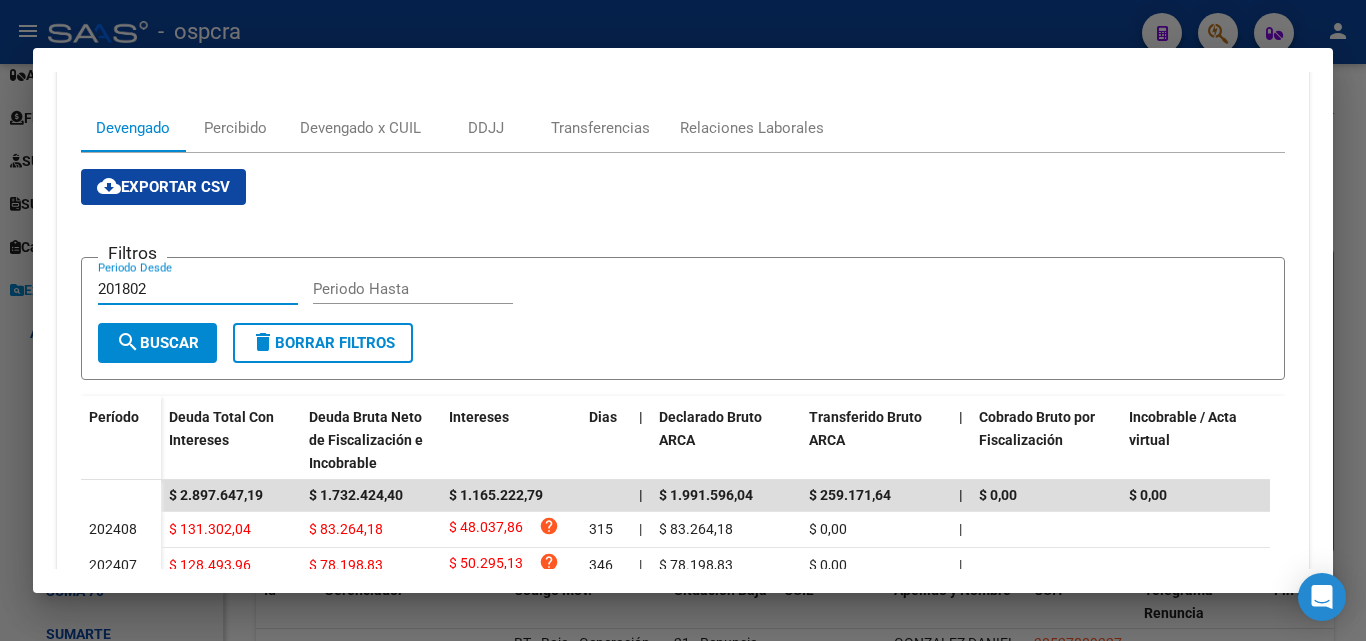 drag, startPoint x: 152, startPoint y: 288, endPoint x: 56, endPoint y: 319, distance: 100.88112 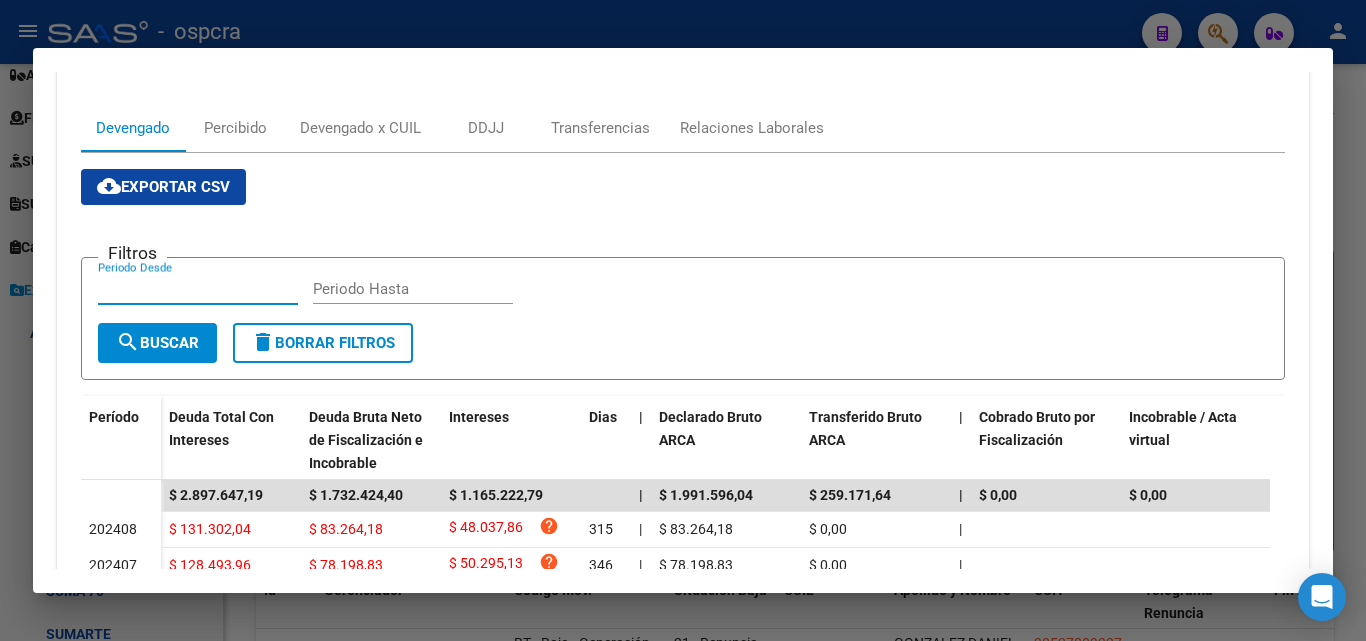 paste on "202311" 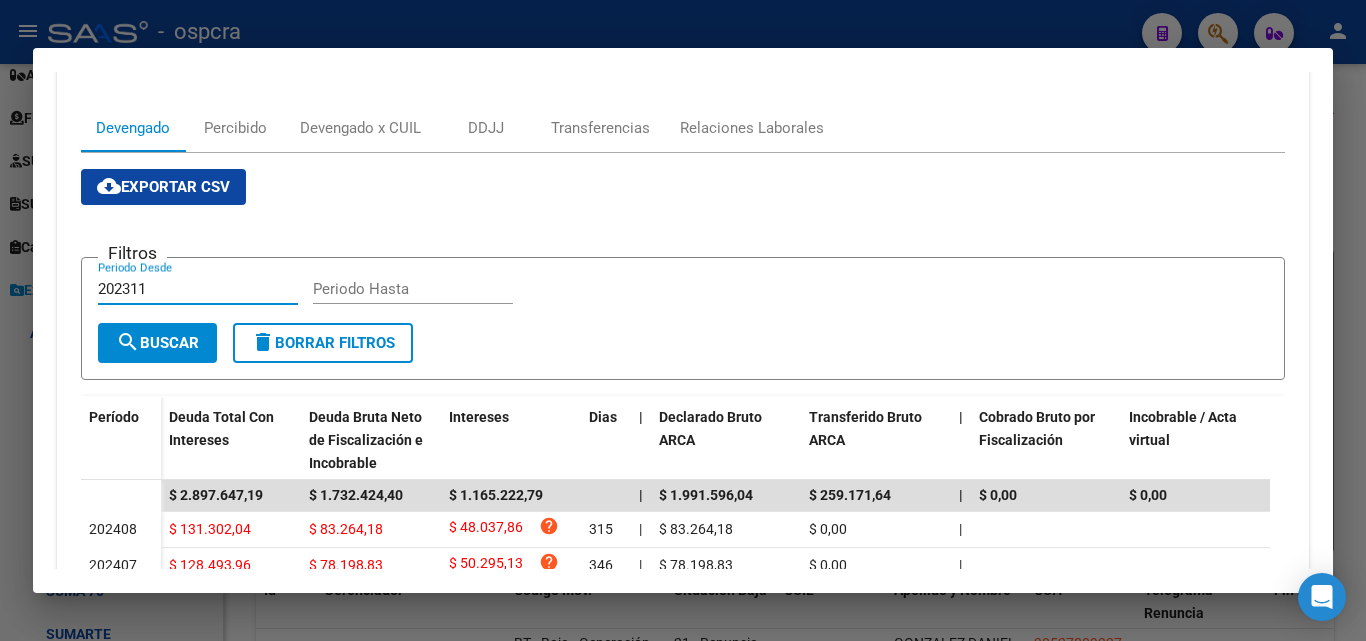 type on "202311" 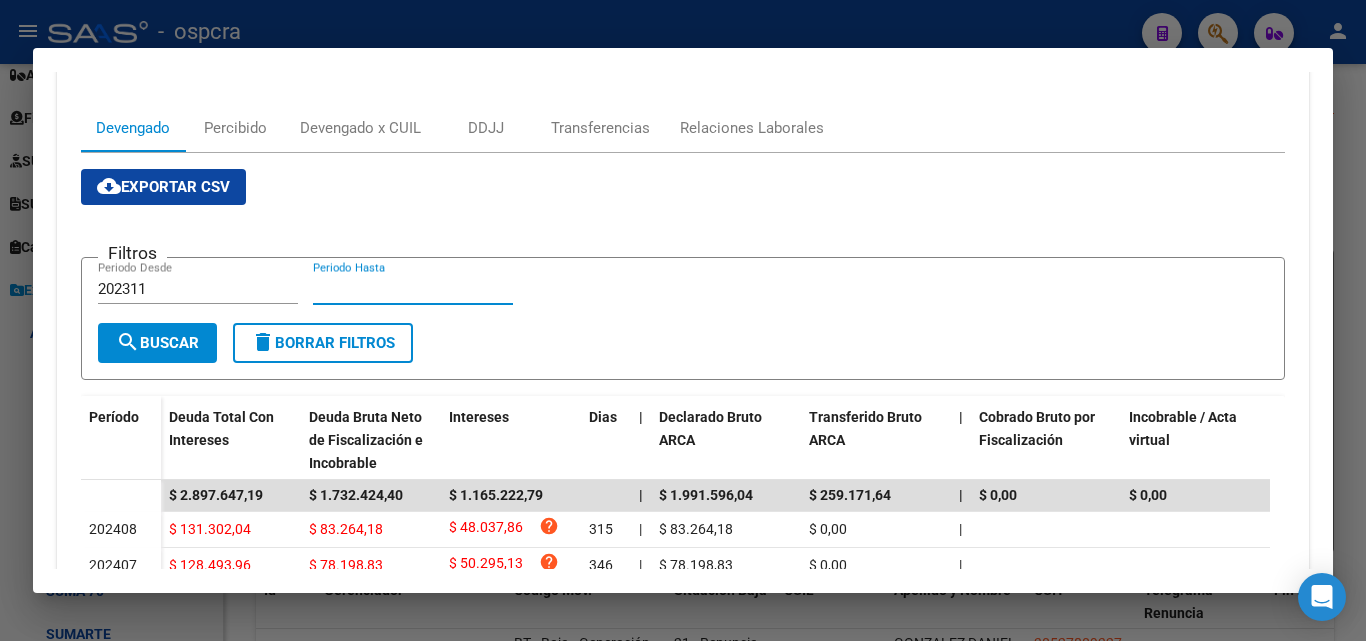 click on "Periodo Hasta" at bounding box center [413, 289] 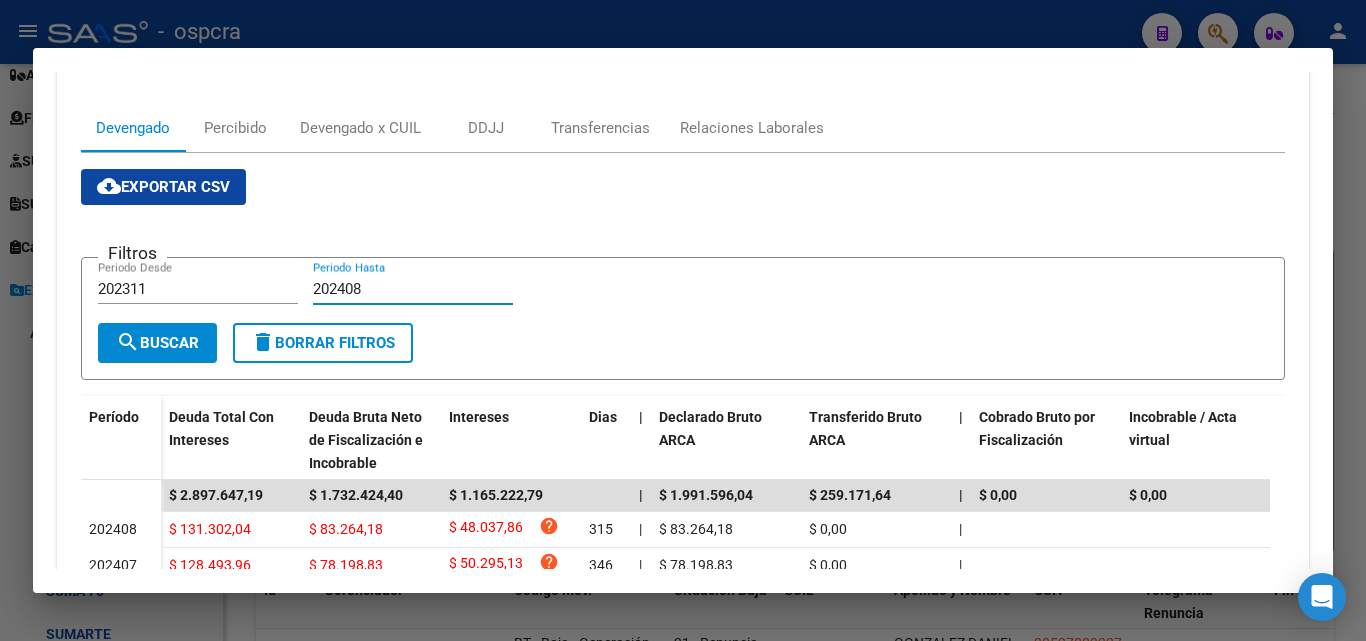type on "202408" 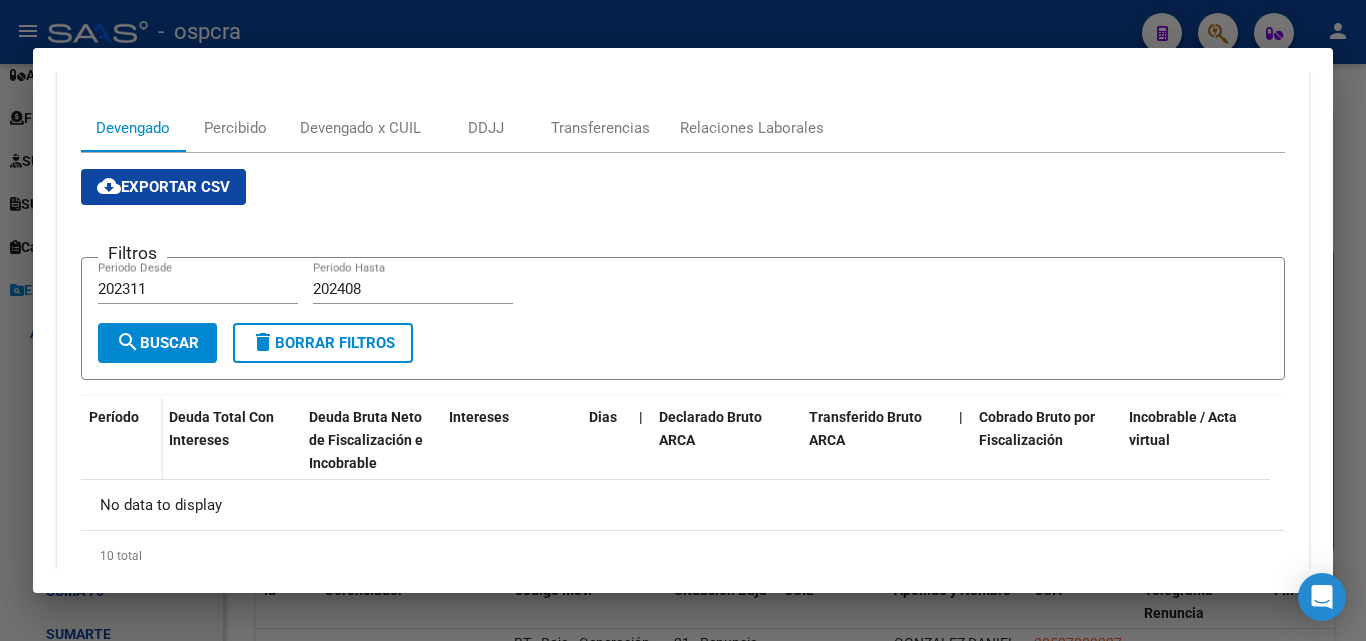 click on "202408" at bounding box center (413, 289) 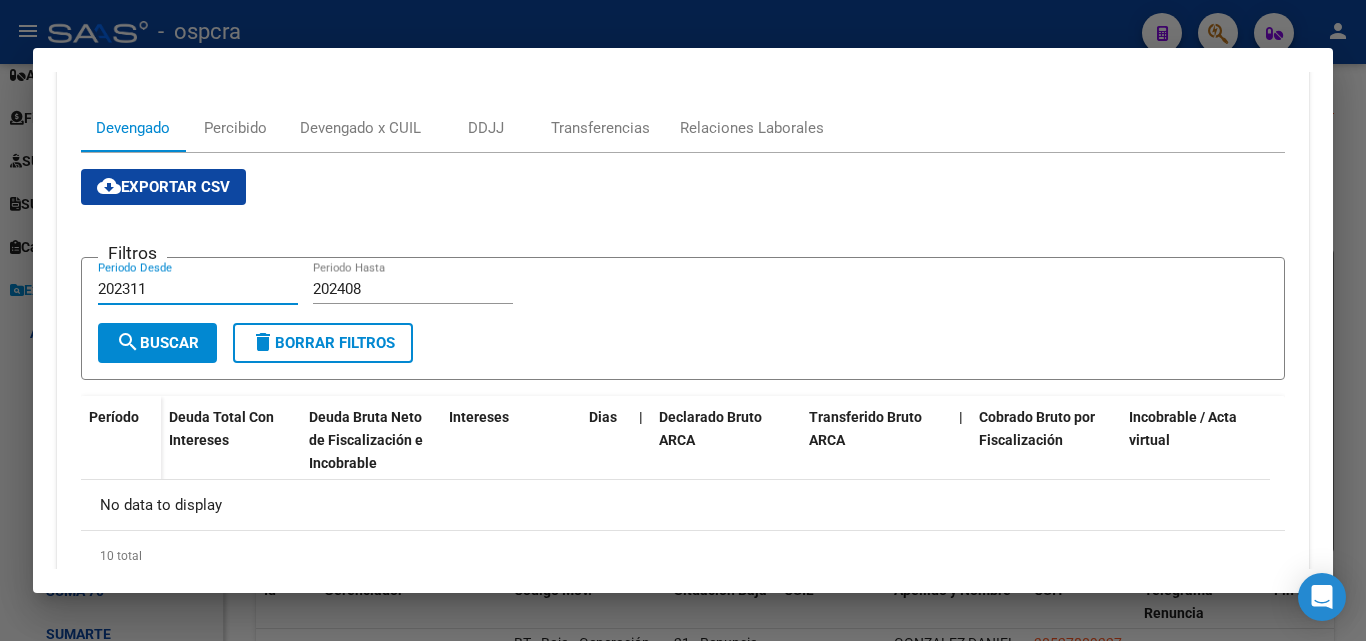 drag, startPoint x: 152, startPoint y: 294, endPoint x: 20, endPoint y: 318, distance: 134.16408 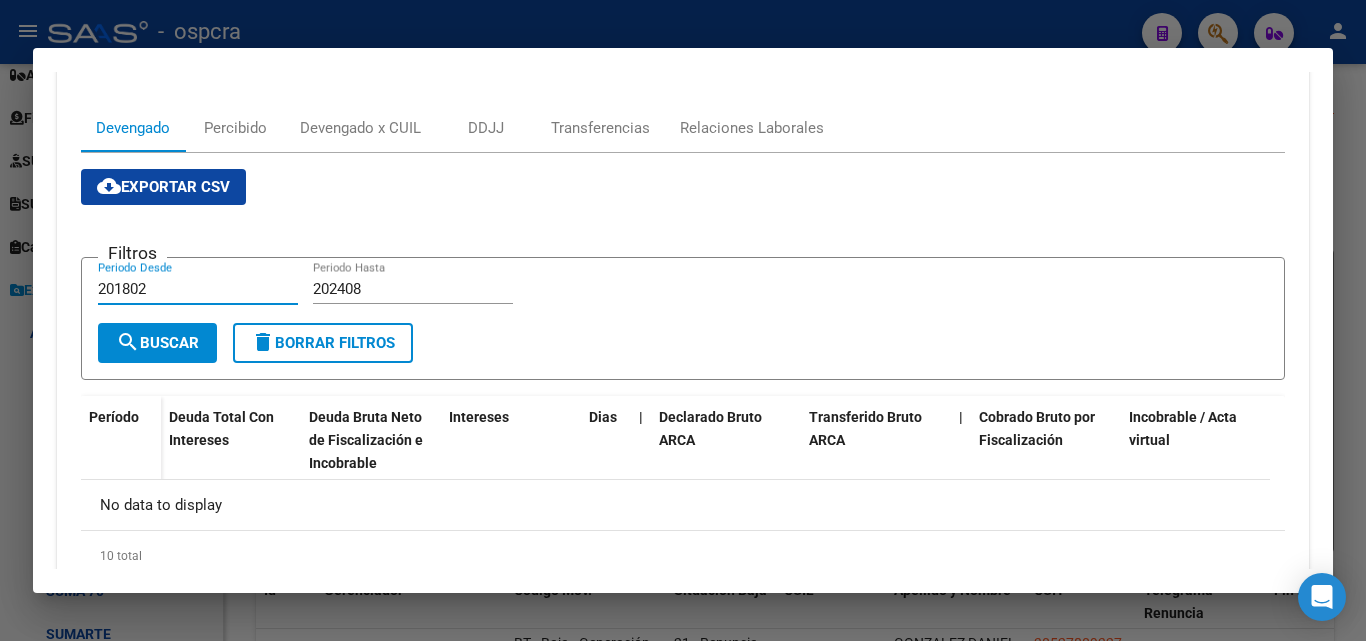 type on "201802" 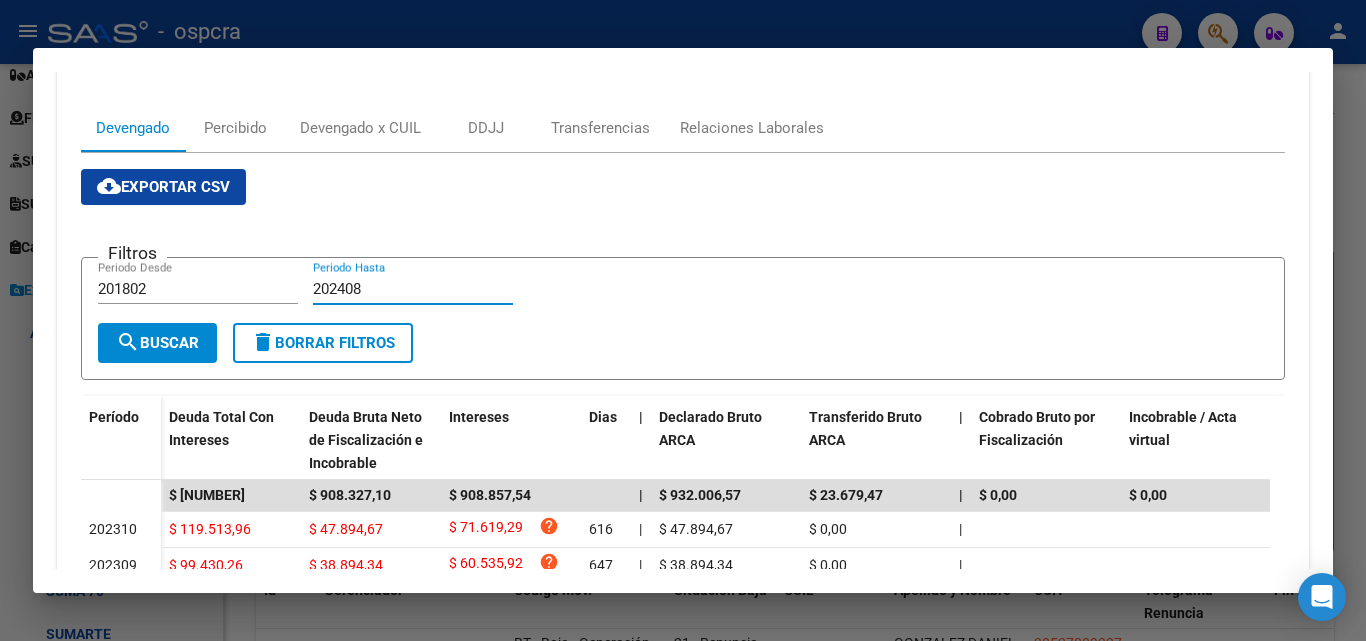 click on "202408" at bounding box center (413, 289) 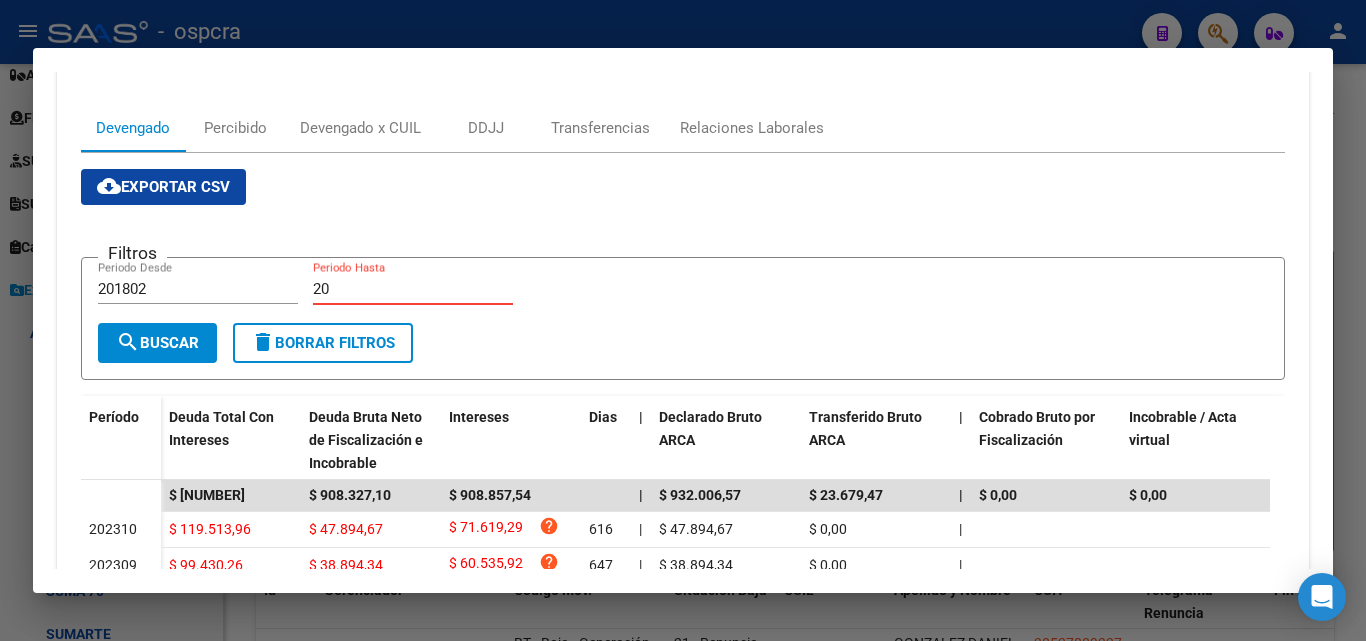 type on "2" 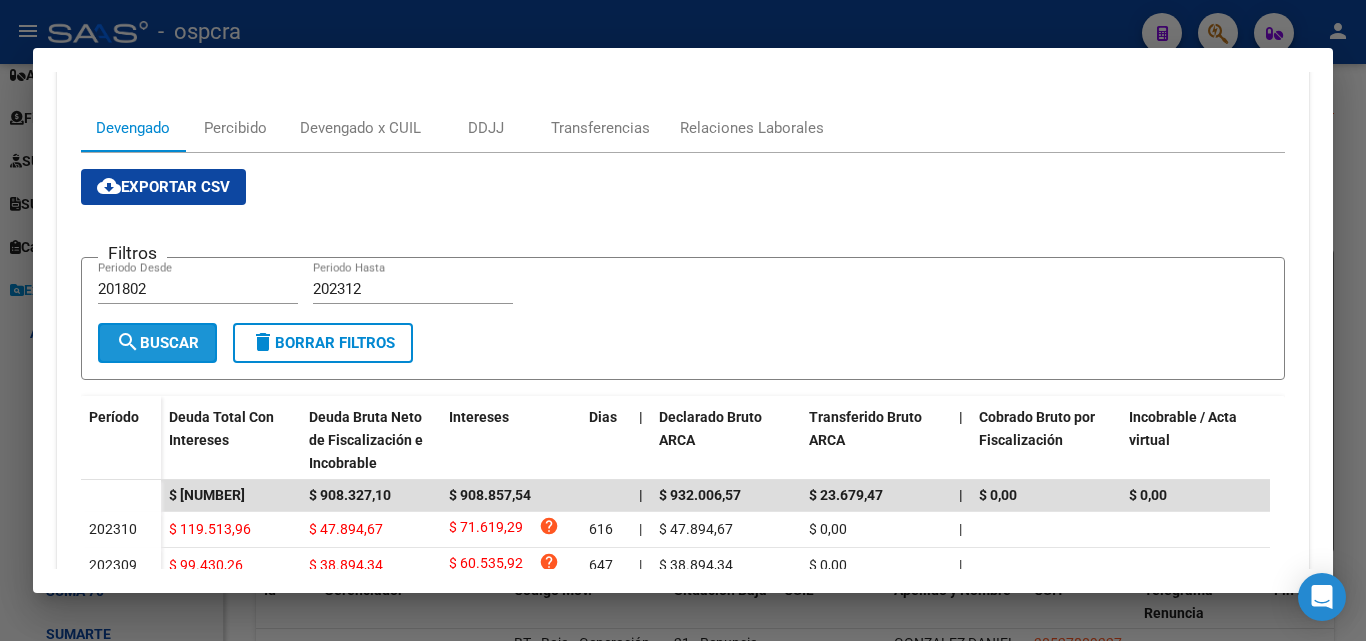 click on "search  Buscar" at bounding box center (157, 343) 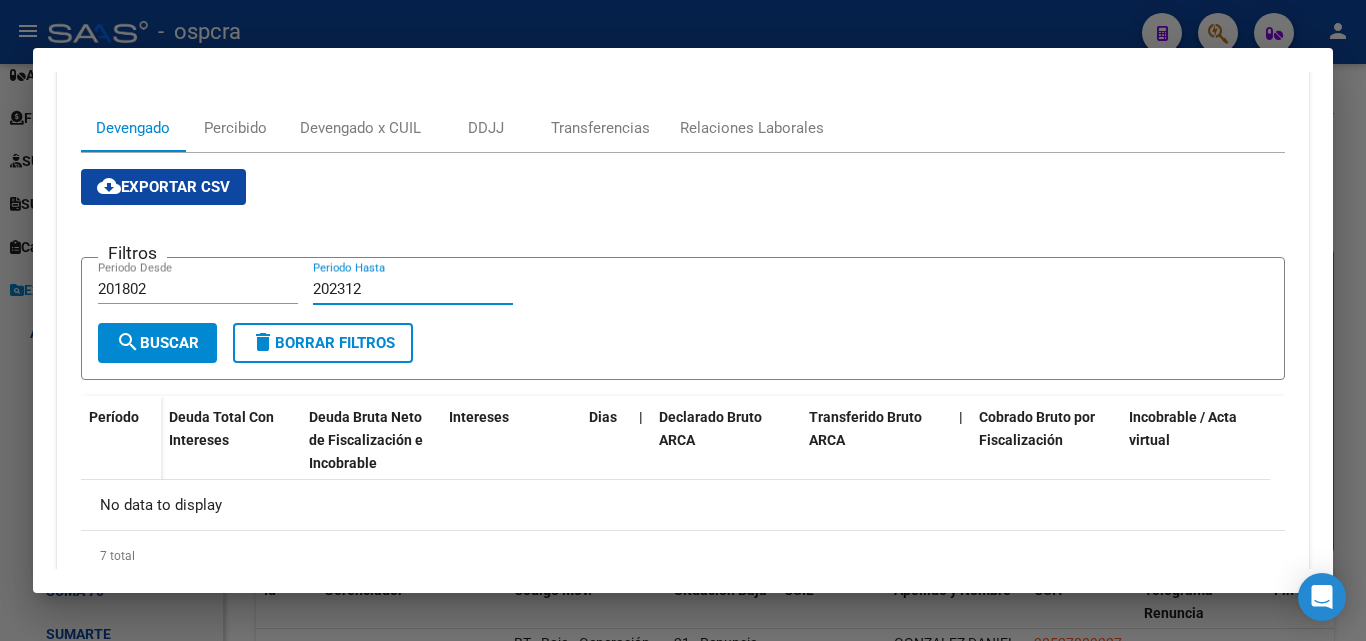 click on "202312" at bounding box center (413, 289) 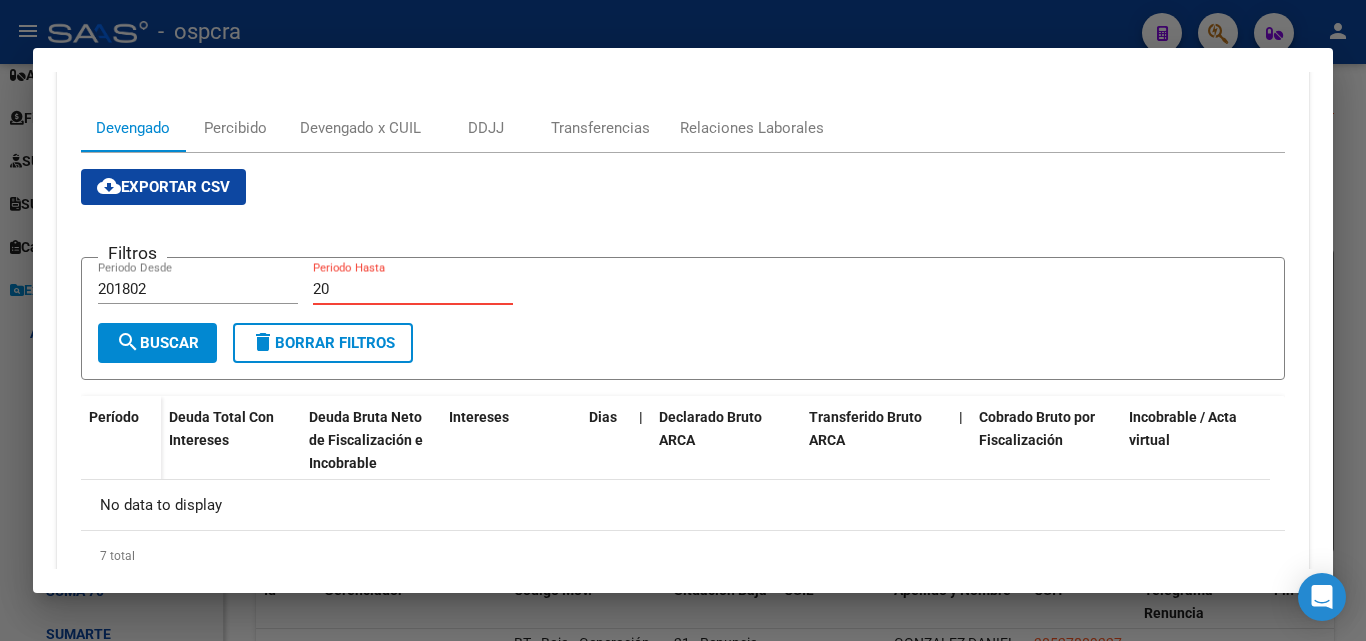 type on "2" 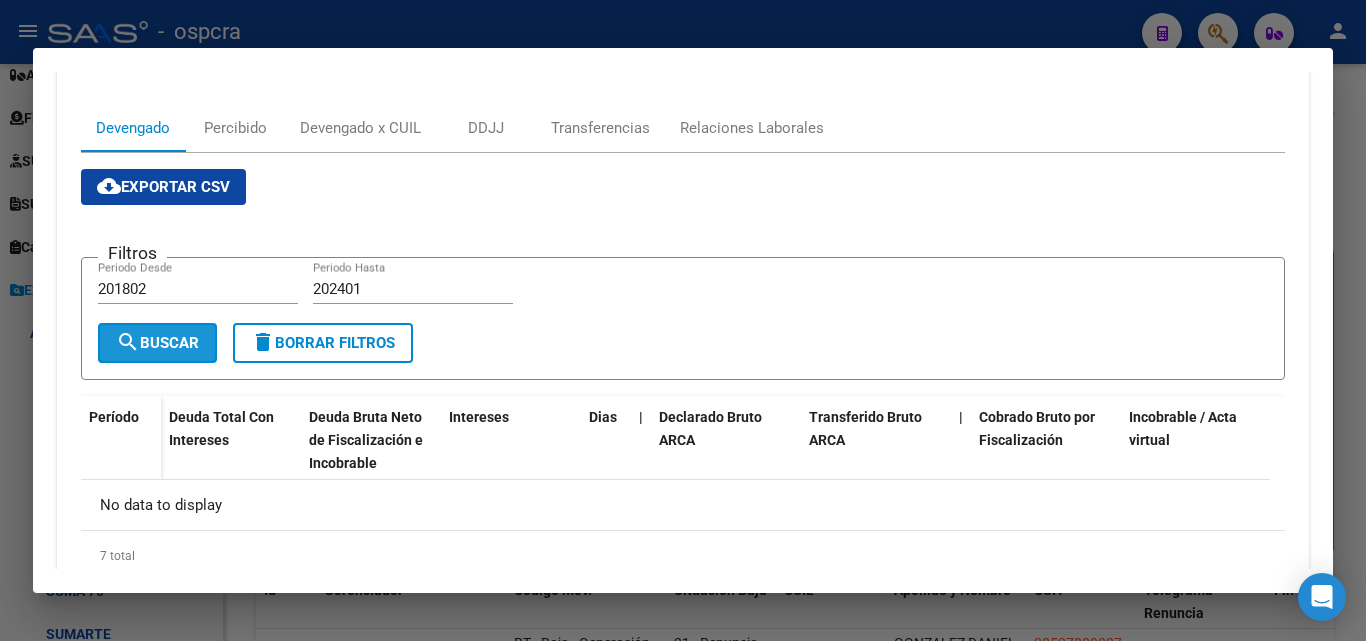 click on "search  Buscar" at bounding box center (157, 343) 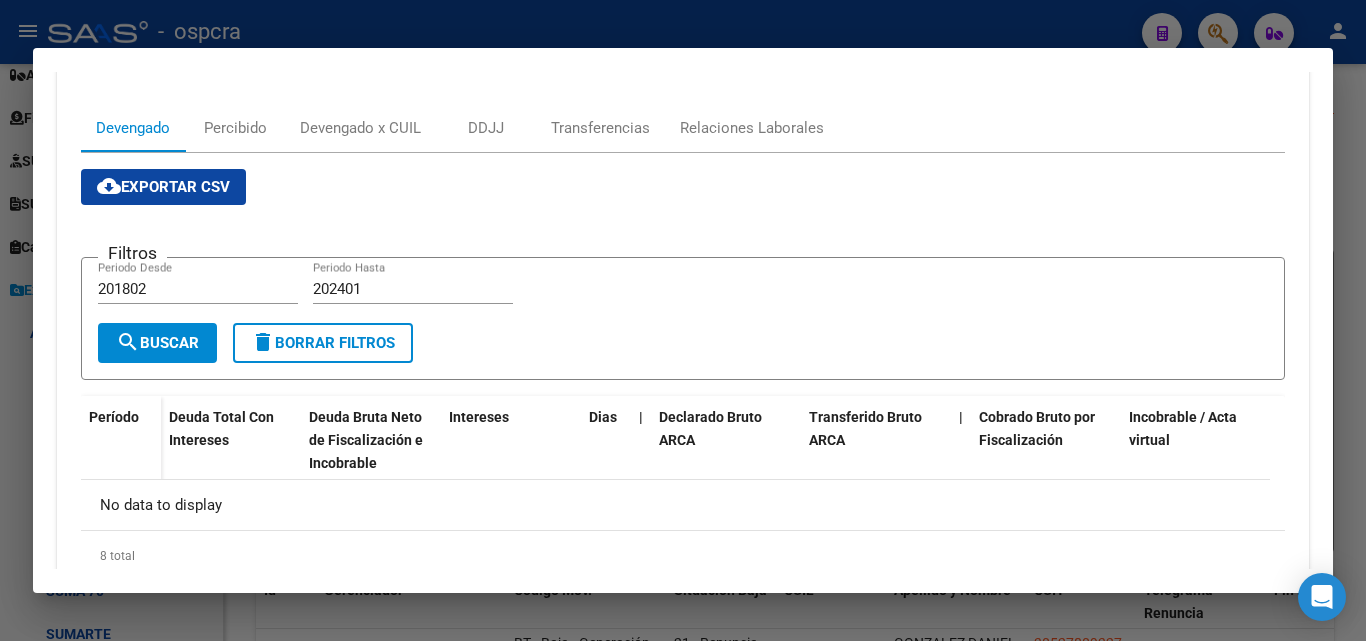 click on "202401" at bounding box center [413, 289] 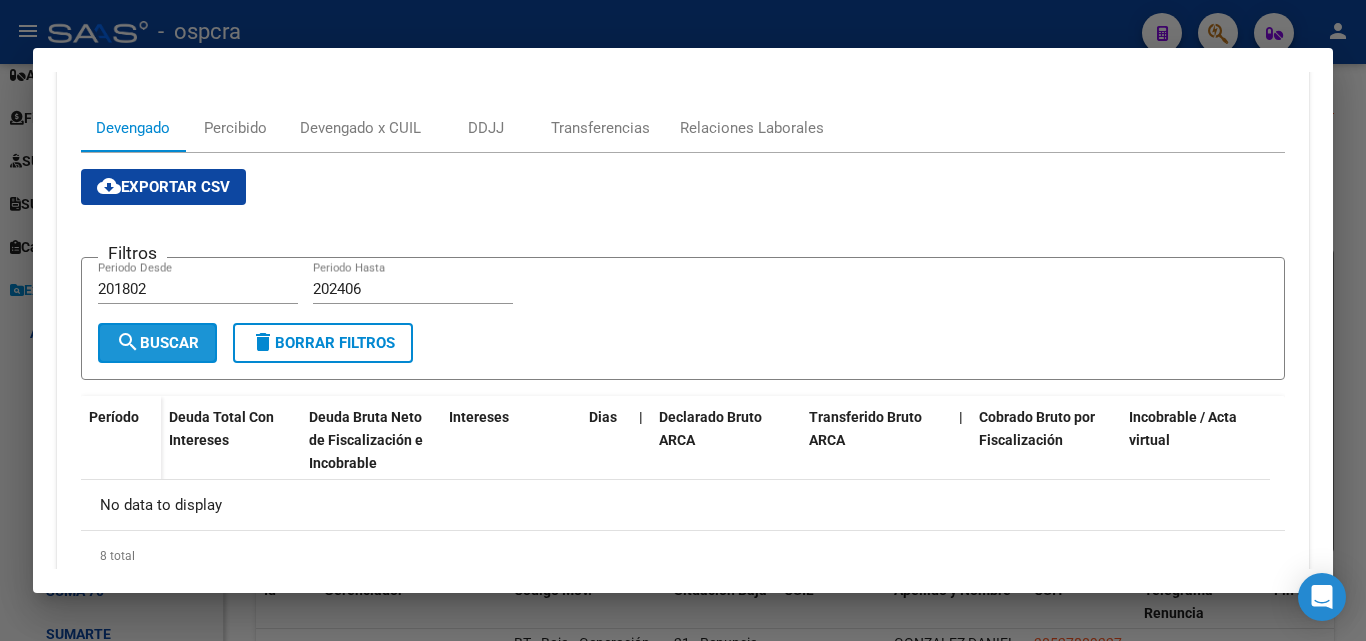 click on "search  Buscar" at bounding box center [157, 343] 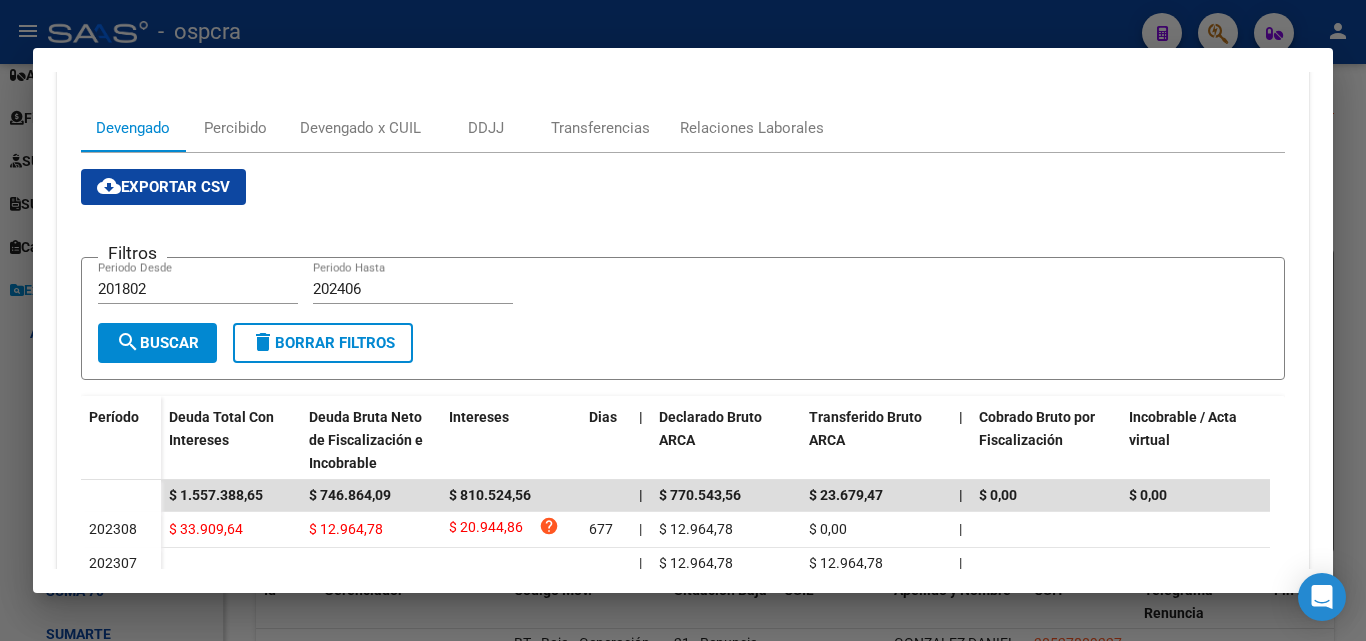 click on "202406" at bounding box center [413, 289] 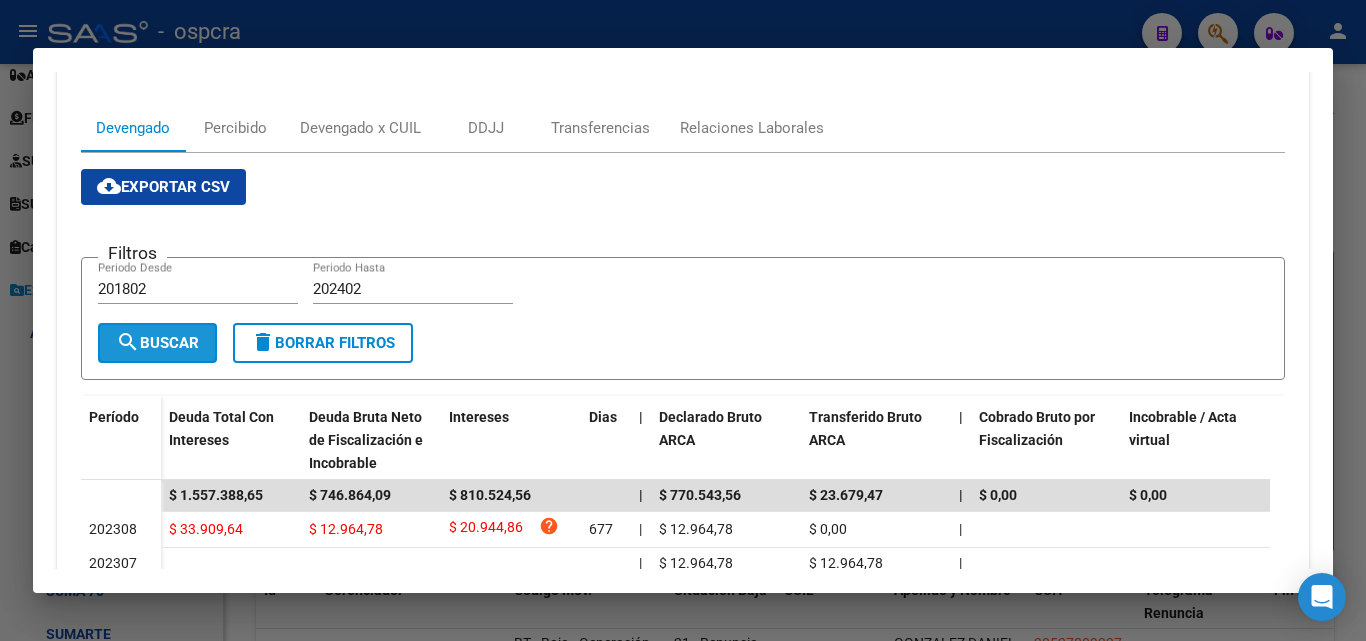 click on "search  Buscar" at bounding box center (157, 343) 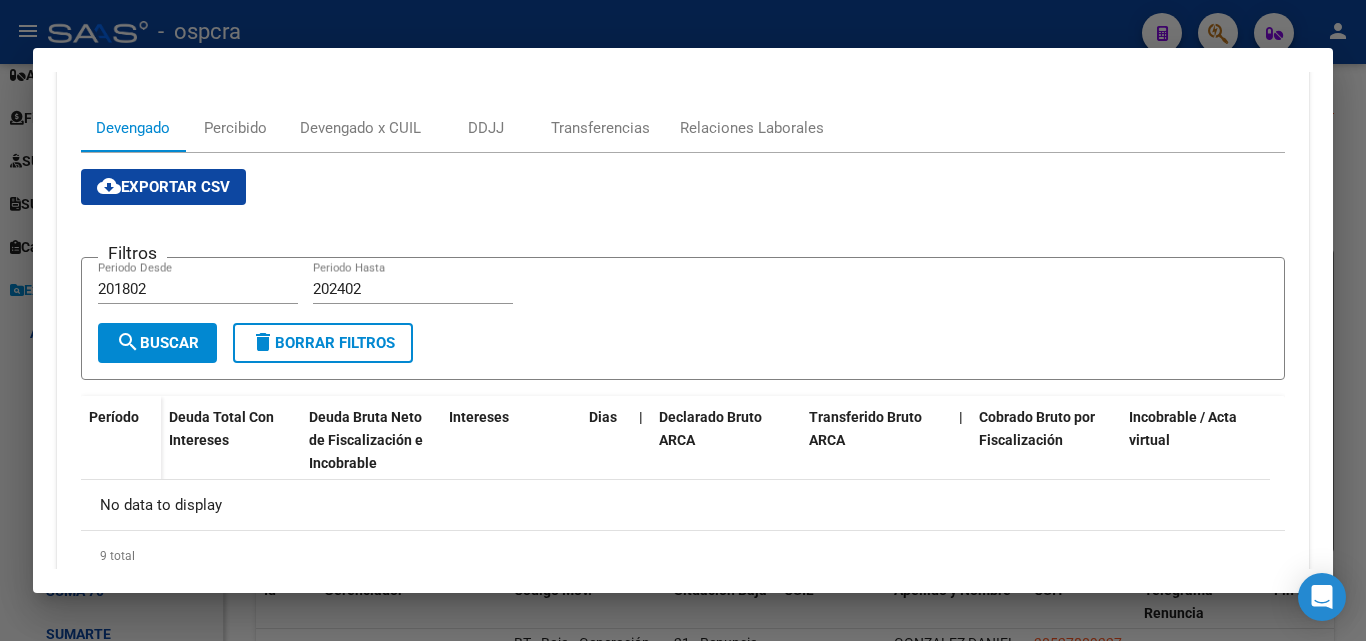click on "202402" at bounding box center (413, 289) 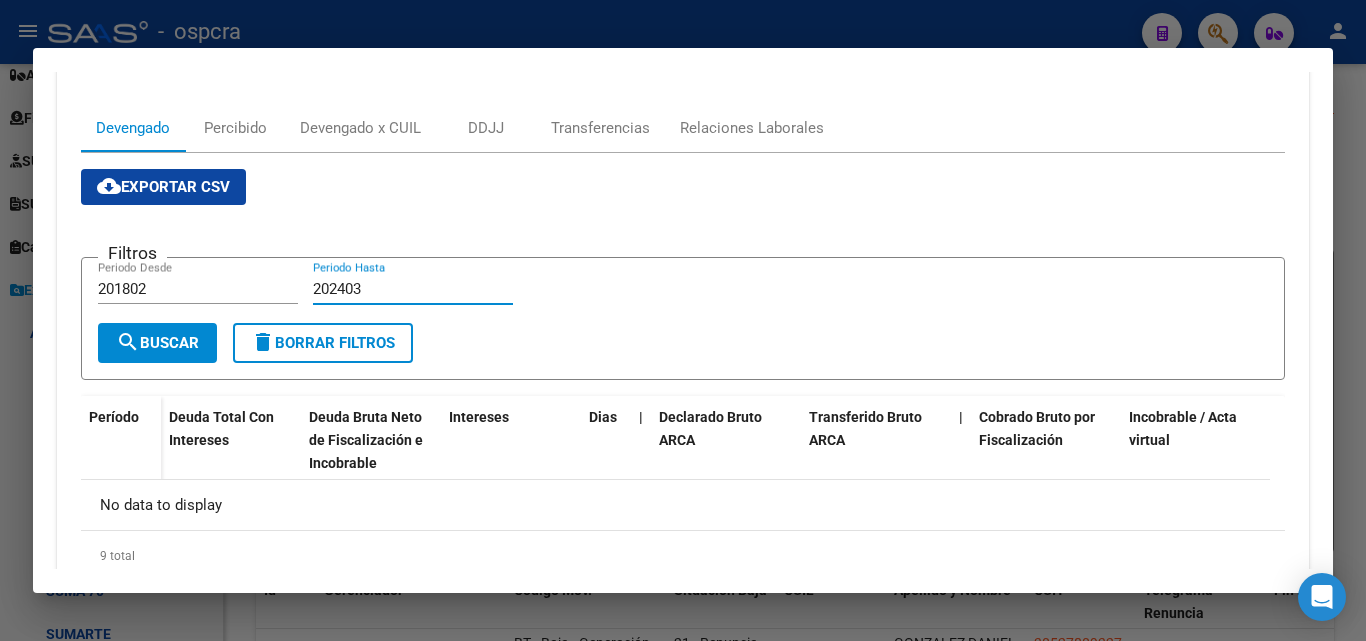 type on "202403" 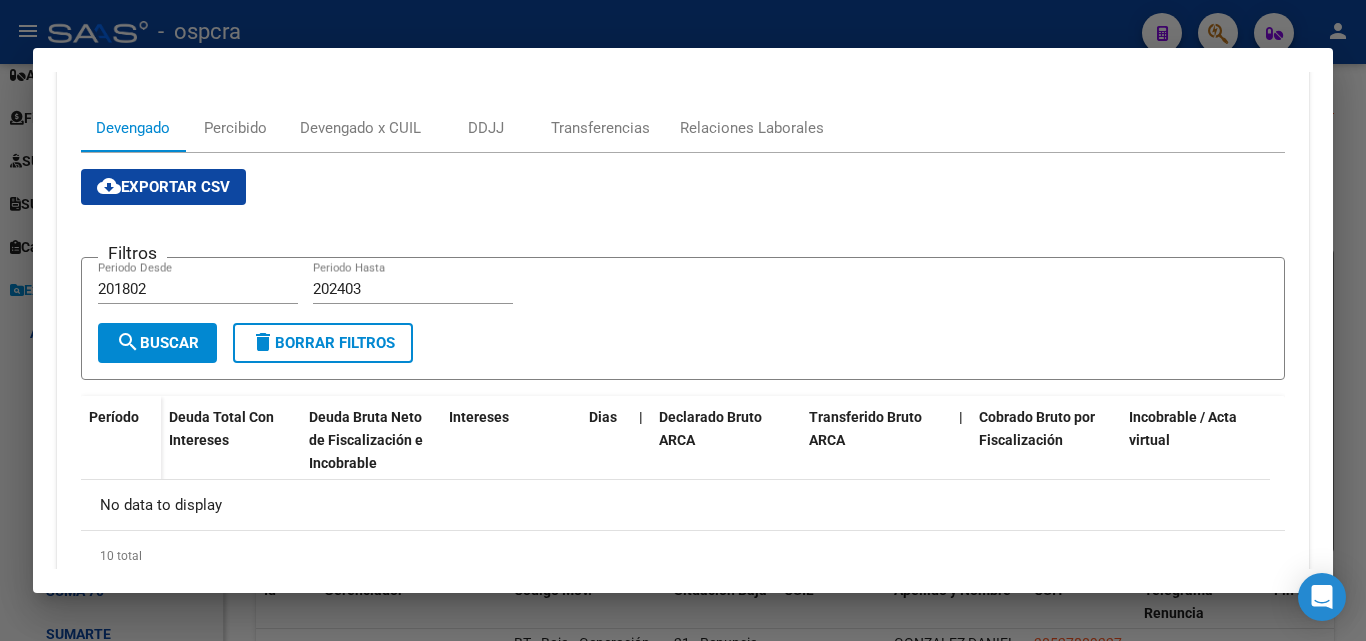 click on "202403" at bounding box center [413, 289] 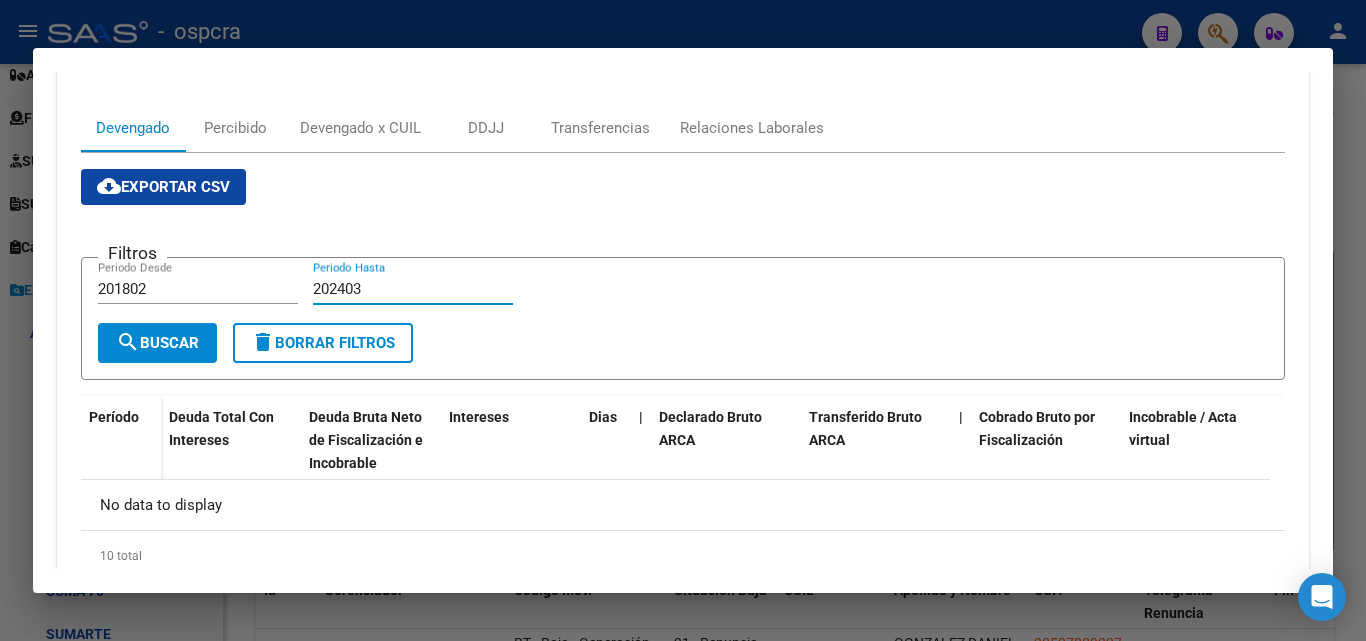 drag, startPoint x: 400, startPoint y: 294, endPoint x: 277, endPoint y: 293, distance: 123.00407 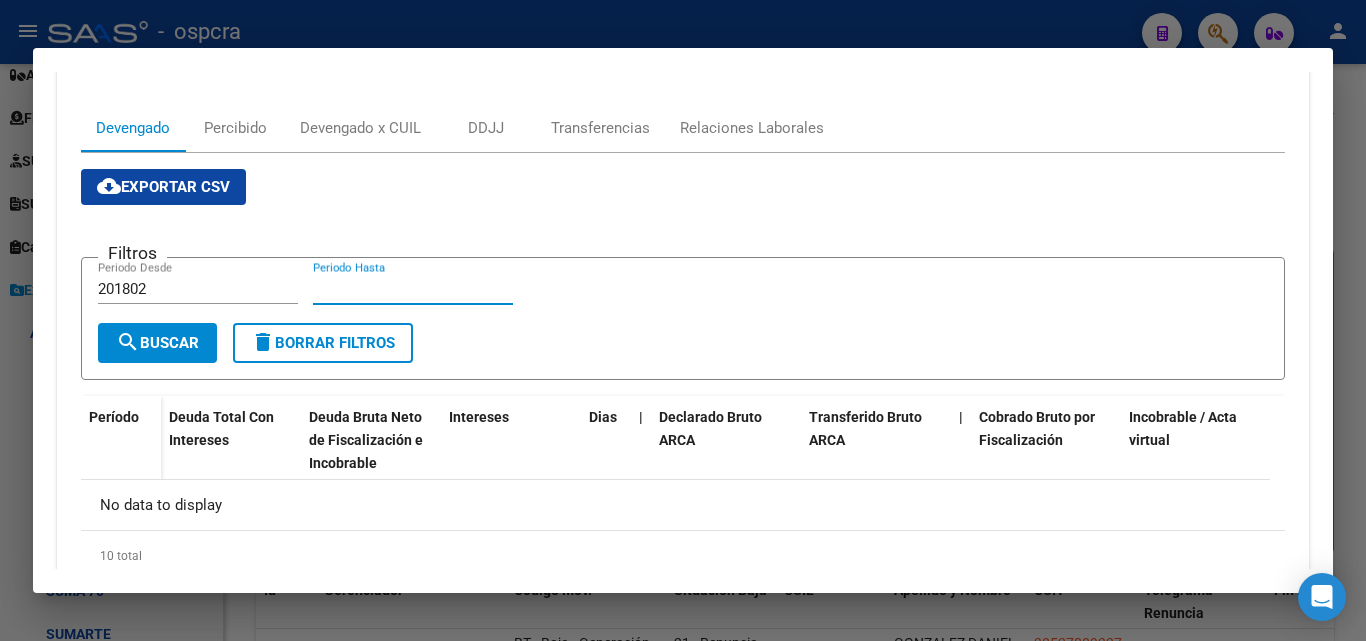 type 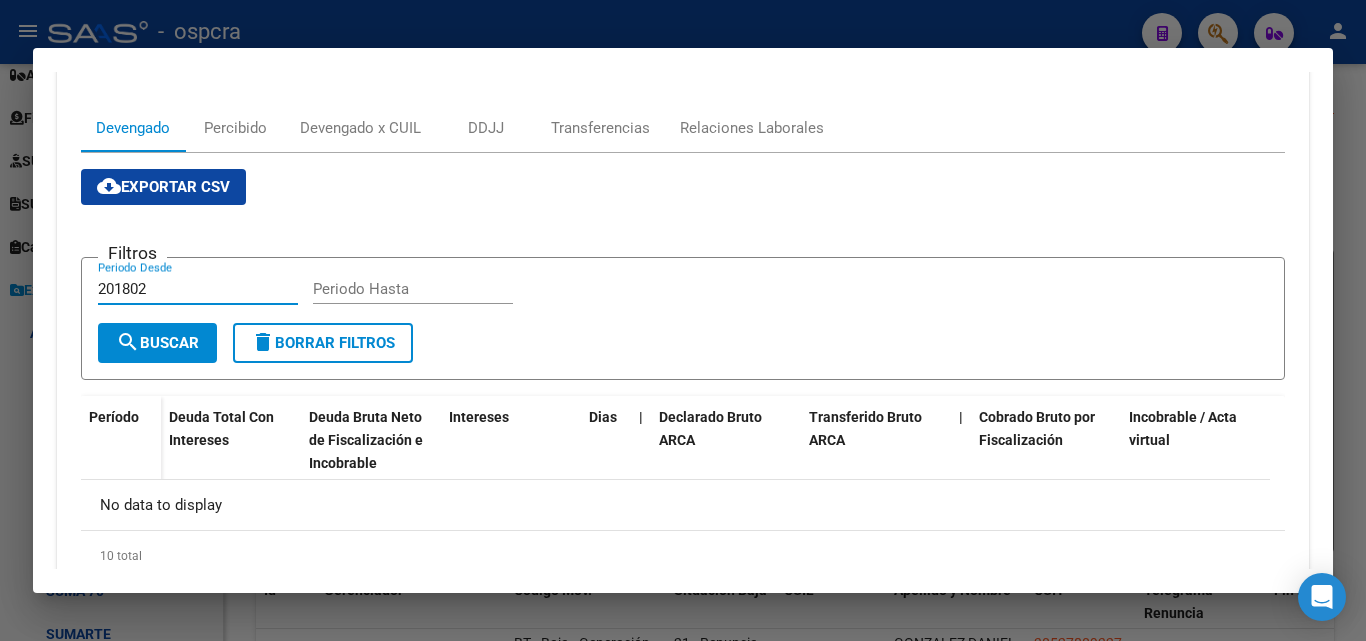 drag, startPoint x: 169, startPoint y: 286, endPoint x: 0, endPoint y: 309, distance: 170.5579 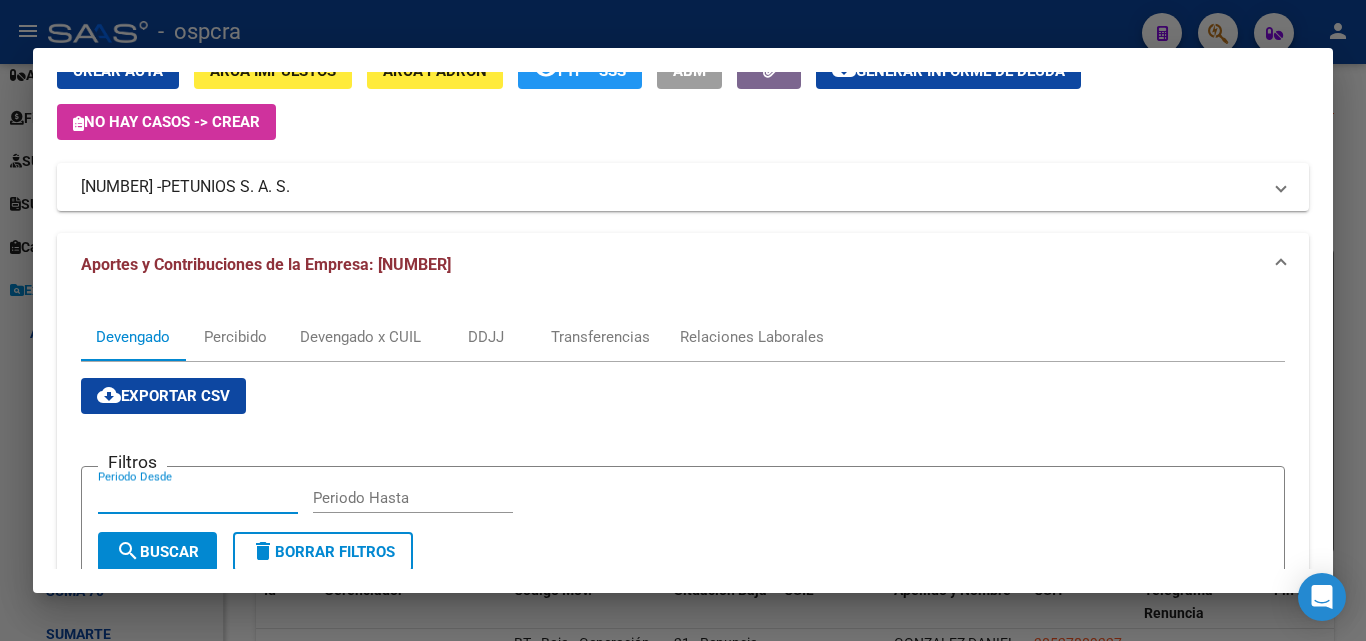 scroll, scrollTop: 0, scrollLeft: 0, axis: both 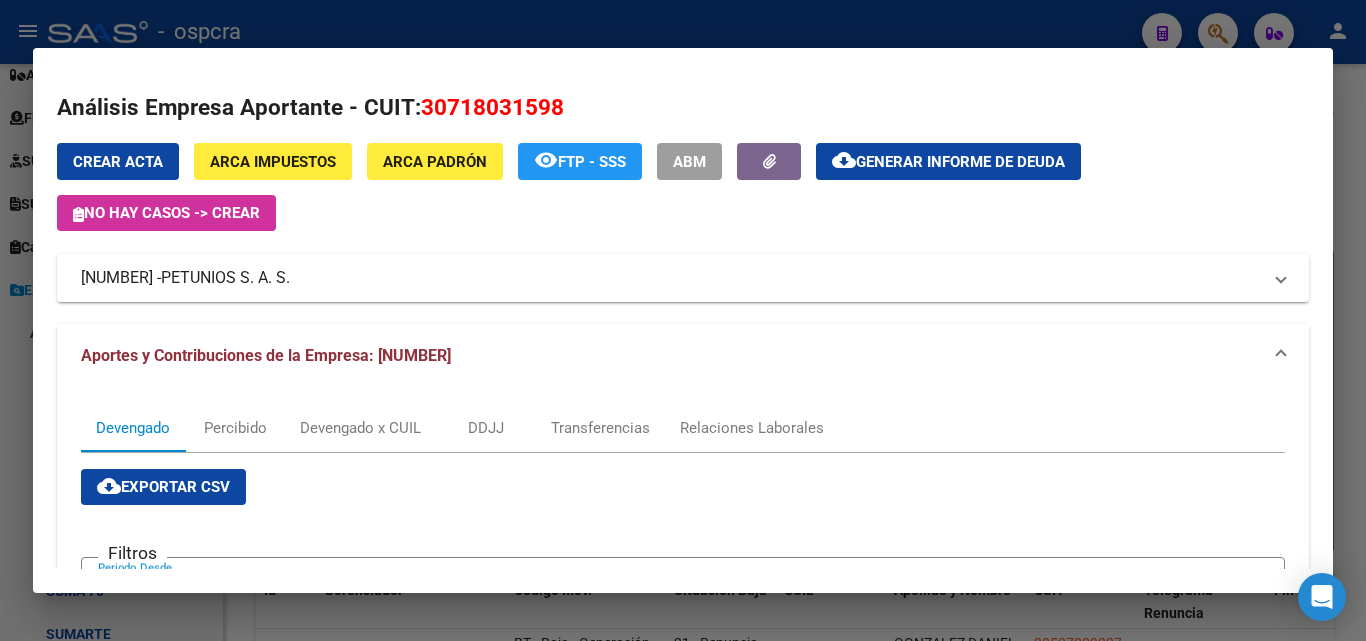 type 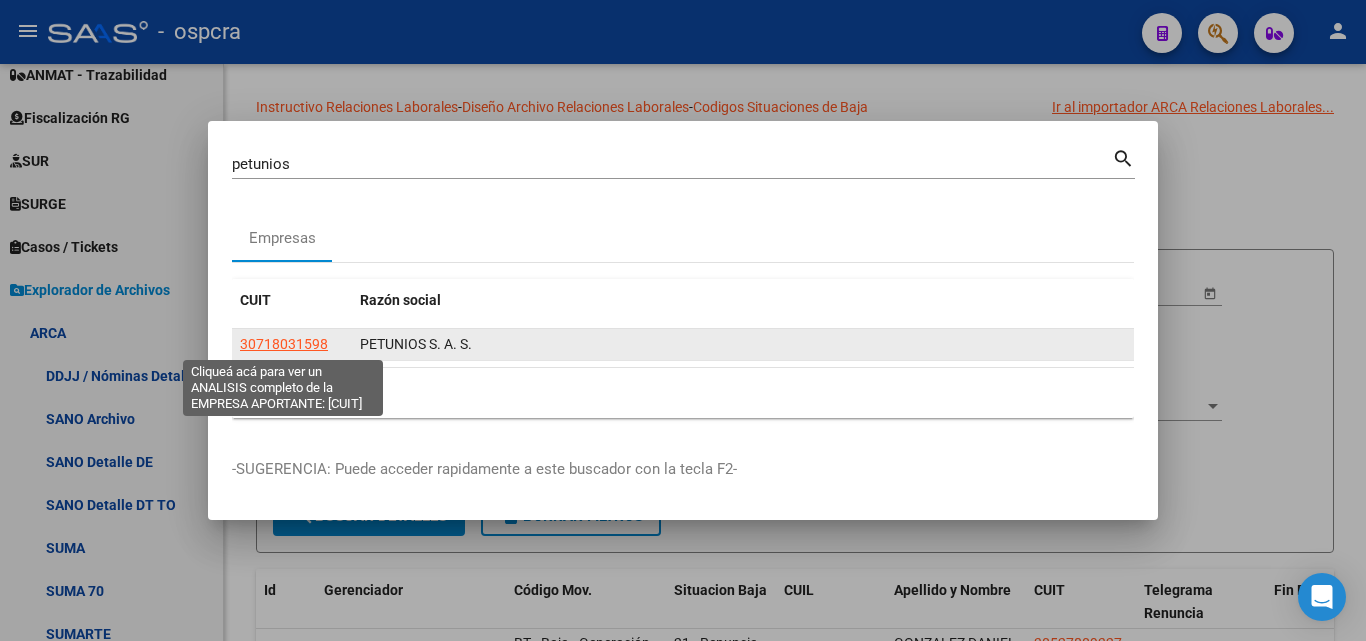 click on "30718031598" 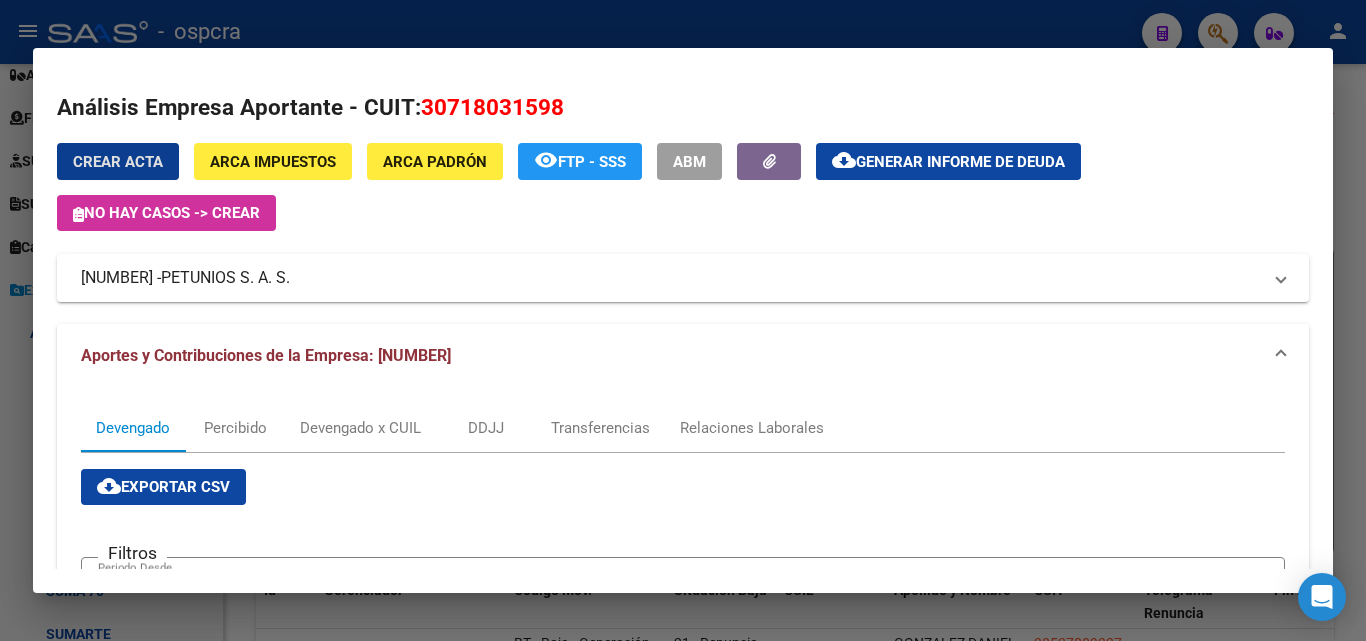 click at bounding box center [683, 320] 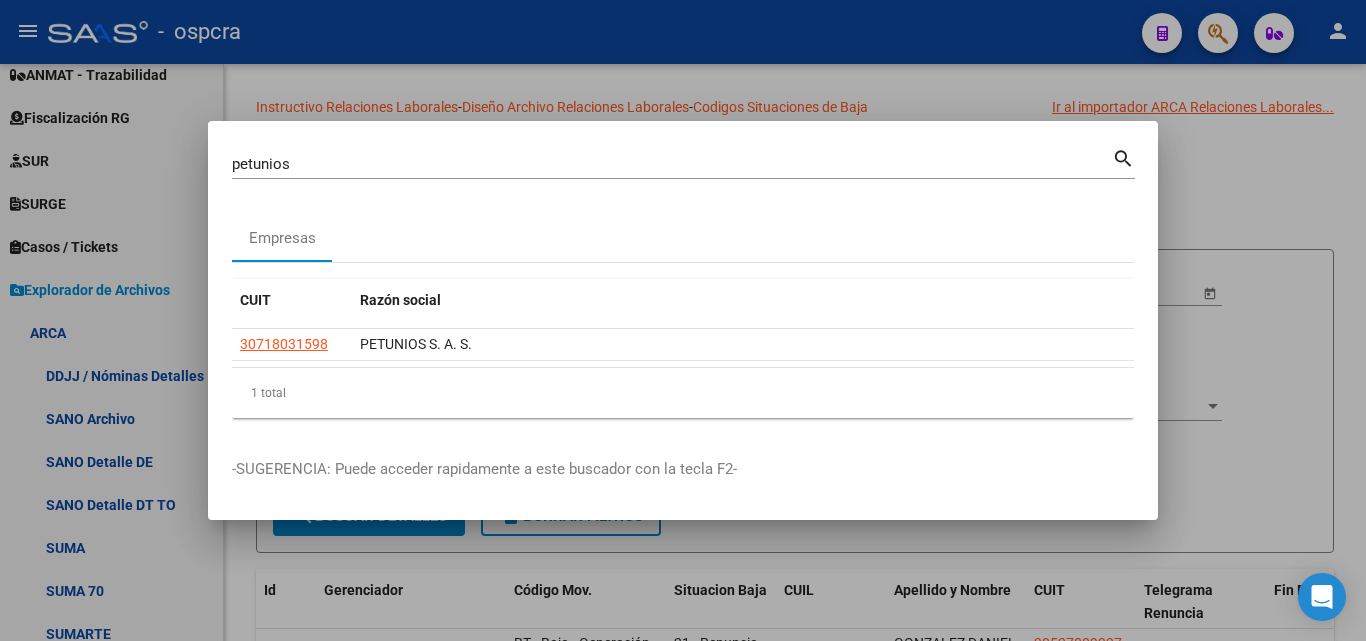click at bounding box center [683, 320] 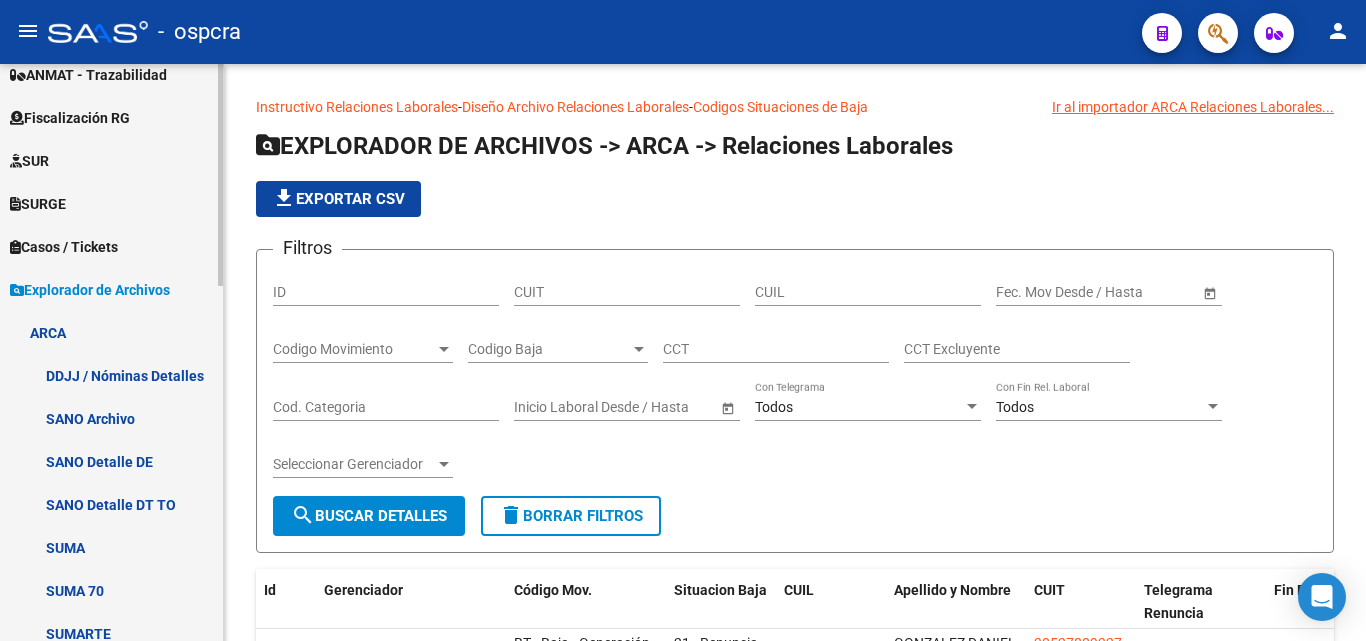 scroll, scrollTop: 0, scrollLeft: 0, axis: both 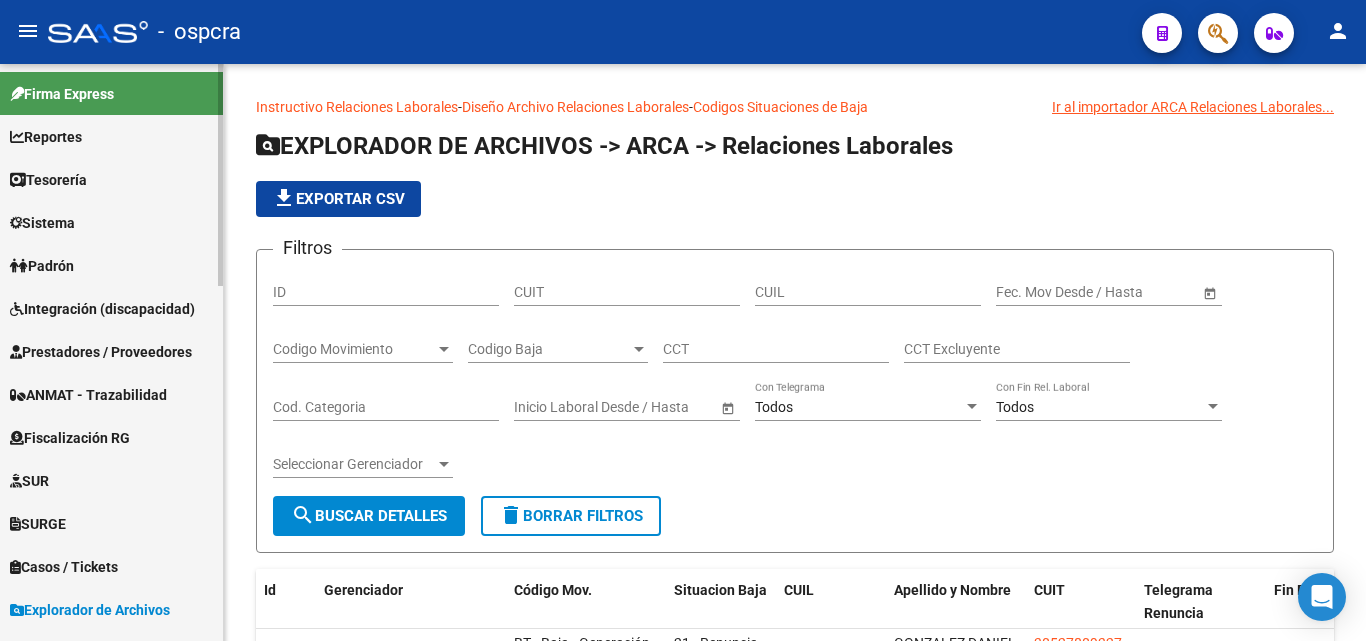 click on "Padrón" at bounding box center [42, 266] 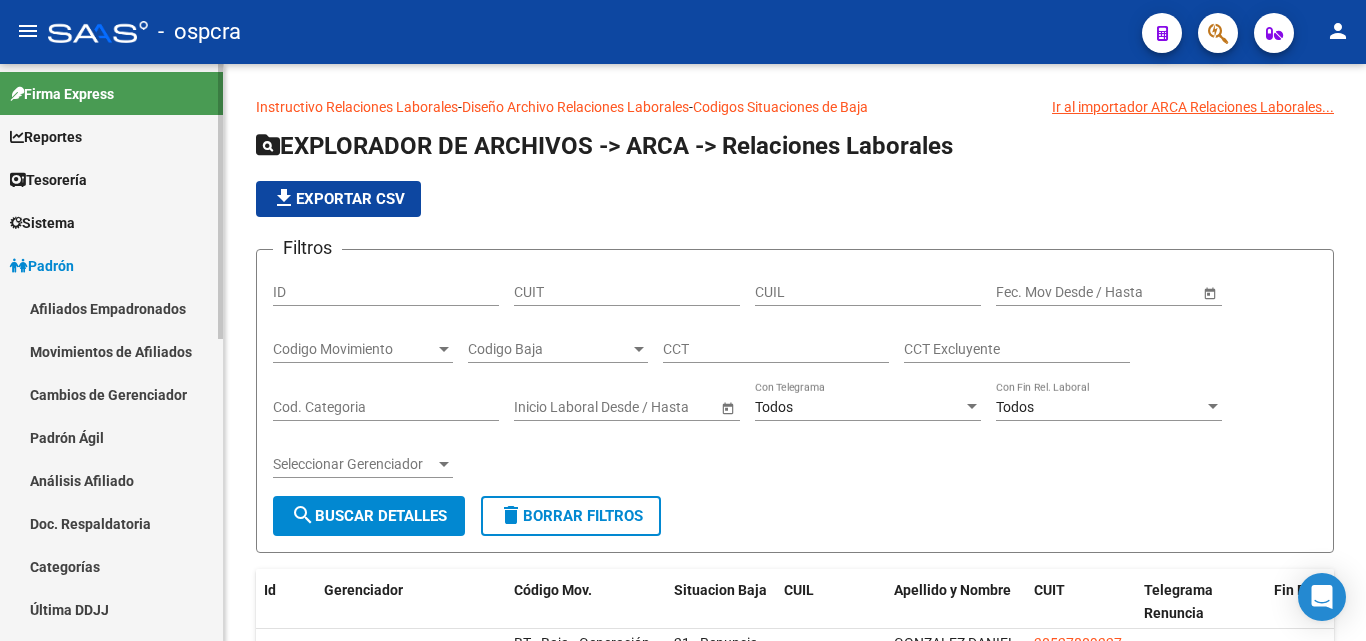 click on "Afiliados Empadronados" at bounding box center (111, 308) 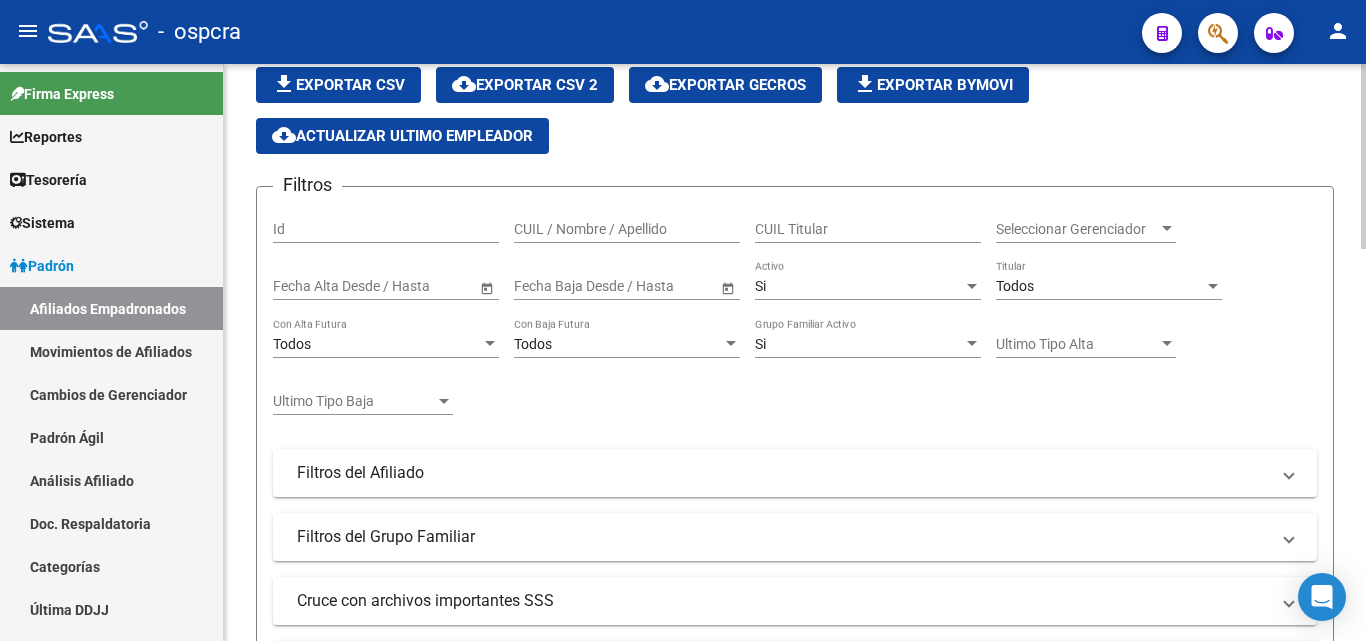 scroll, scrollTop: 0, scrollLeft: 0, axis: both 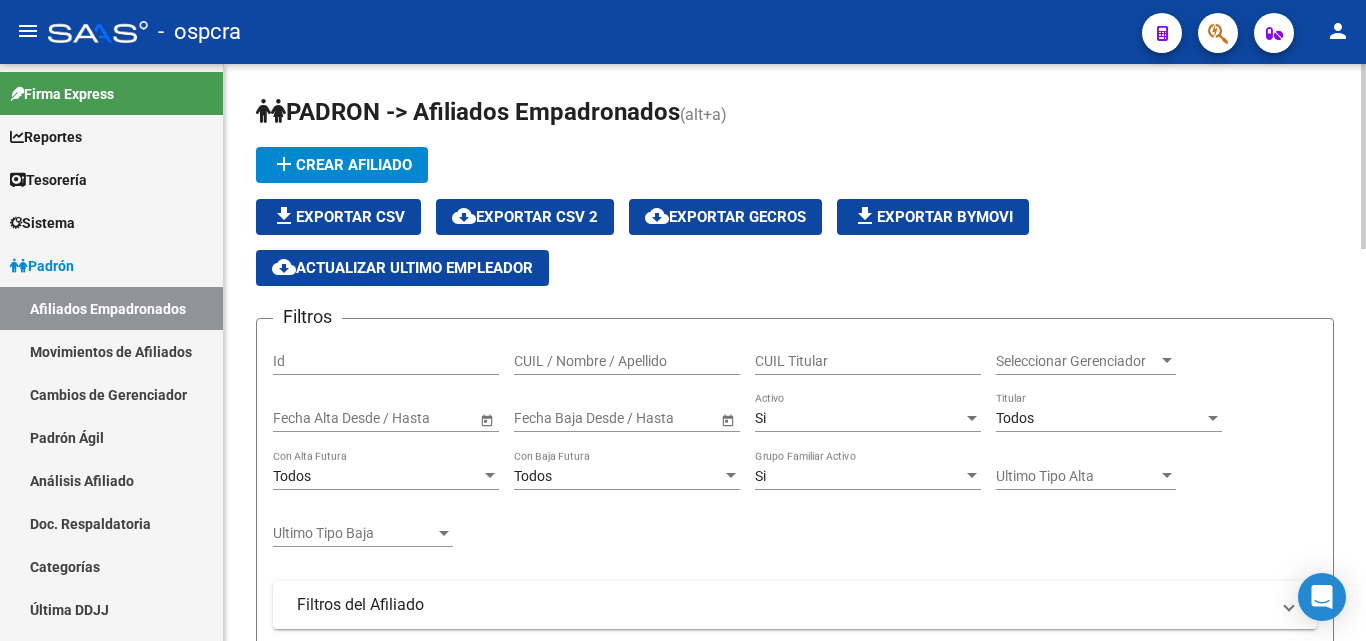 click on "Seleccionar Gerenciador" at bounding box center [1077, 361] 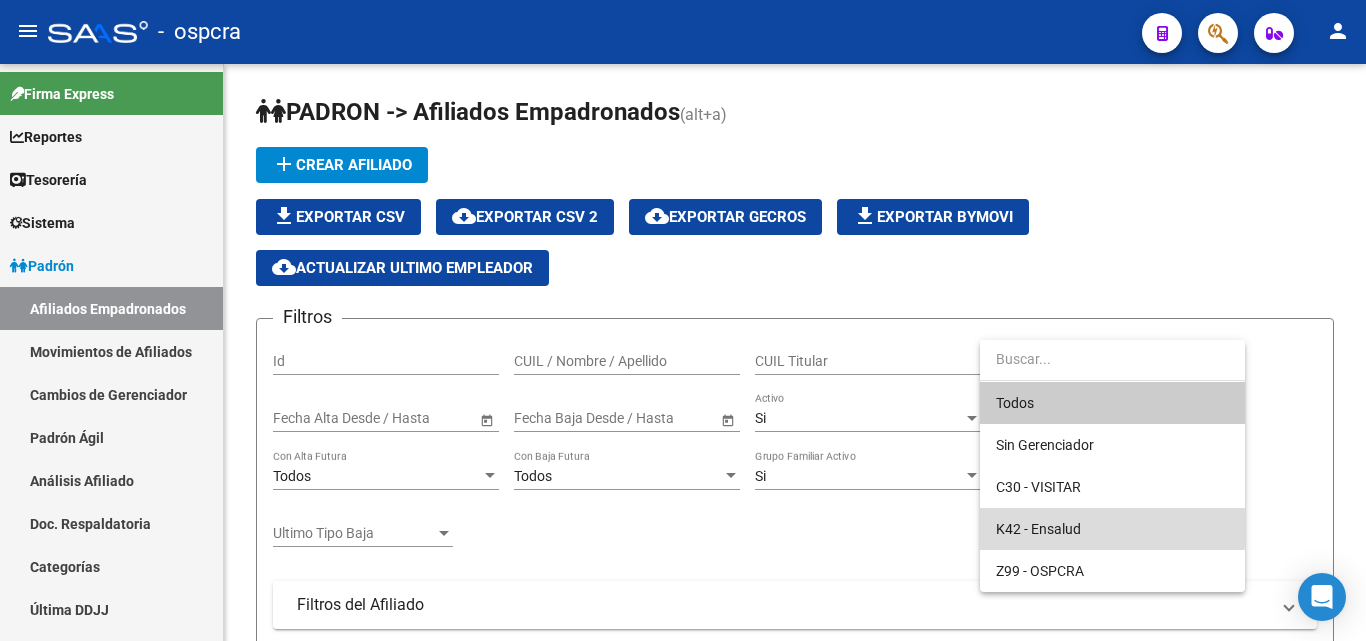 click on "K42 - Ensalud" at bounding box center [1112, 529] 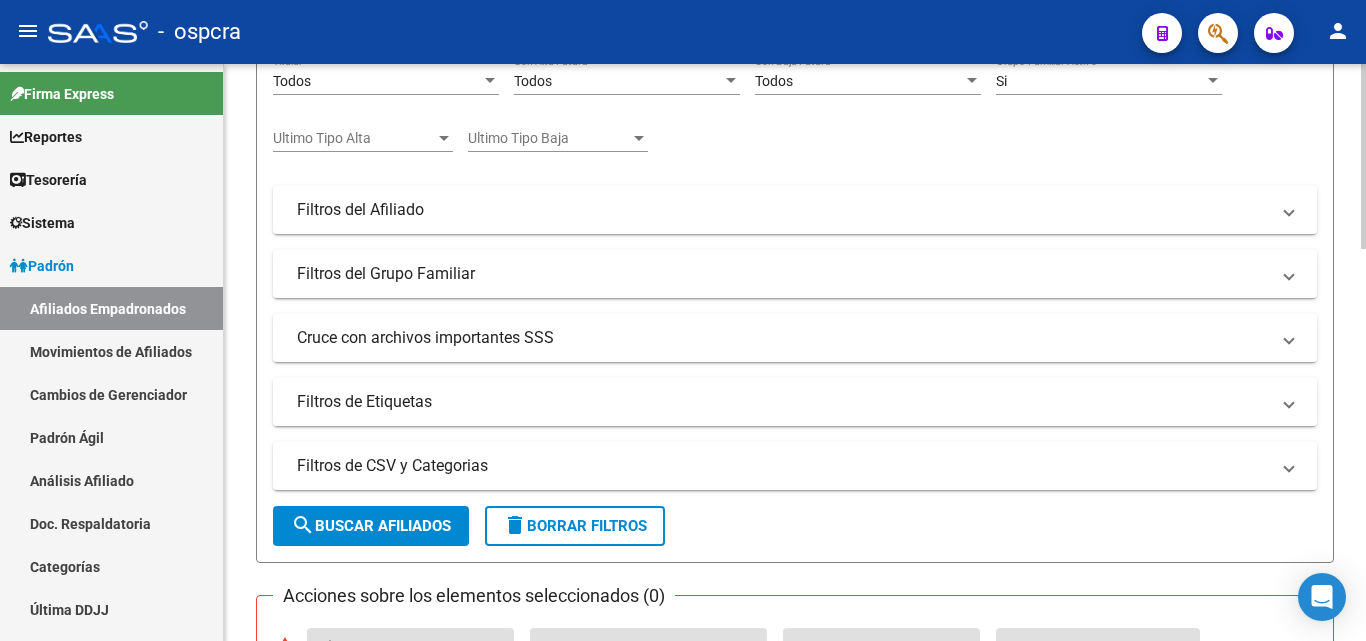 scroll, scrollTop: 400, scrollLeft: 0, axis: vertical 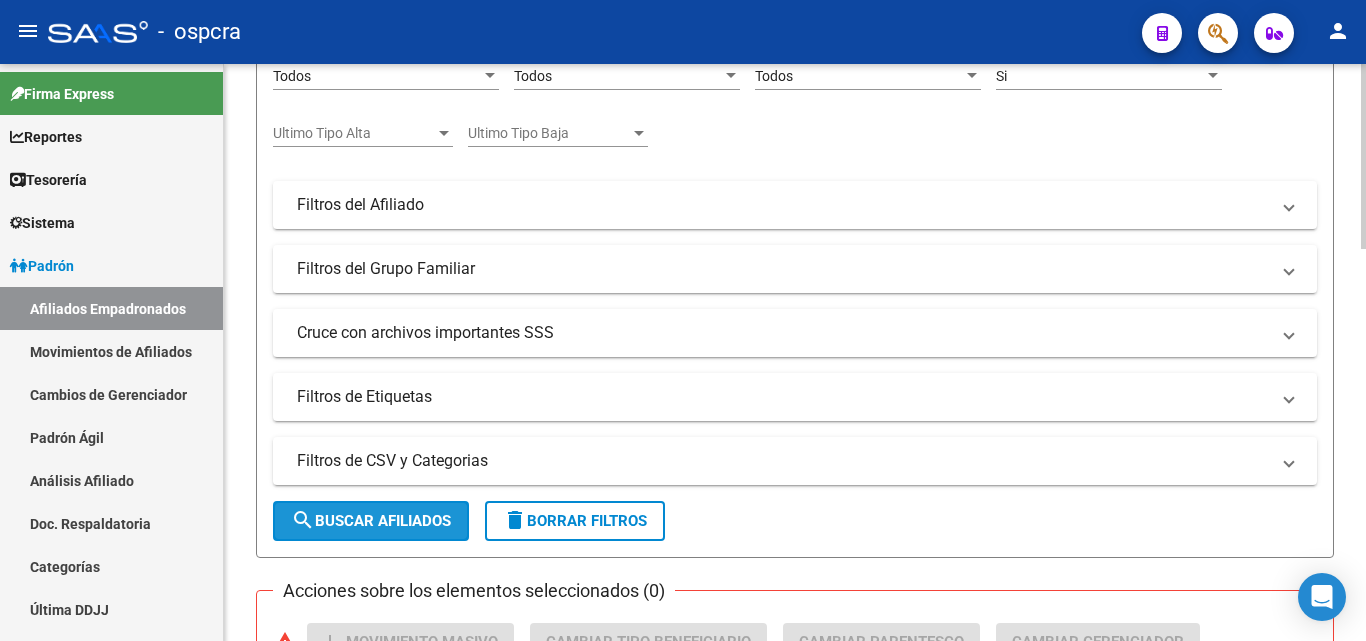 click on "search  Buscar Afiliados" 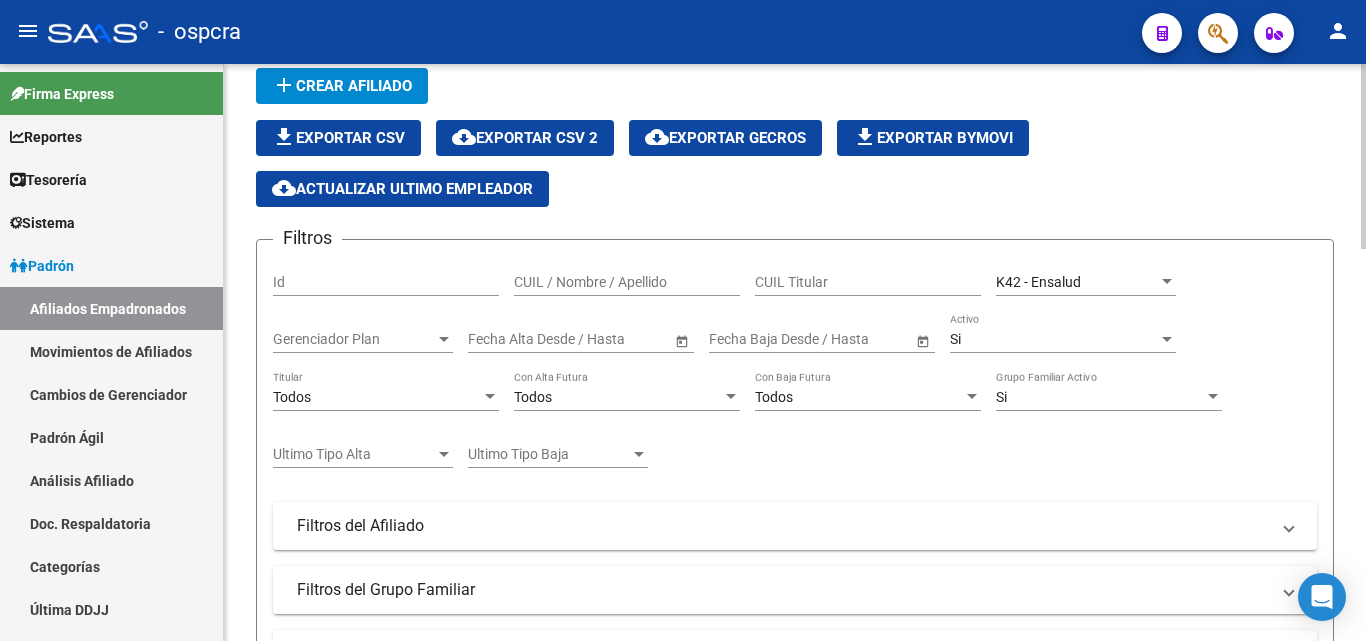 scroll, scrollTop: 0, scrollLeft: 0, axis: both 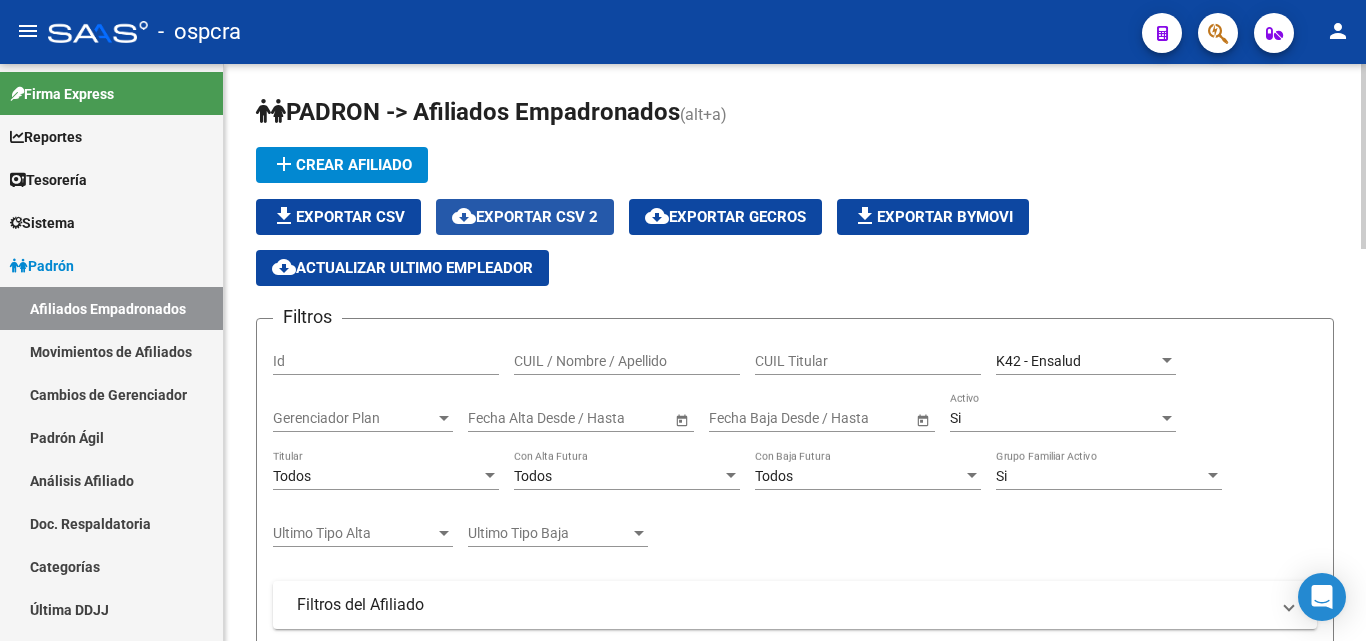 click on "cloud_download  Exportar CSV 2" 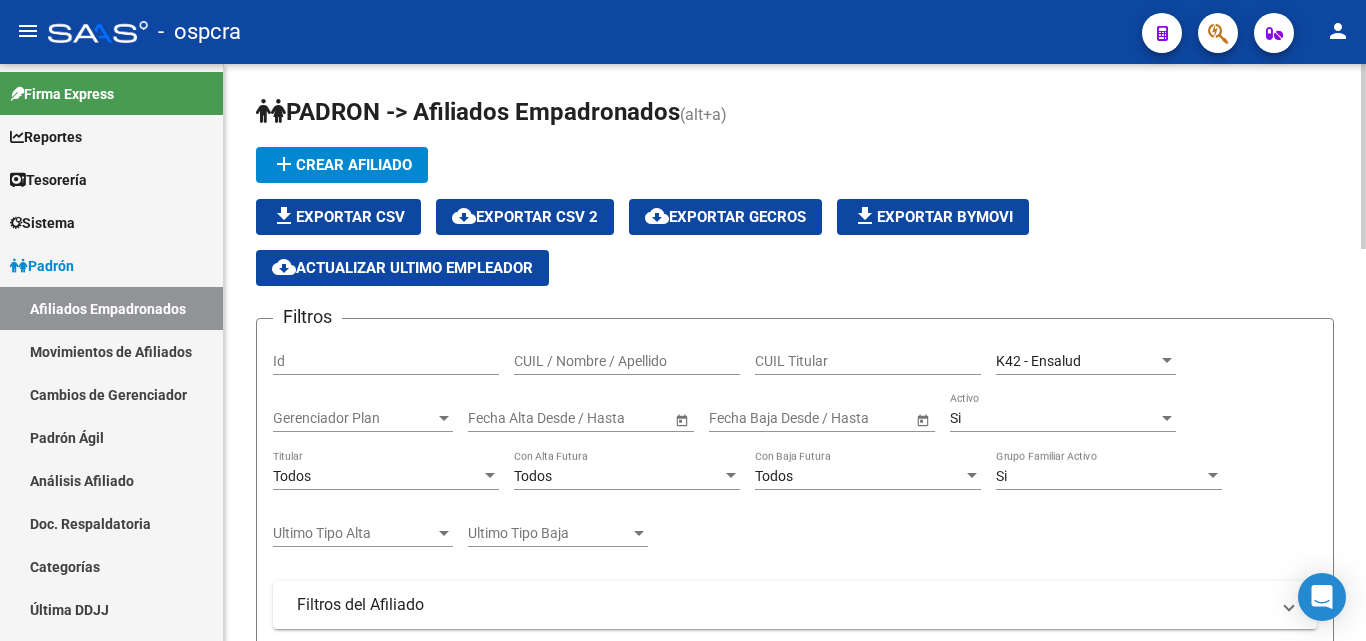 click on "add  Crear Afiliado
file_download  Exportar CSV  cloud_download  Exportar CSV 2  cloud_download  Exportar GECROS  file_download  Exportar Bymovi  cloud_download  Actualizar ultimo Empleador" 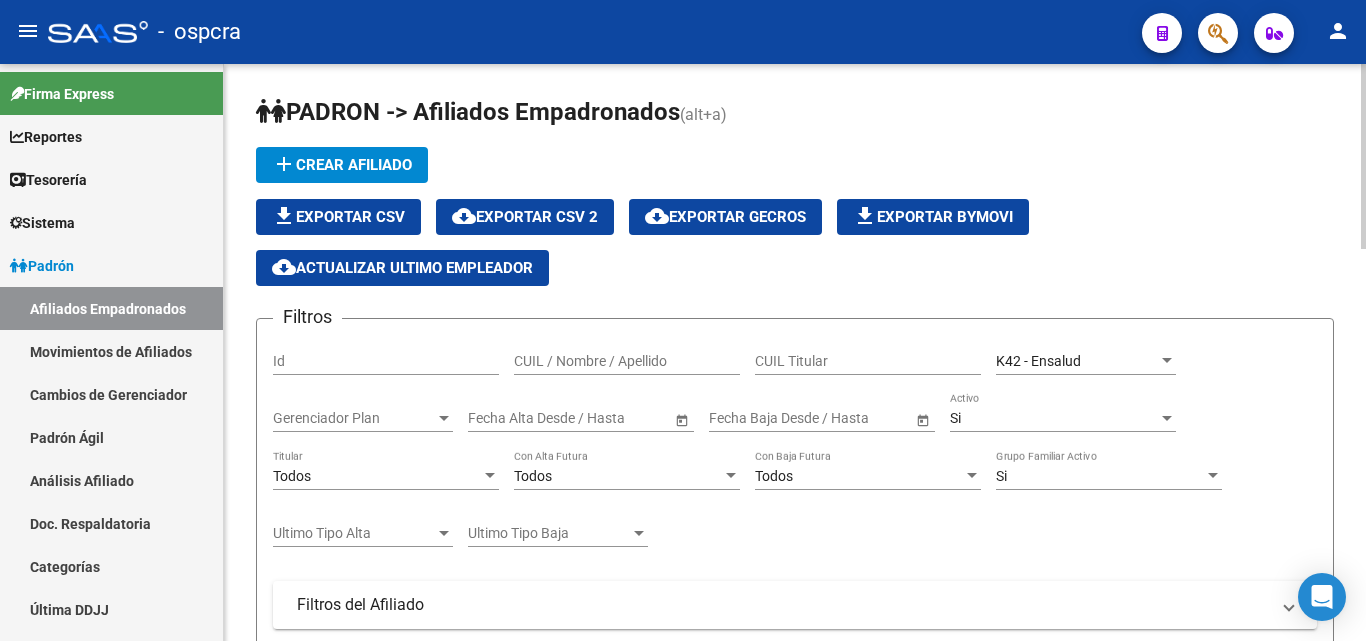 scroll, scrollTop: 600, scrollLeft: 0, axis: vertical 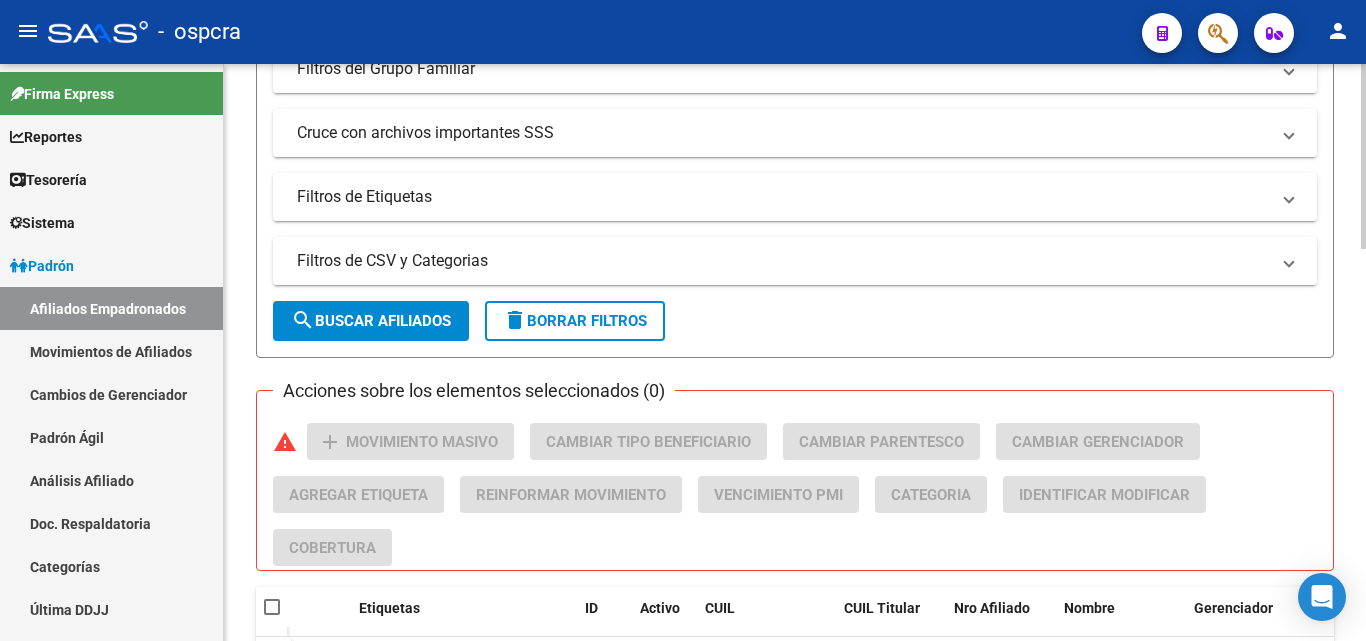 click on "search  Buscar Afiliados" 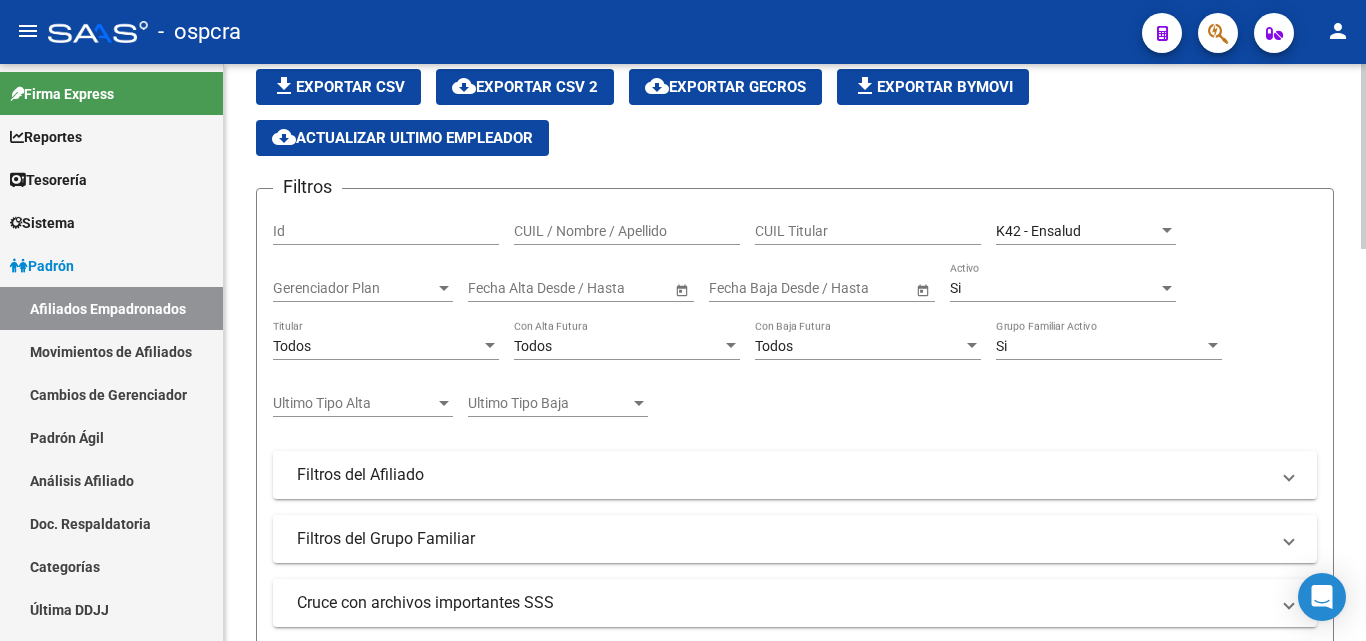 scroll, scrollTop: 26, scrollLeft: 0, axis: vertical 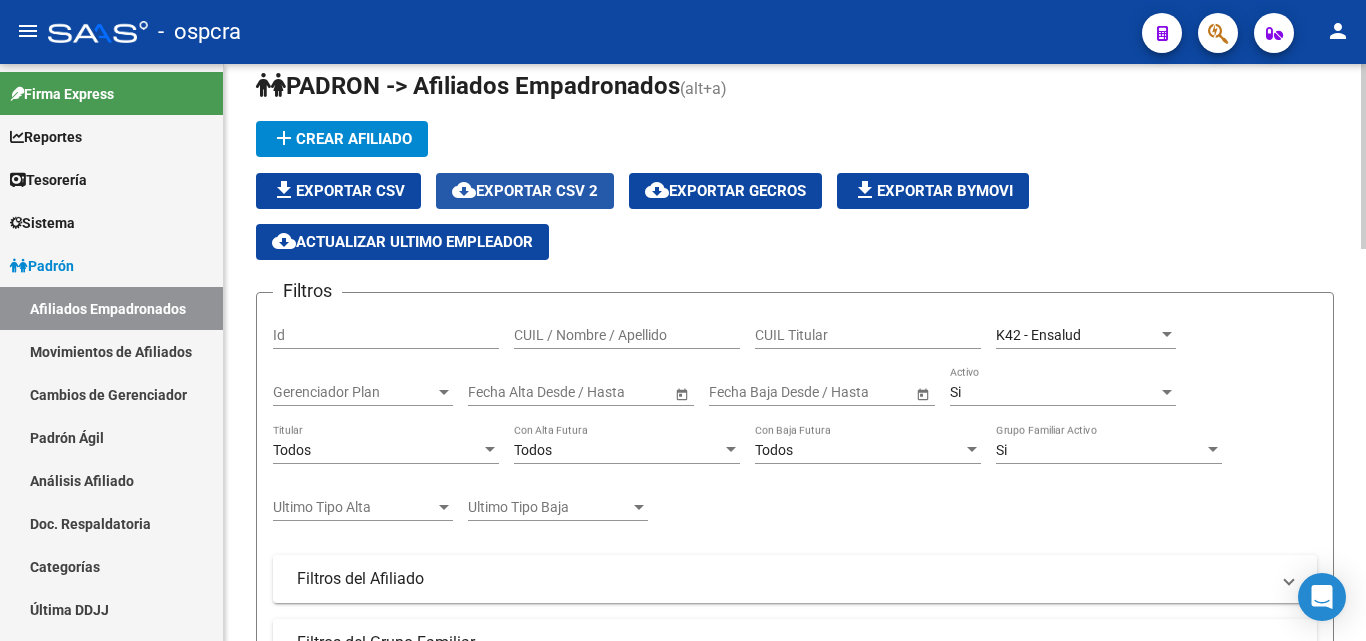 click on "cloud_download  Exportar CSV 2" 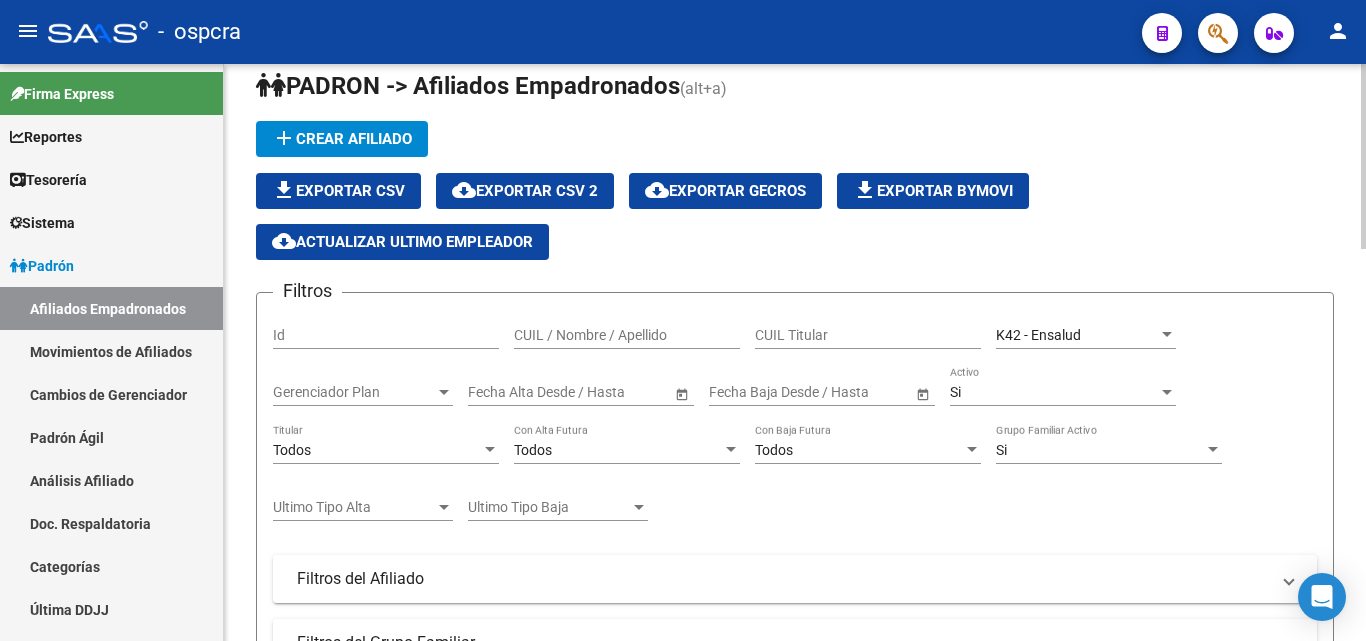 drag, startPoint x: 1159, startPoint y: 1, endPoint x: 1229, endPoint y: 137, distance: 152.9575 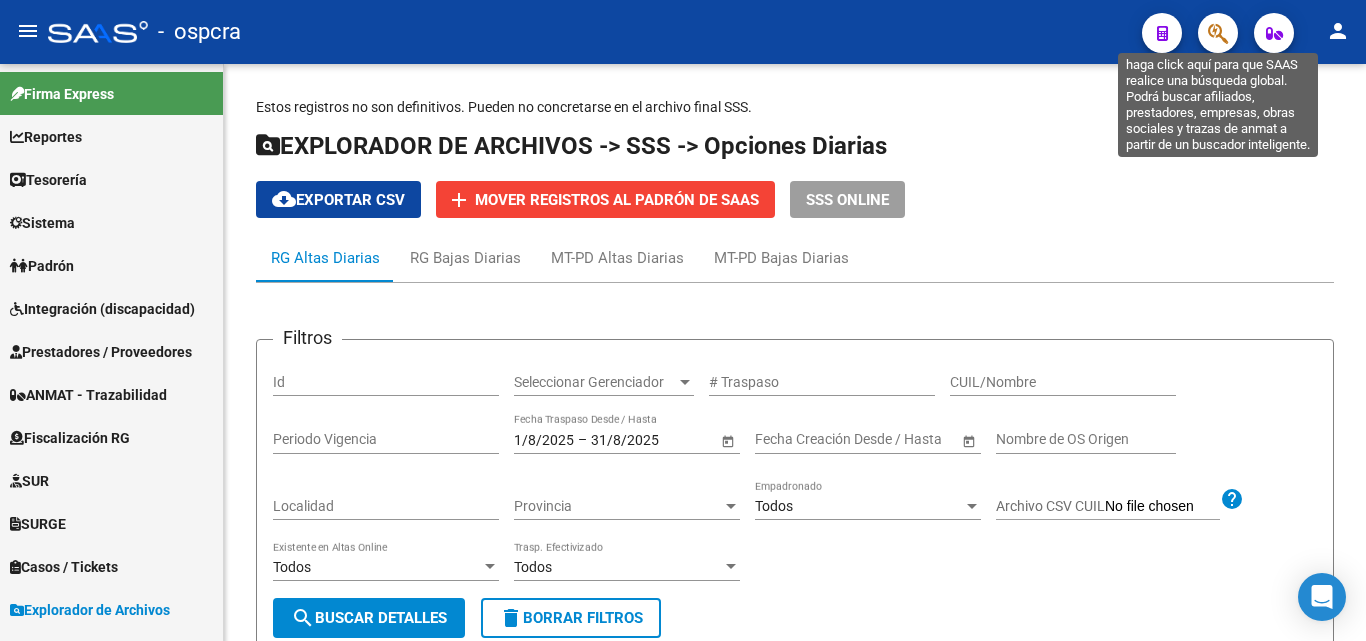 scroll, scrollTop: 0, scrollLeft: 0, axis: both 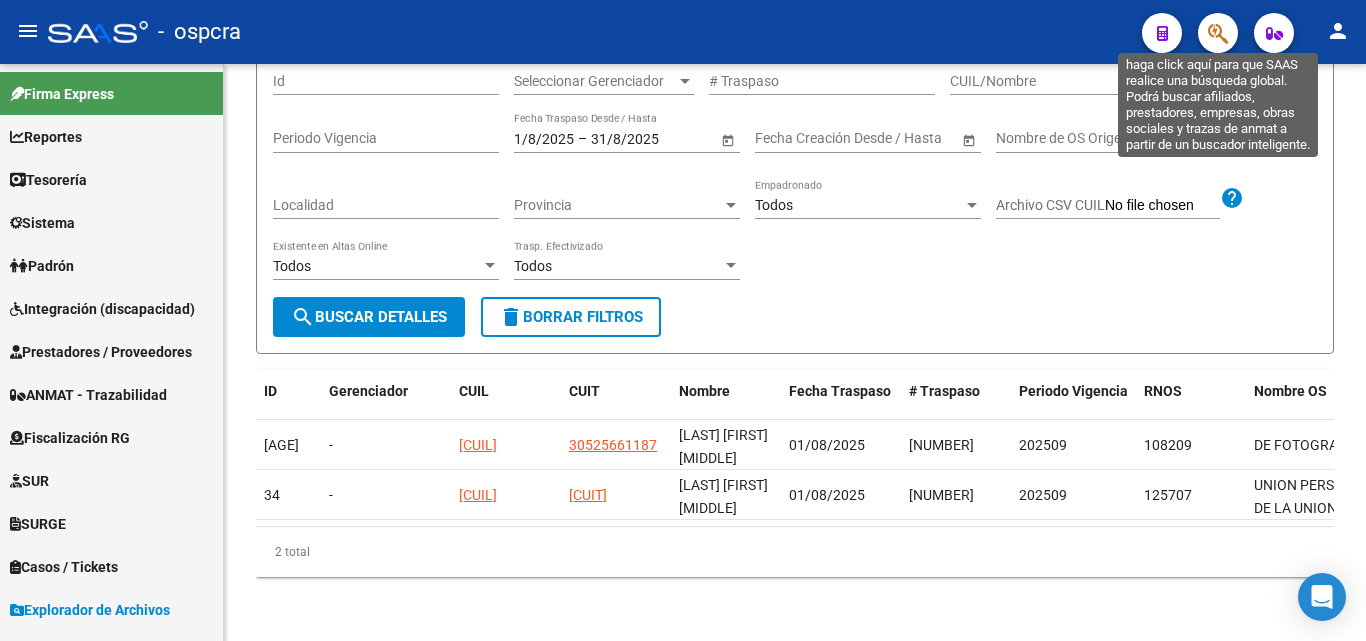 click 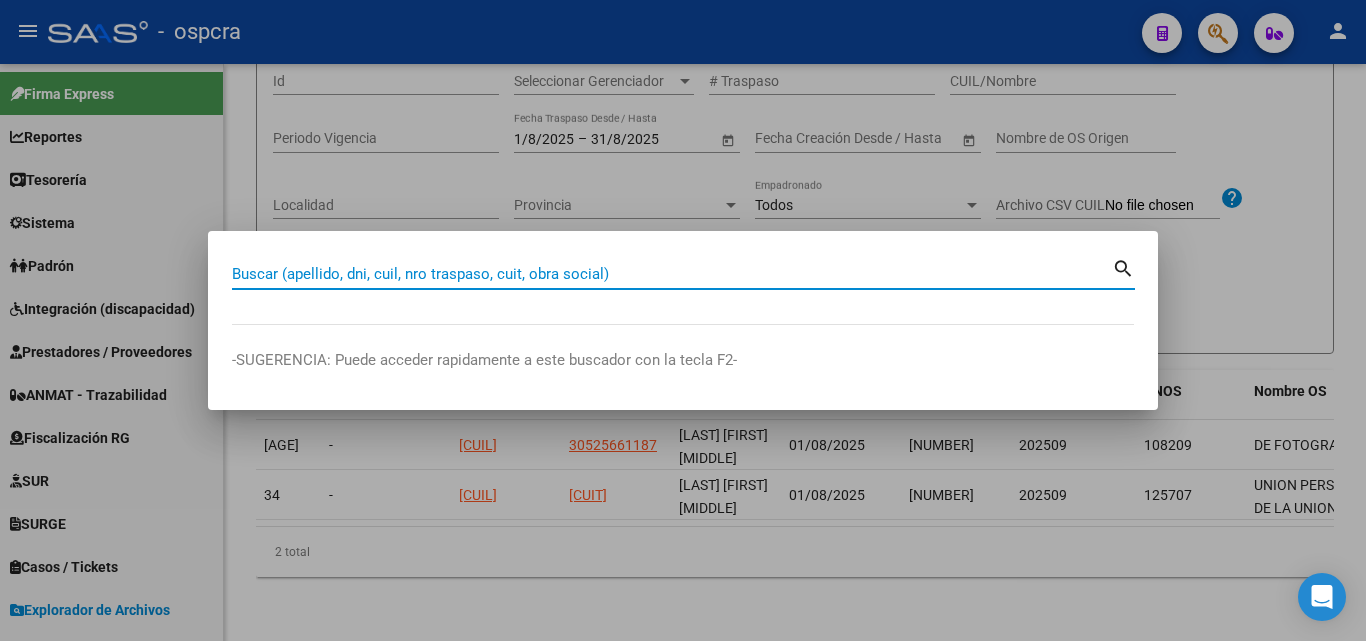 paste on "[NUMBER]" 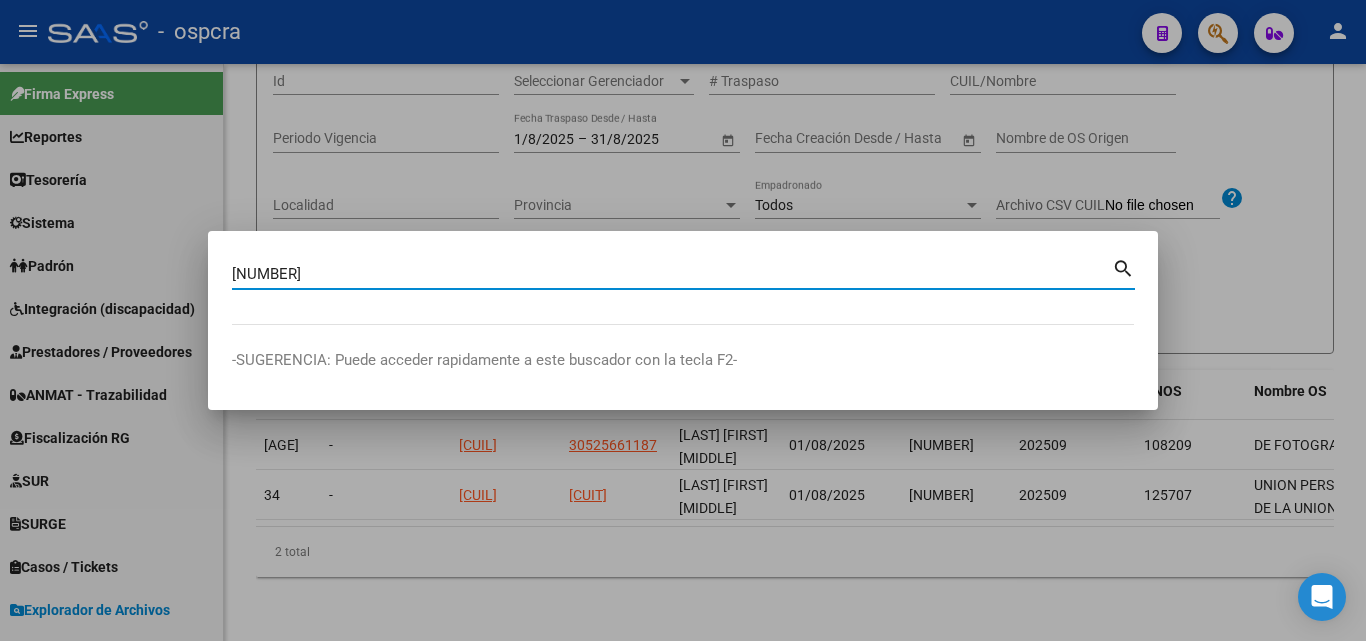 type on "35855597" 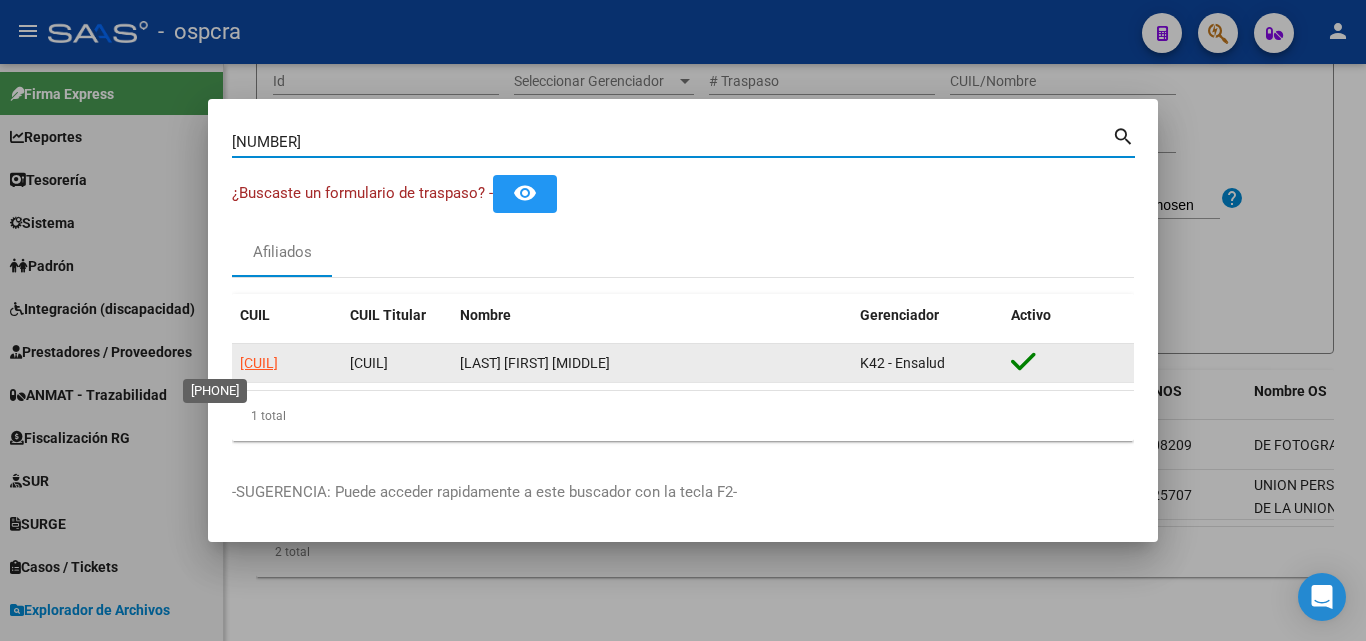 click on "20358555978" 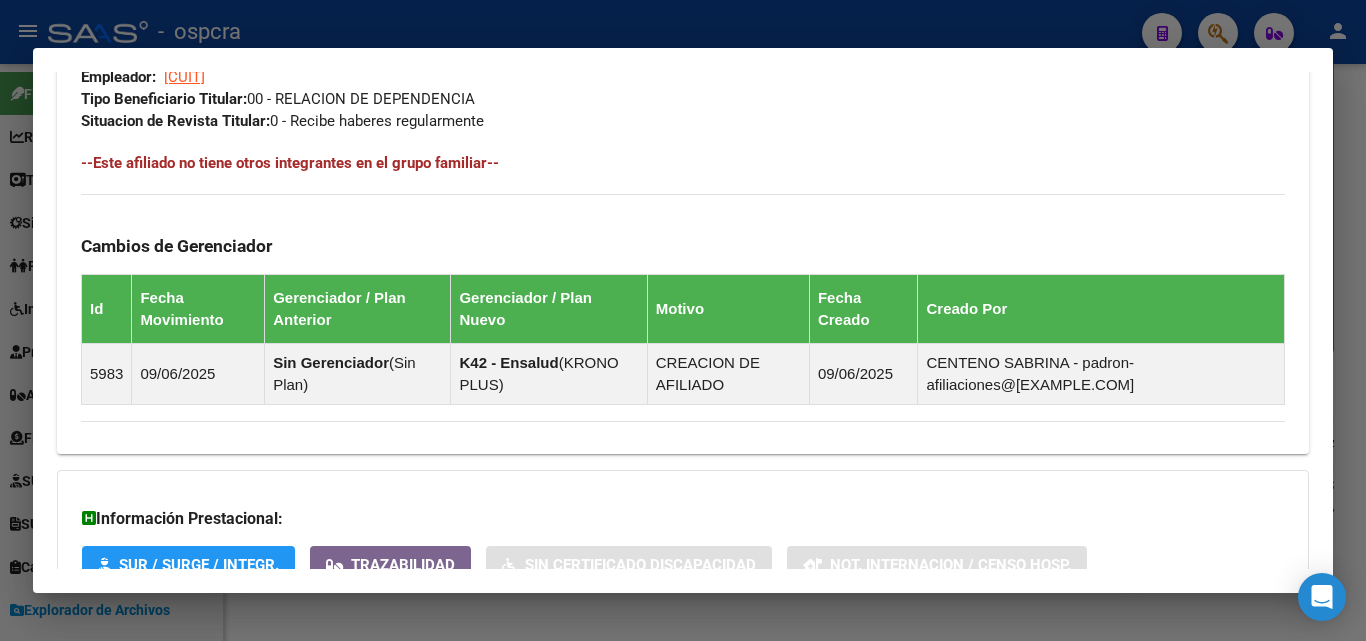 scroll, scrollTop: 1205, scrollLeft: 0, axis: vertical 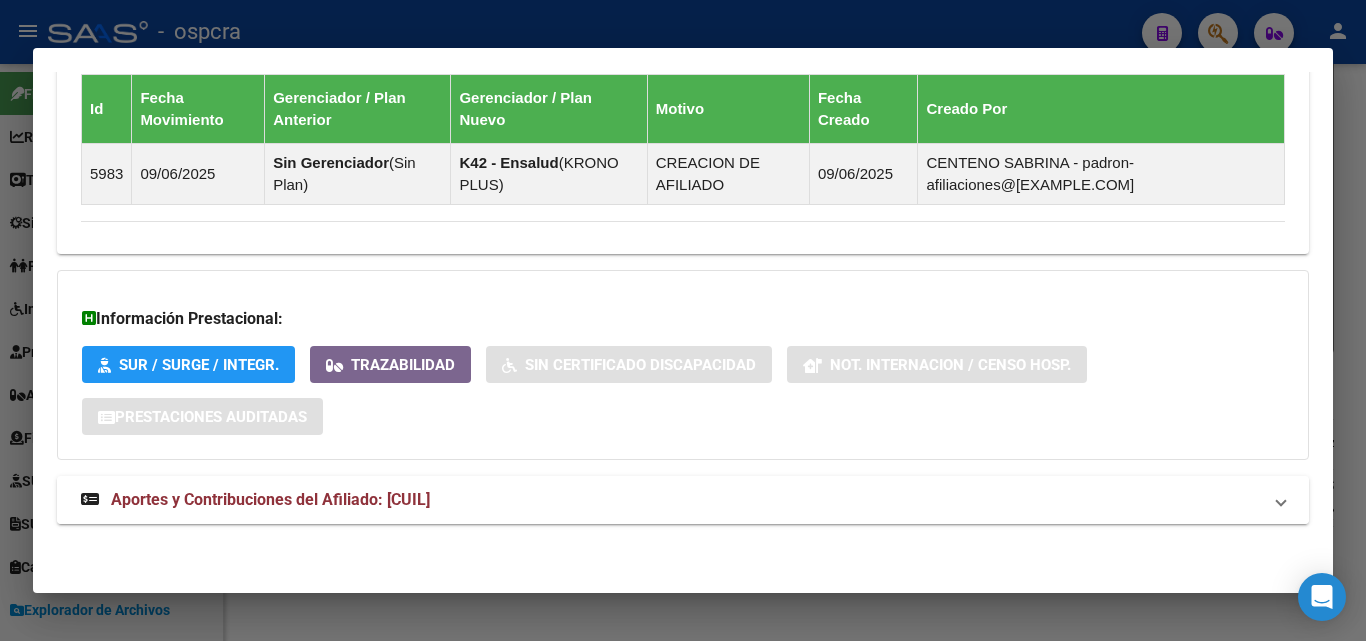 click on "Aportes y Contribuciones del Afiliado: 20358555978" at bounding box center [270, 499] 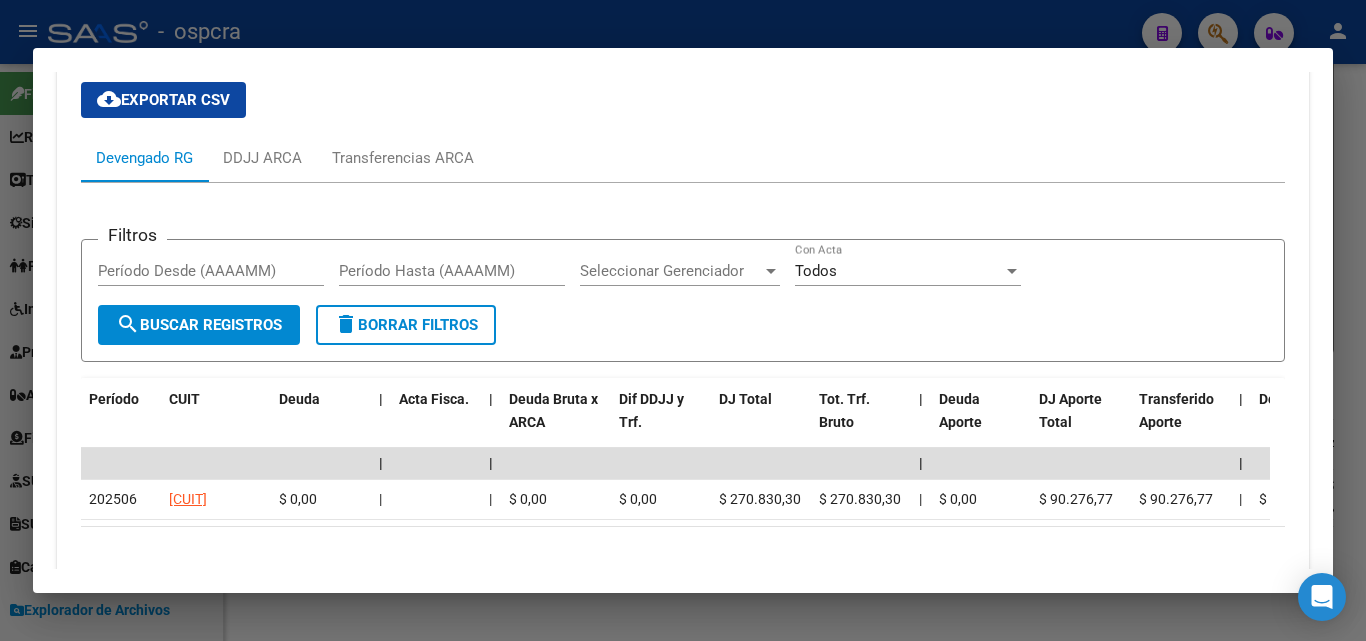 scroll, scrollTop: 1722, scrollLeft: 0, axis: vertical 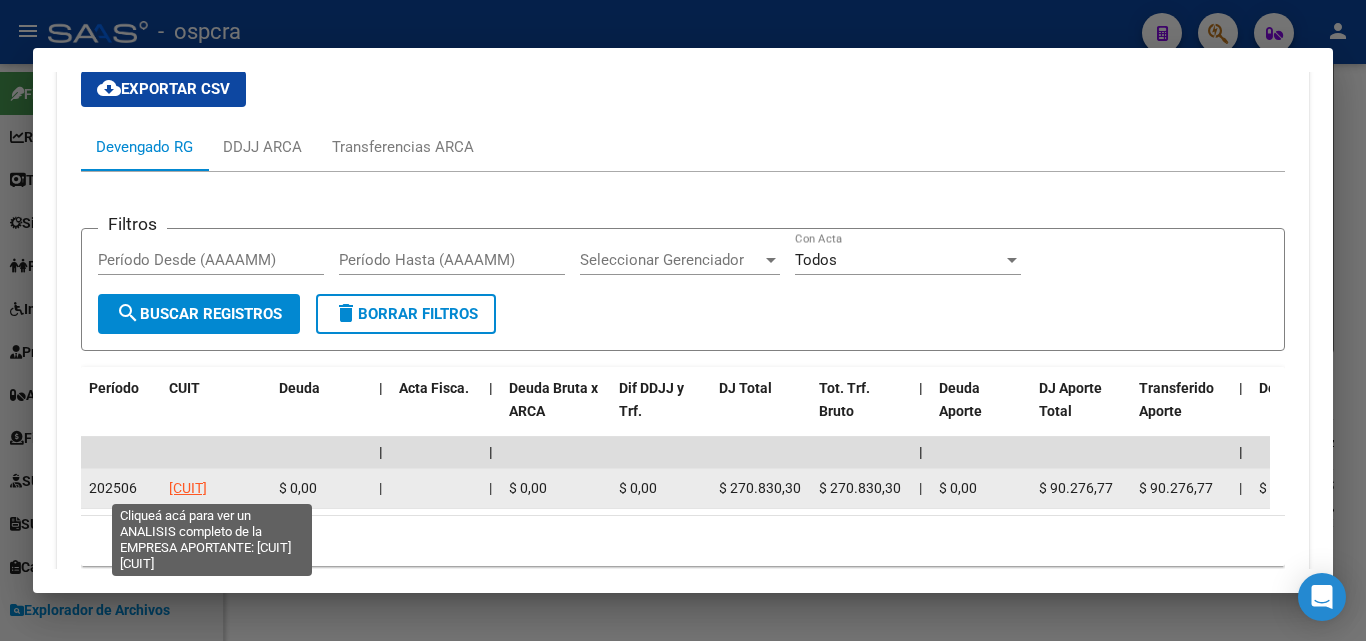 click on "30545701959" 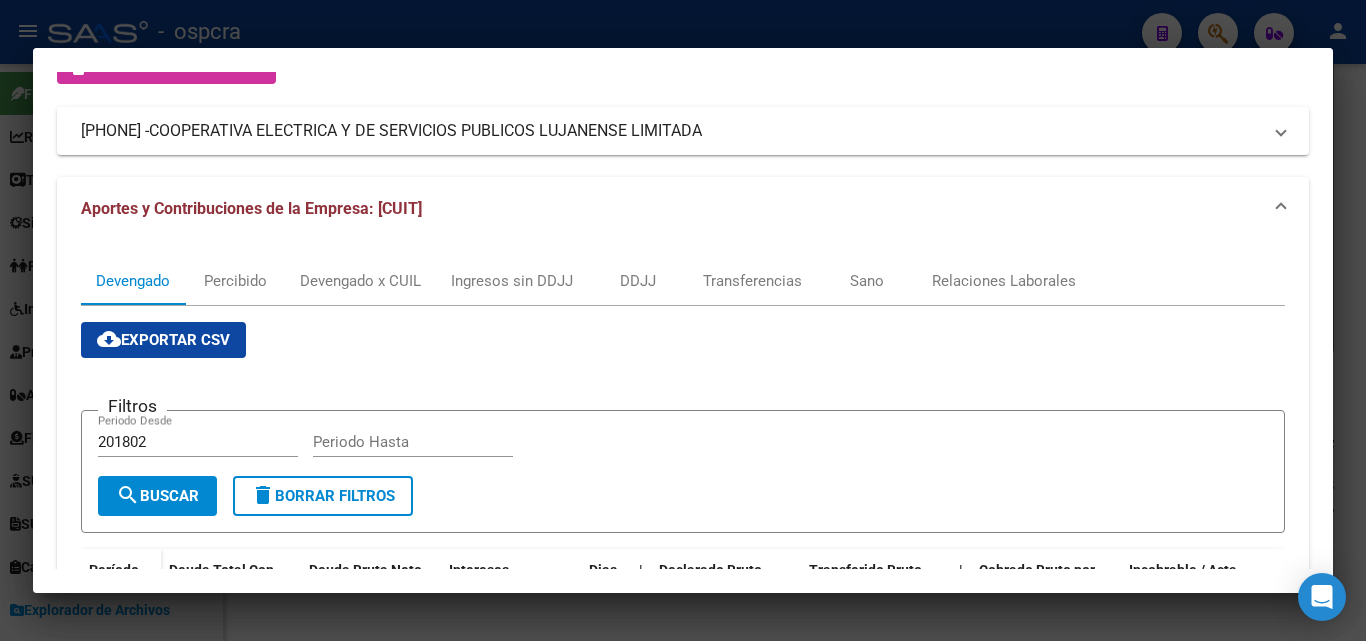 scroll, scrollTop: 200, scrollLeft: 0, axis: vertical 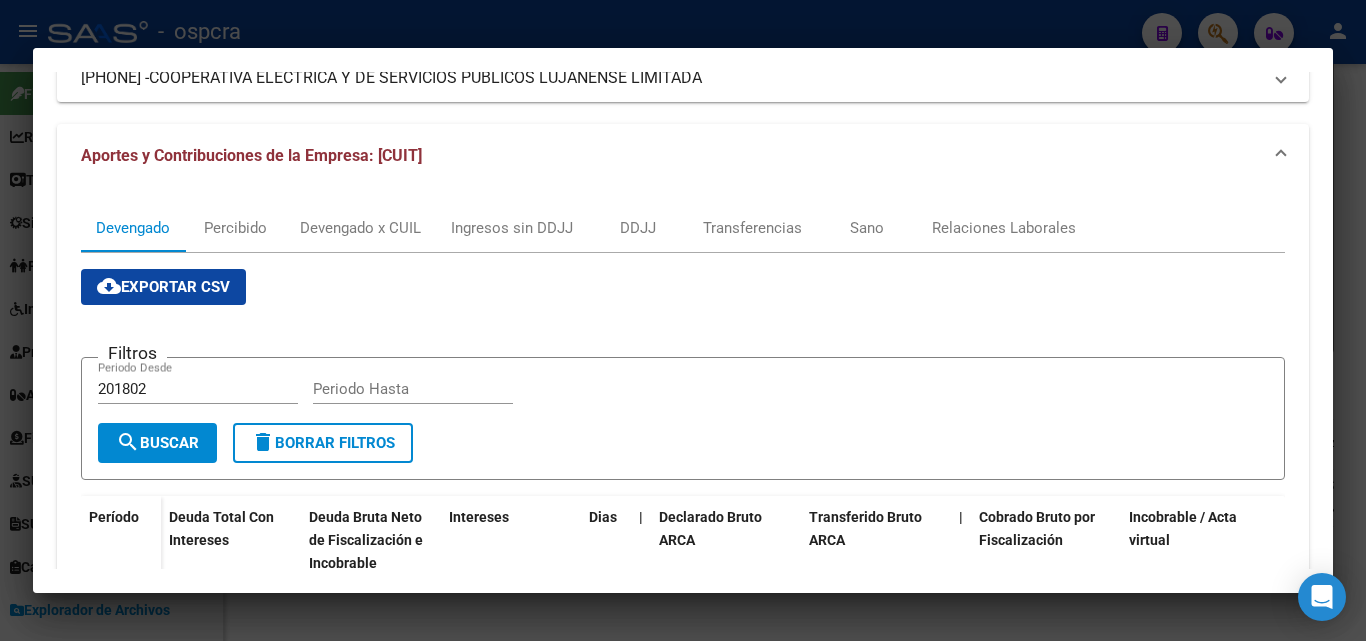 click at bounding box center (683, 320) 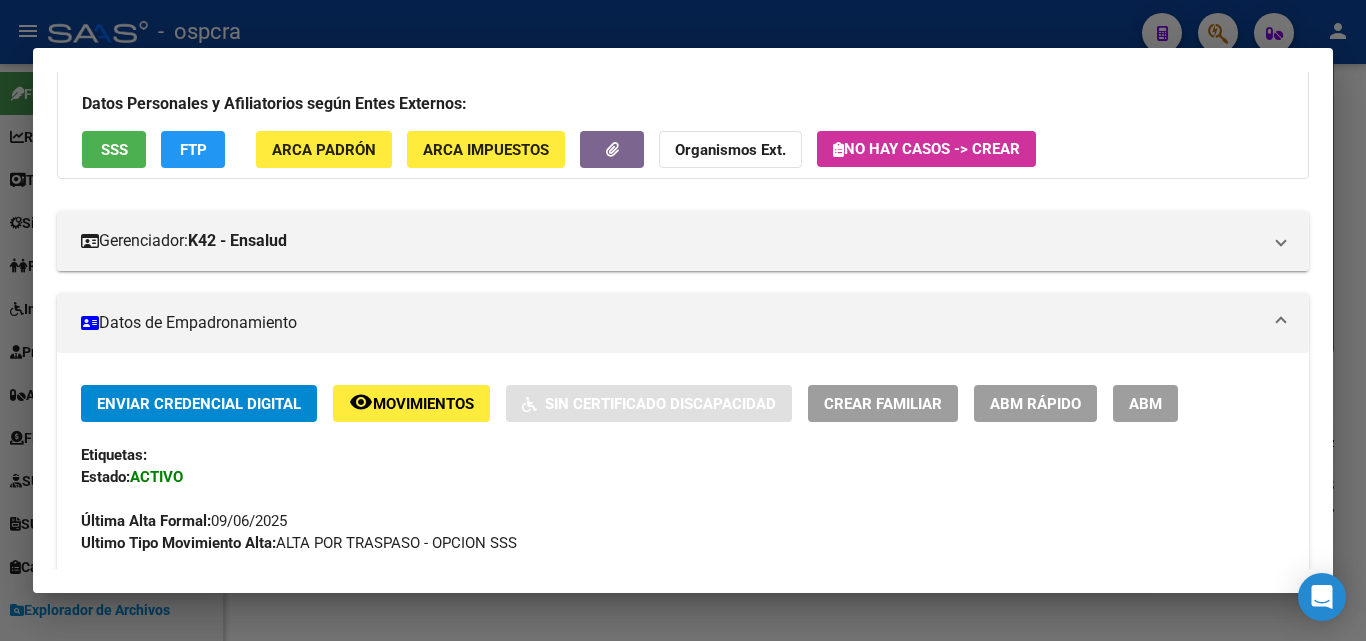 scroll, scrollTop: 0, scrollLeft: 0, axis: both 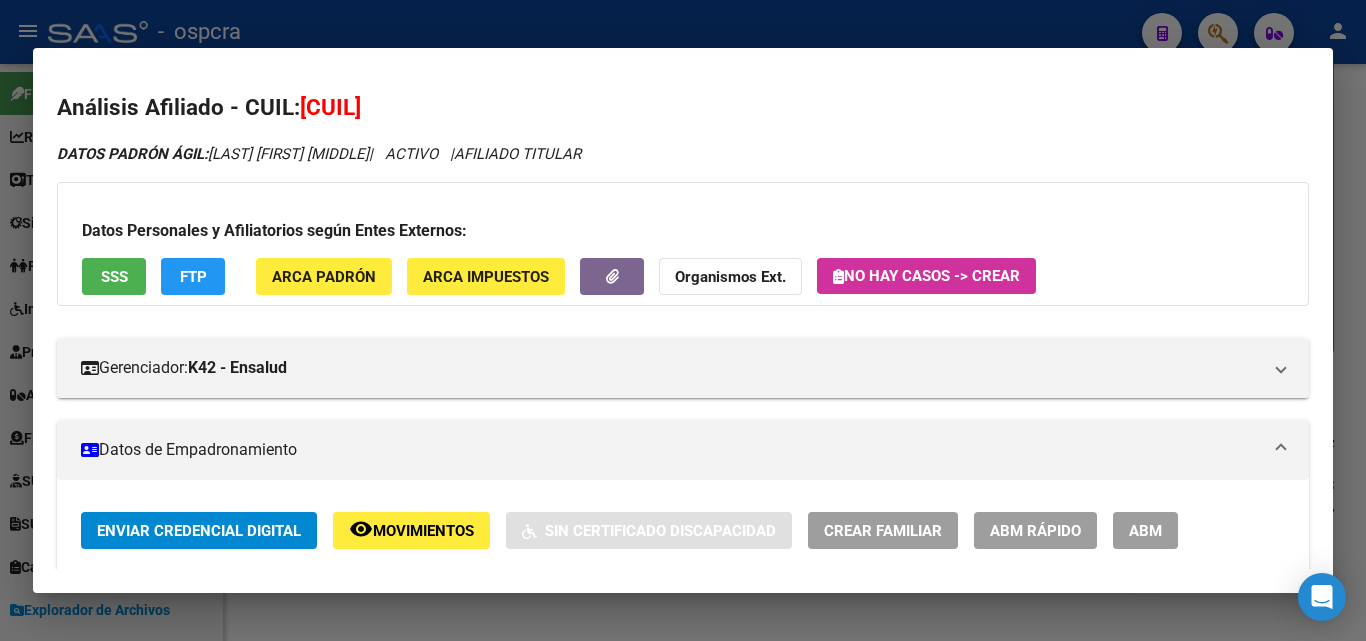 click at bounding box center (683, 320) 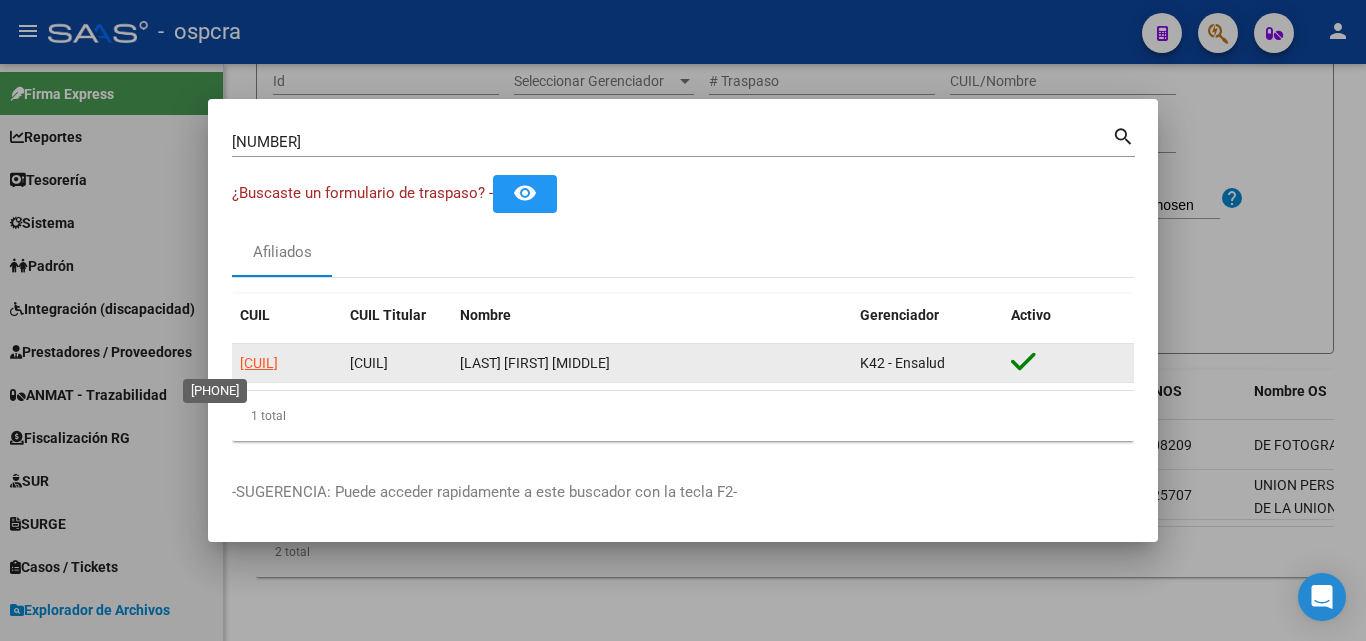 click on "20358555978" 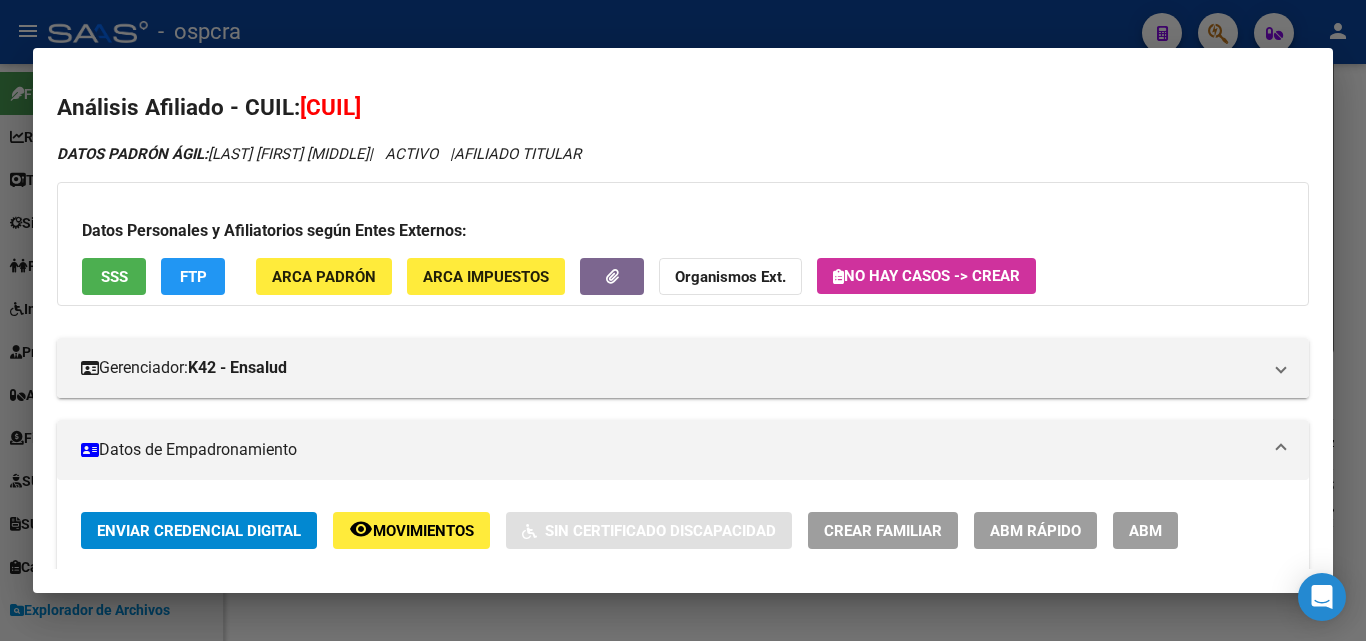 drag, startPoint x: 328, startPoint y: 105, endPoint x: 435, endPoint y: 110, distance: 107.11676 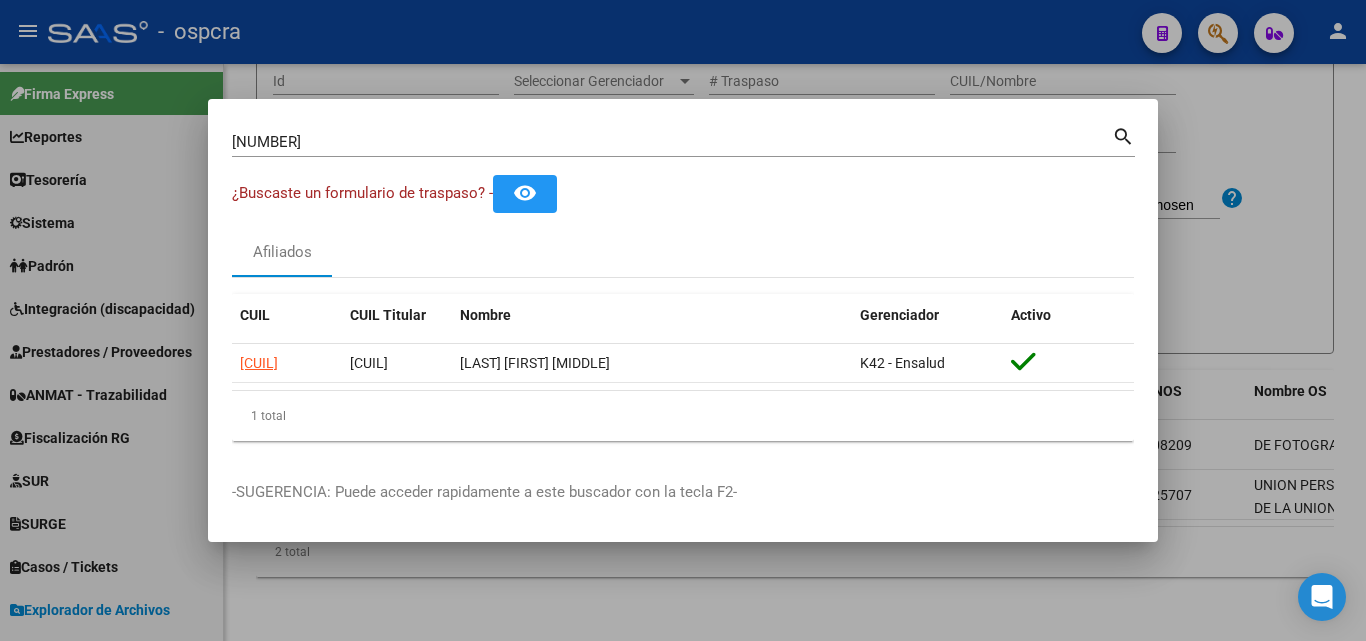 click at bounding box center [683, 320] 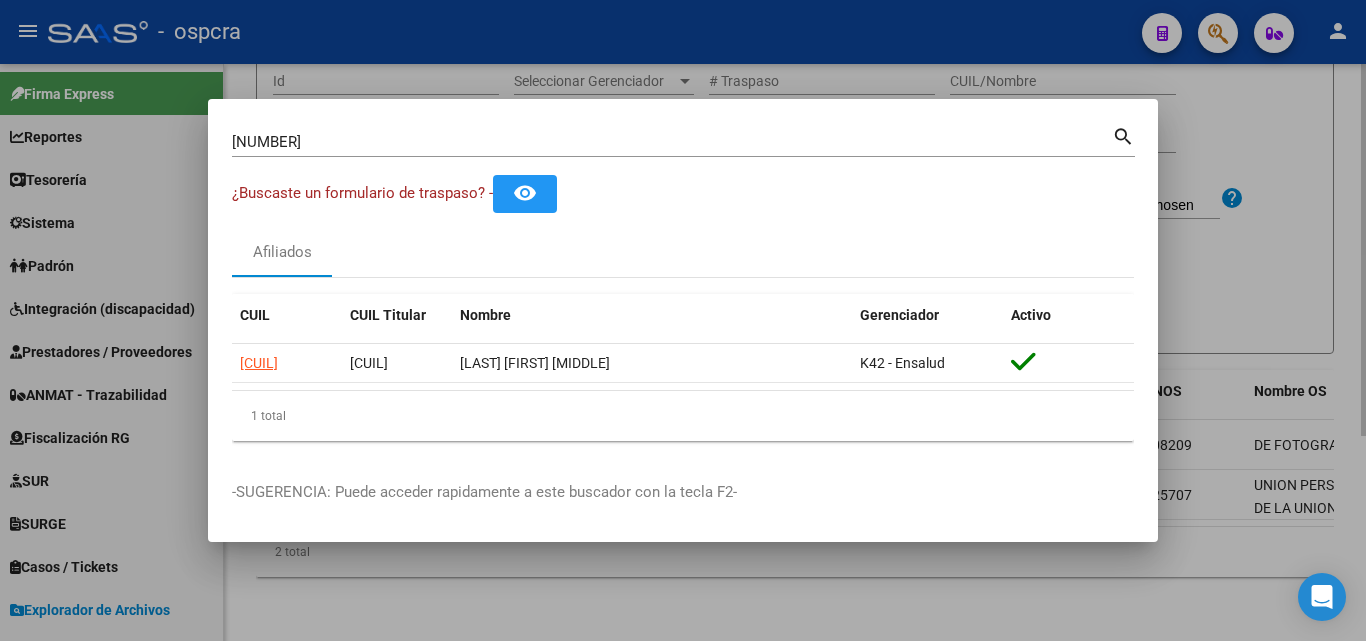 type 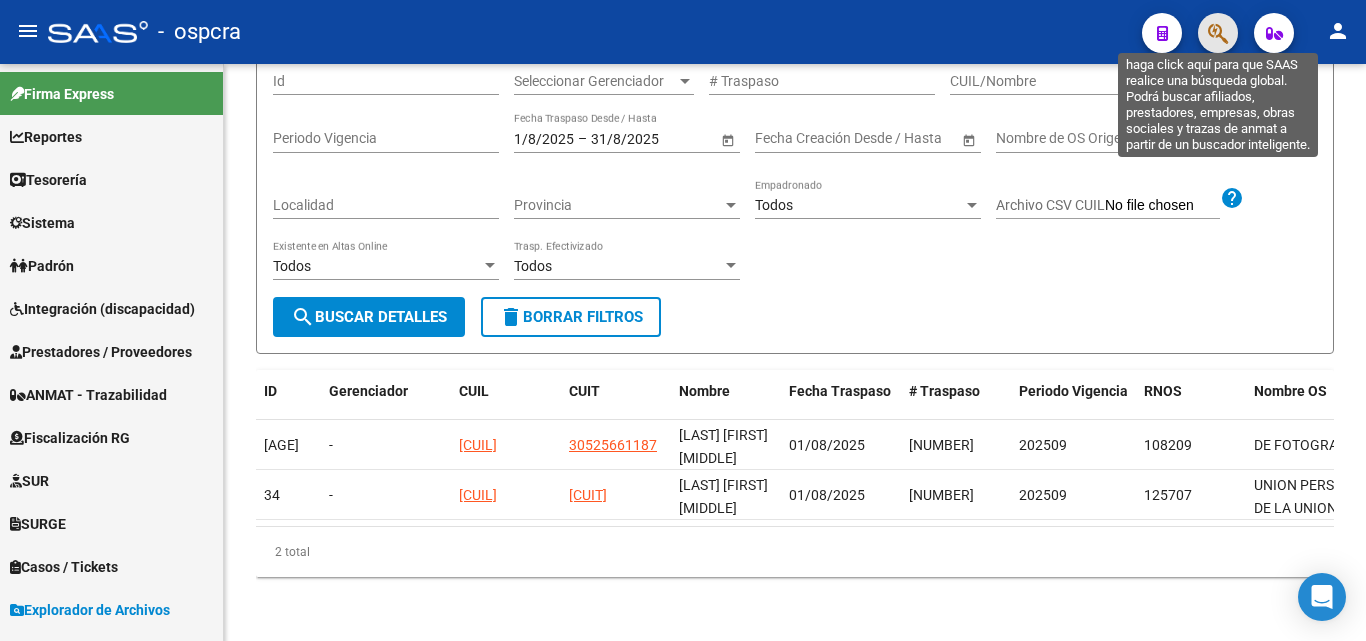 click 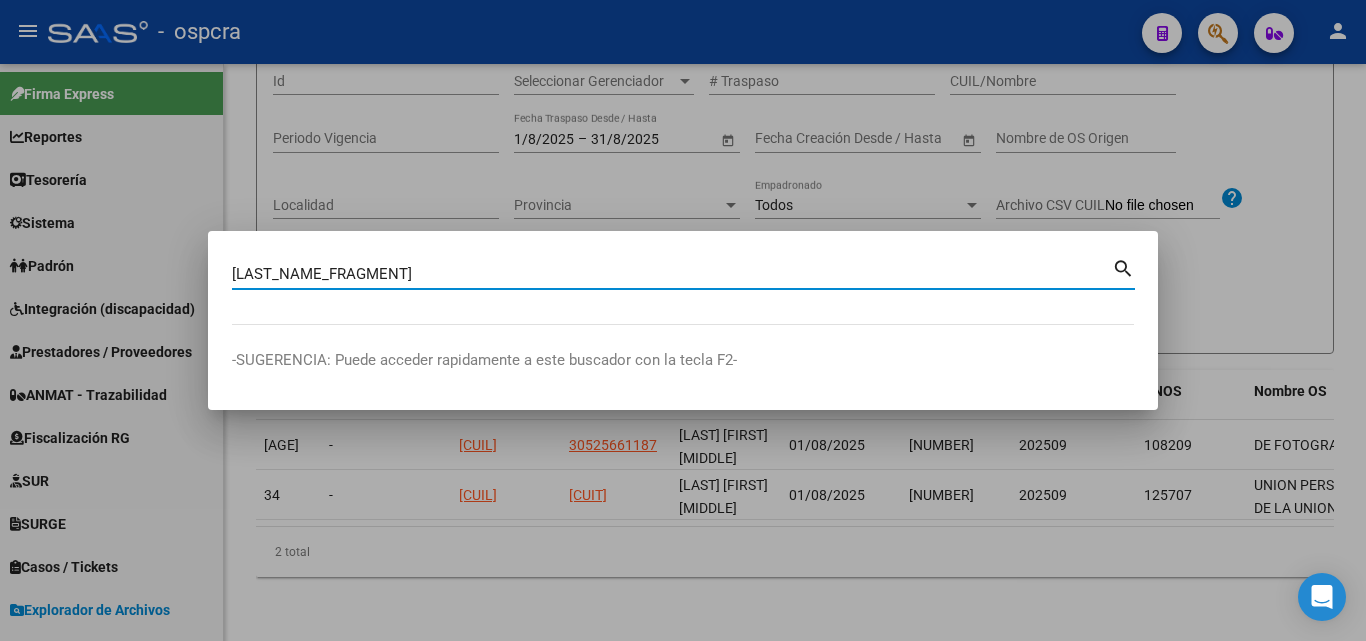 type on "argañaraz" 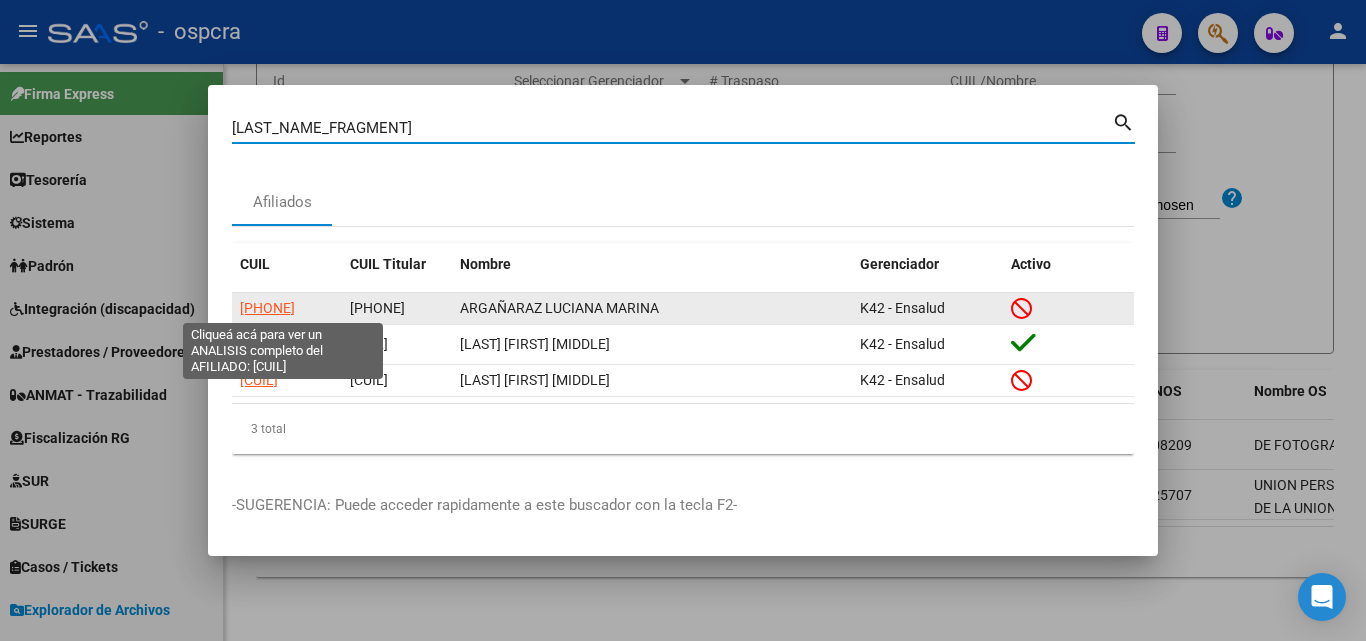 click on "27367802192" 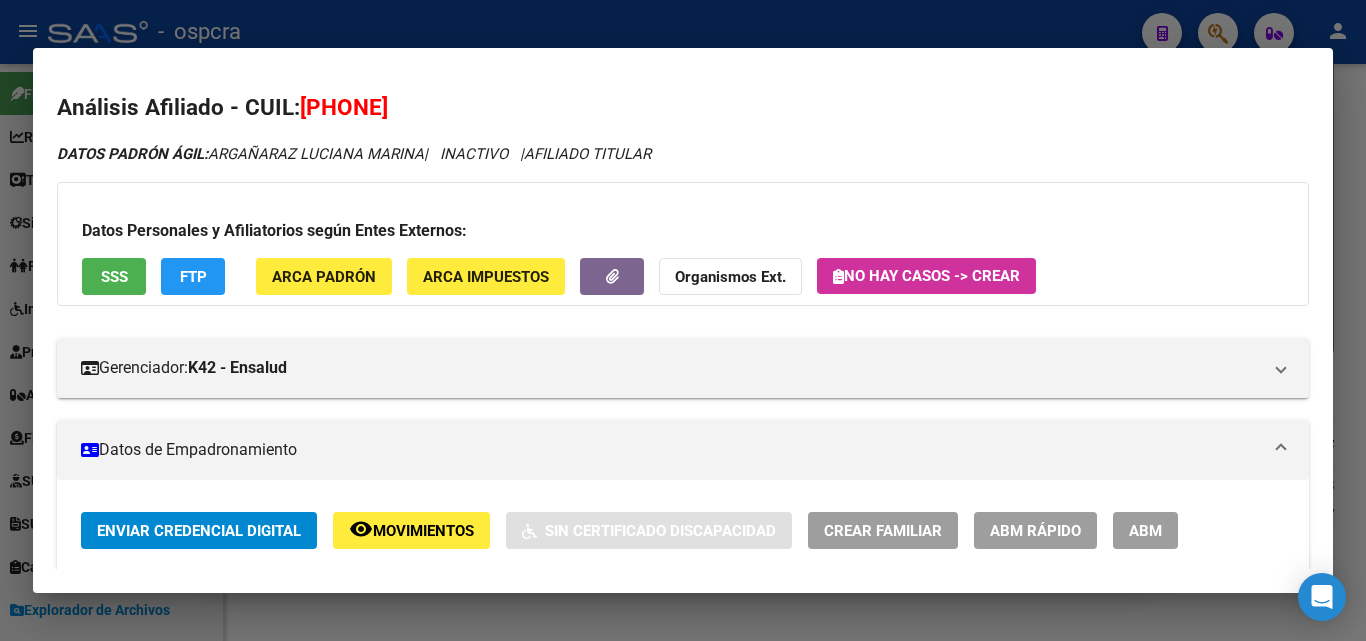 click on "Movimientos" 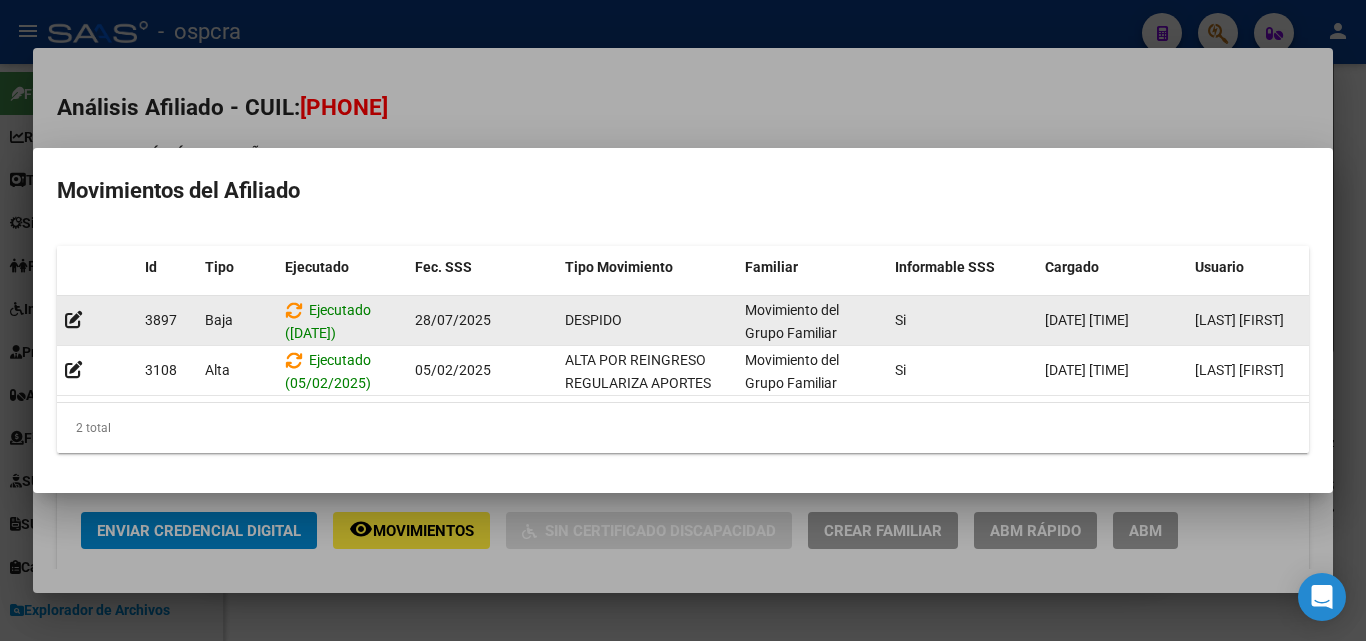 drag, startPoint x: 415, startPoint y: 309, endPoint x: 537, endPoint y: 299, distance: 122.40915 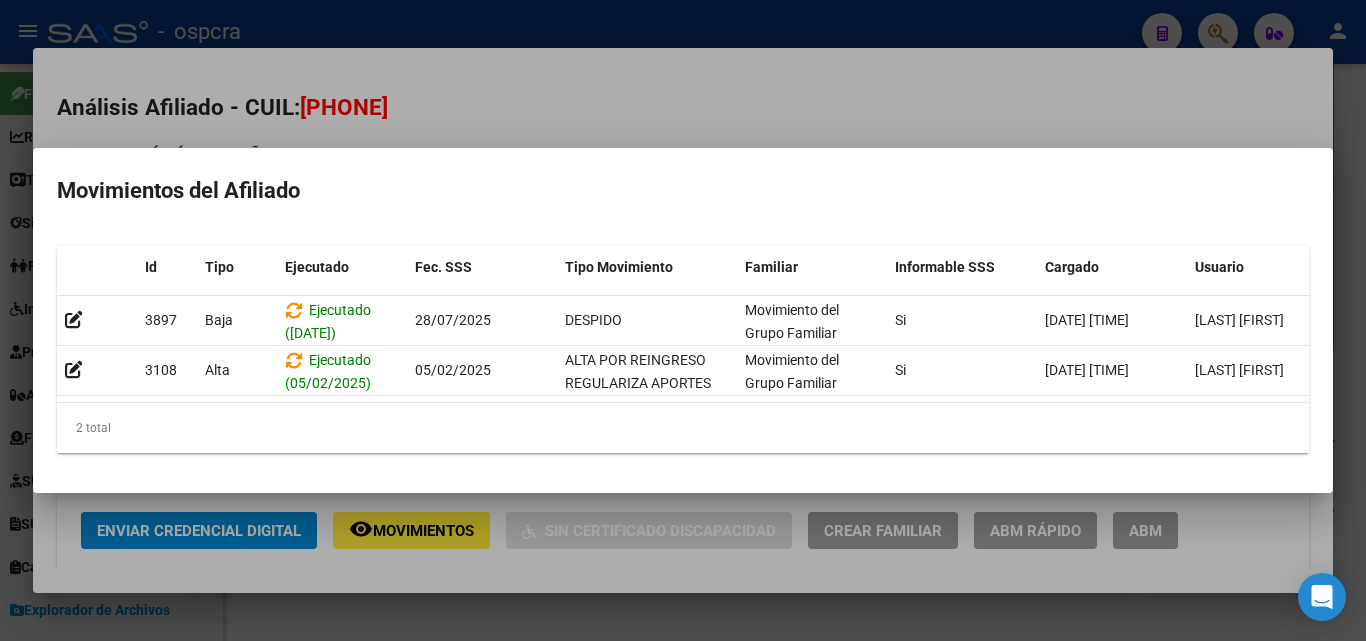 click at bounding box center (683, 320) 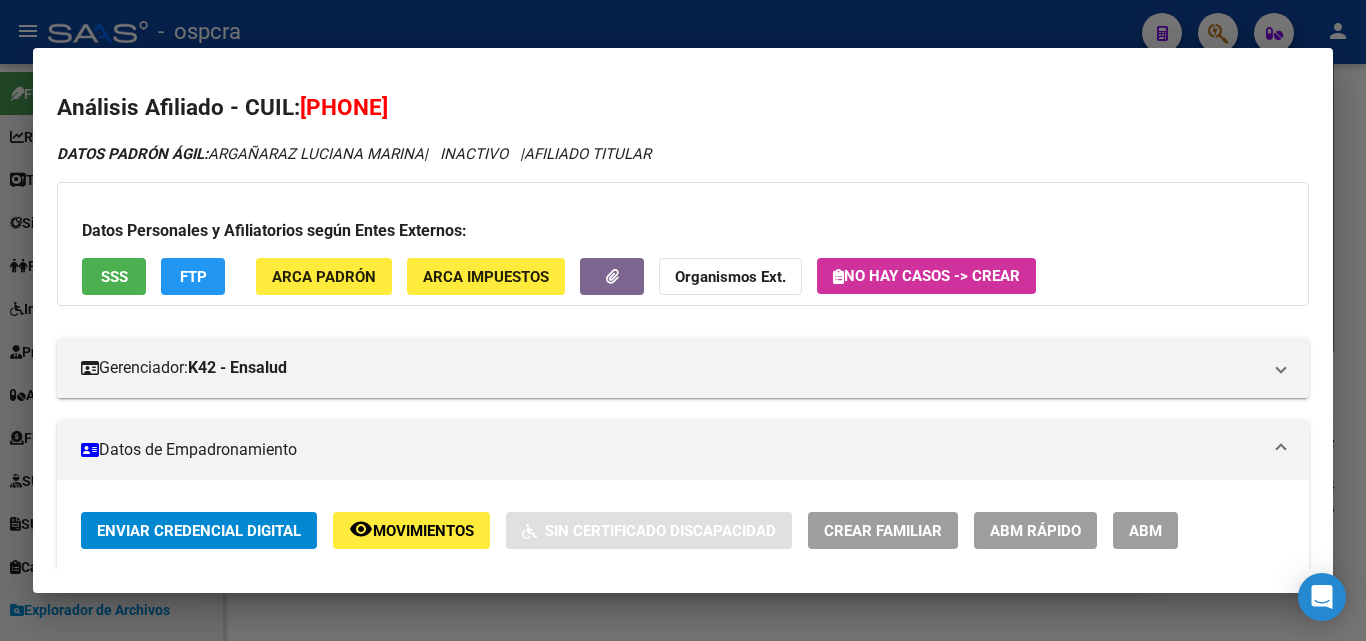 click at bounding box center (683, 320) 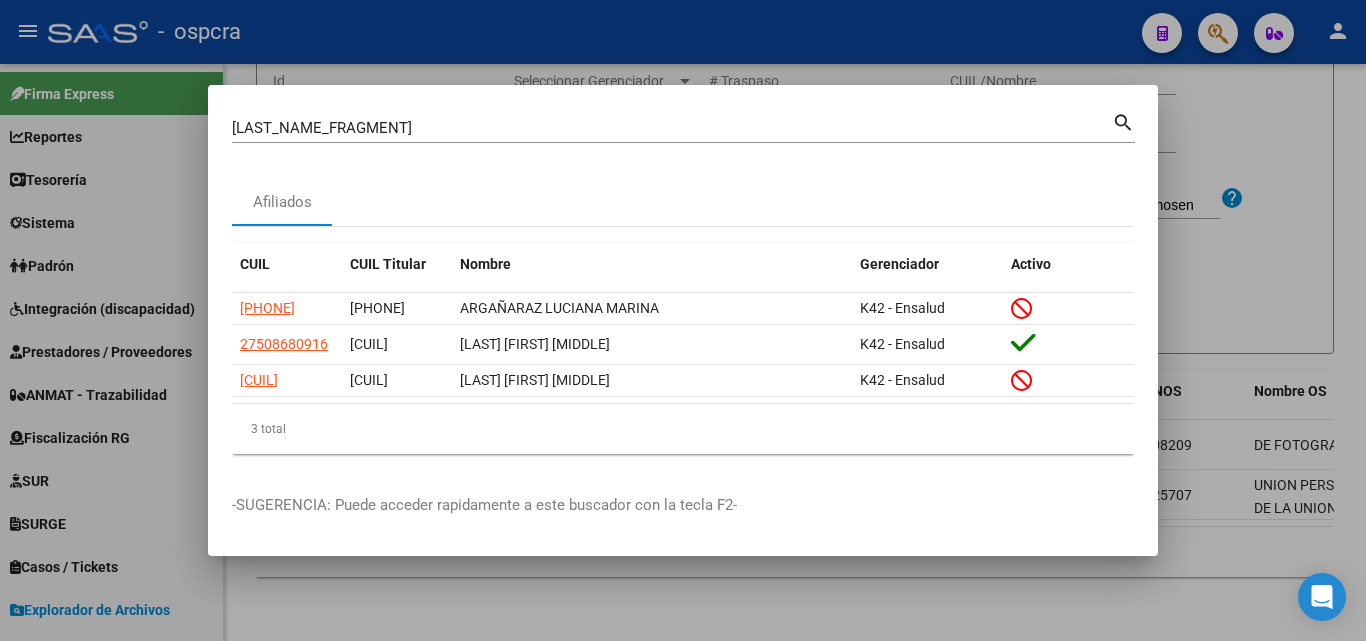 click at bounding box center (683, 320) 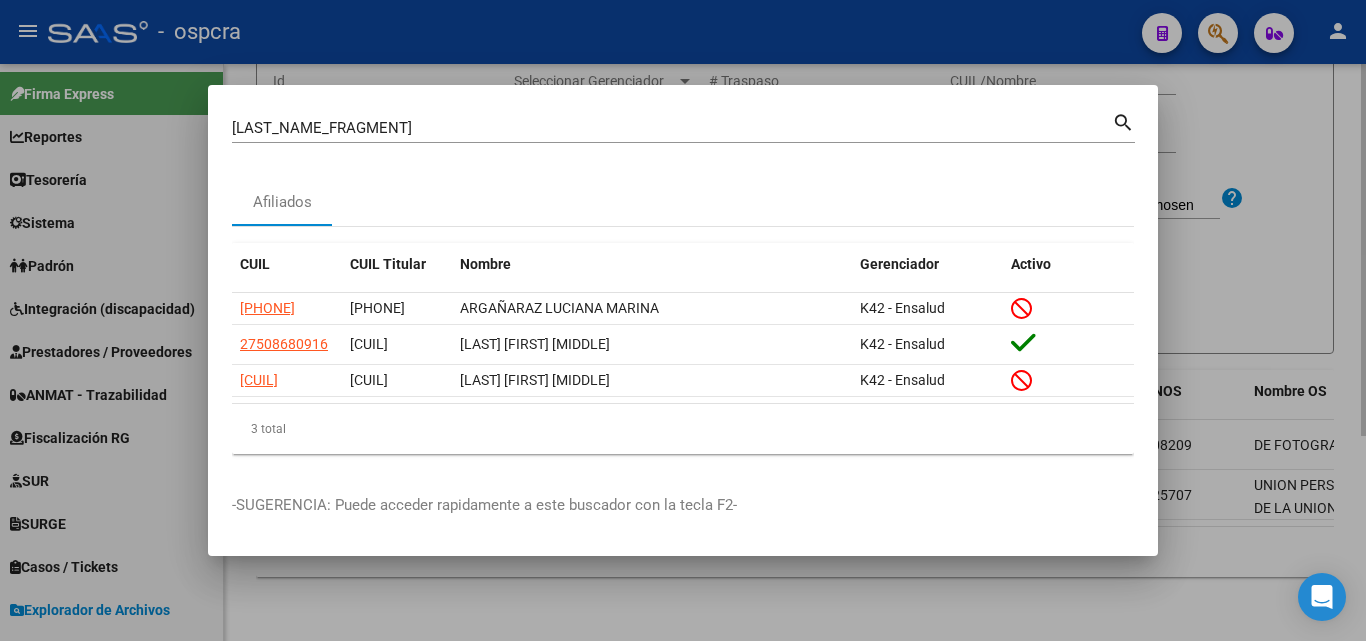 type 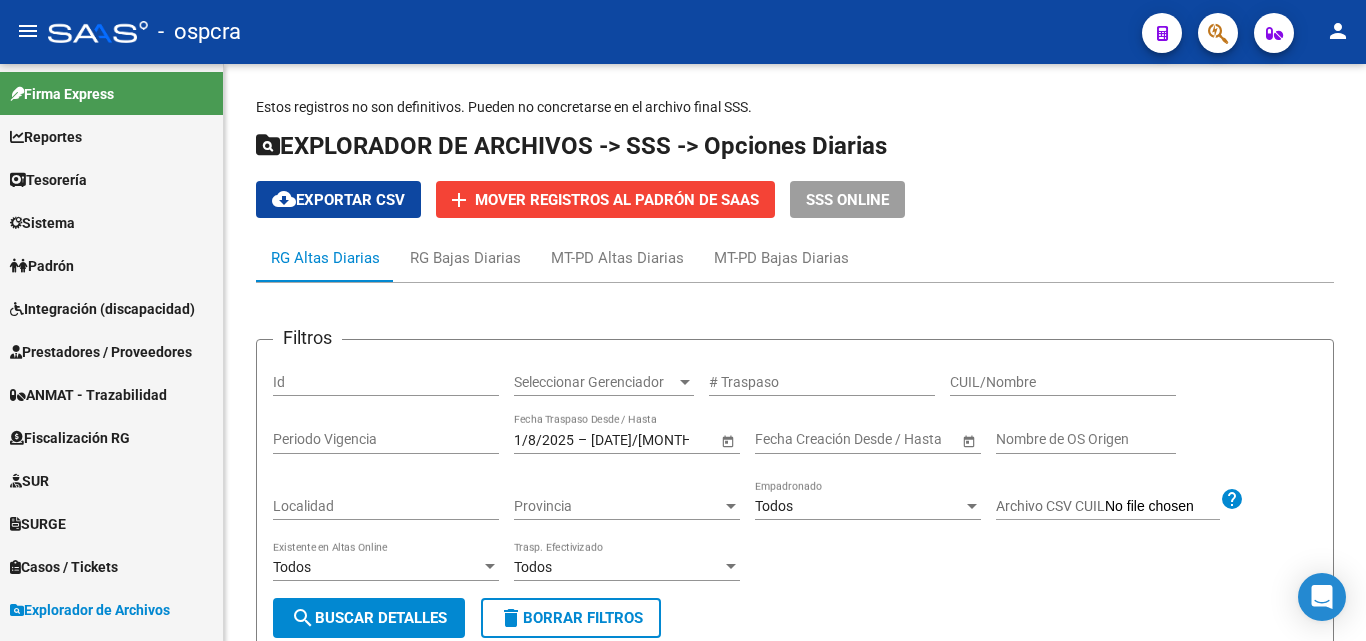 scroll, scrollTop: 0, scrollLeft: 0, axis: both 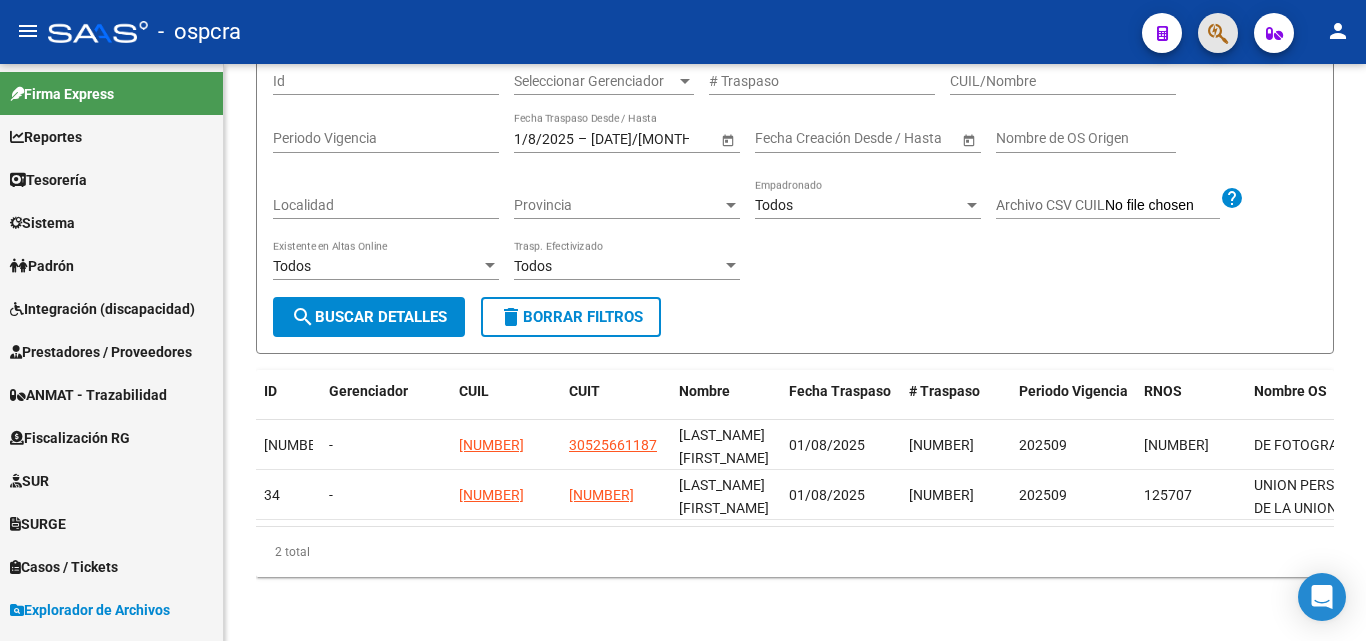 click 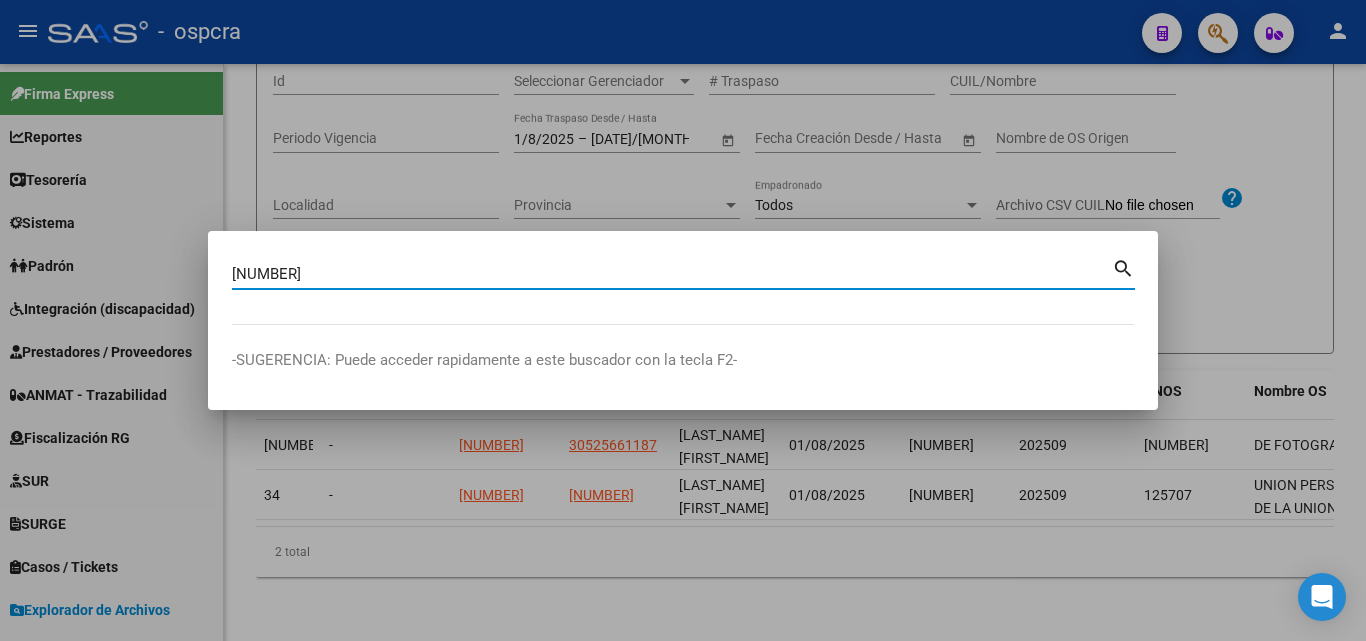 type on "17551539" 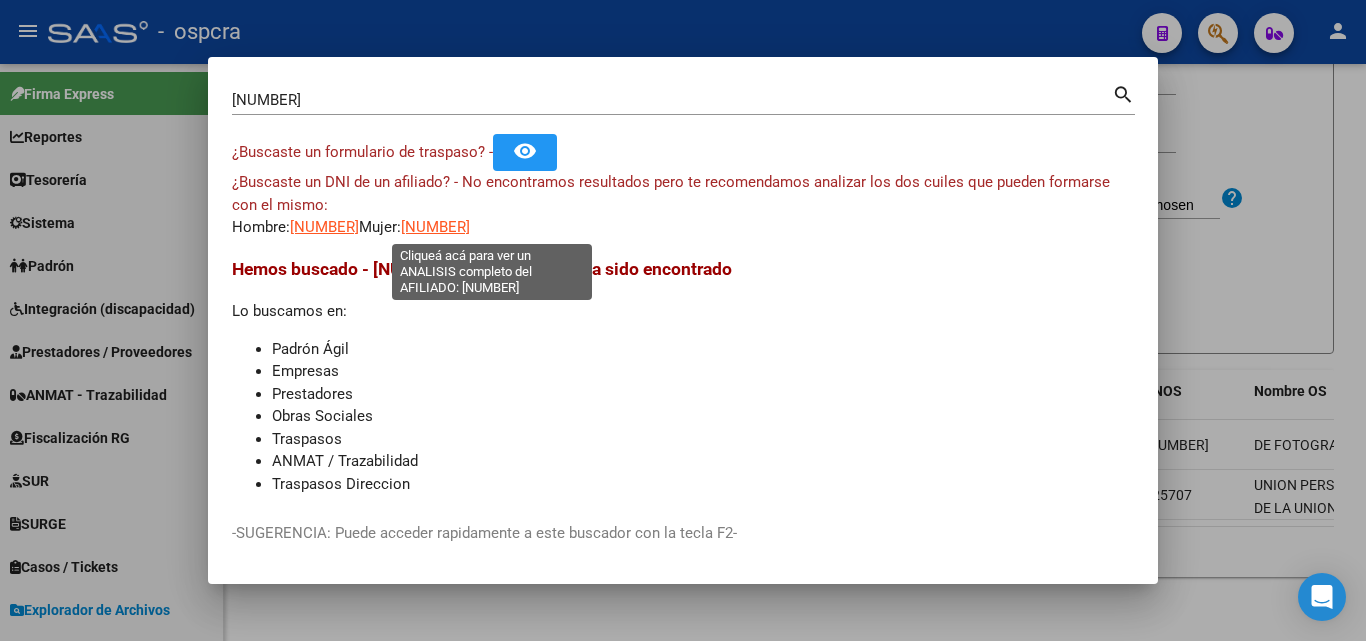 click on "27175515394" at bounding box center [435, 227] 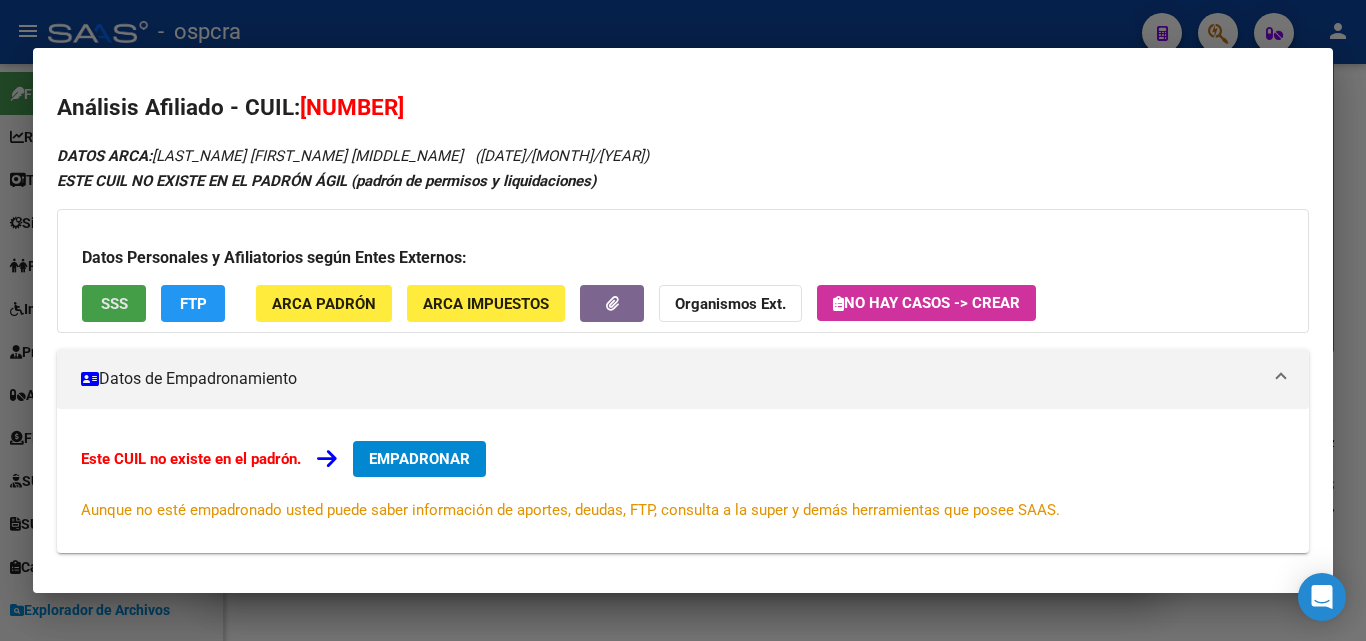 click on "SSS" at bounding box center (114, 304) 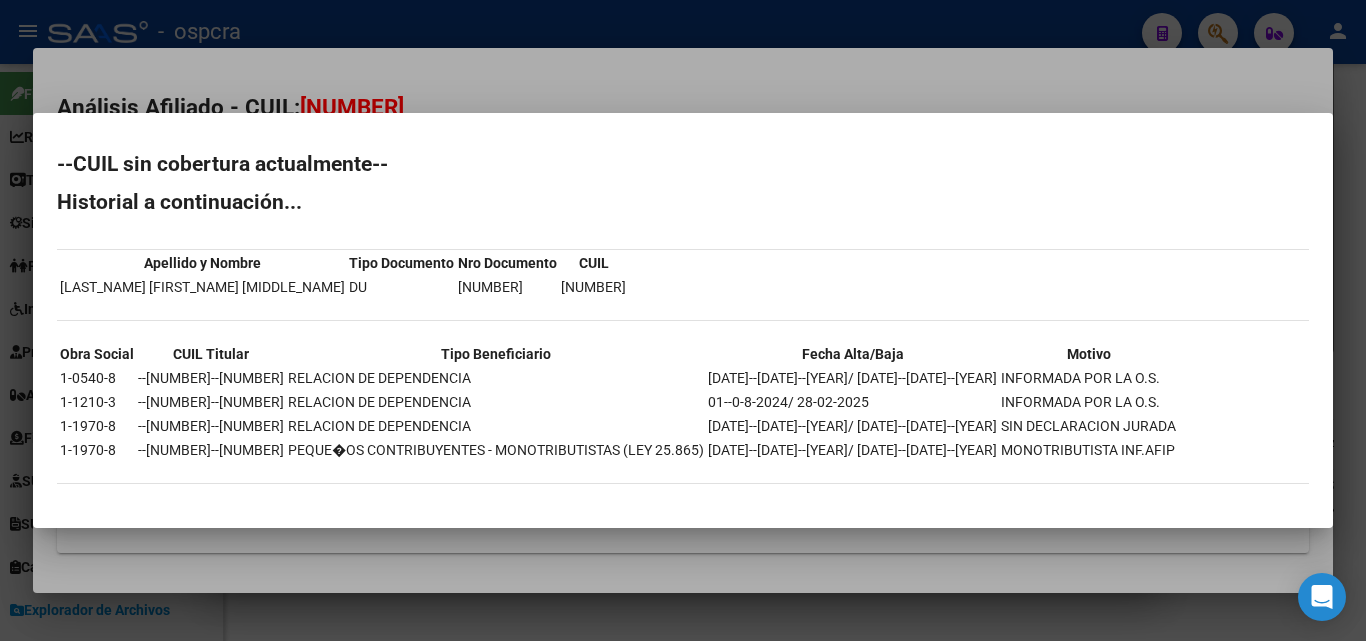 drag, startPoint x: 605, startPoint y: 80, endPoint x: 606, endPoint y: 90, distance: 10.049875 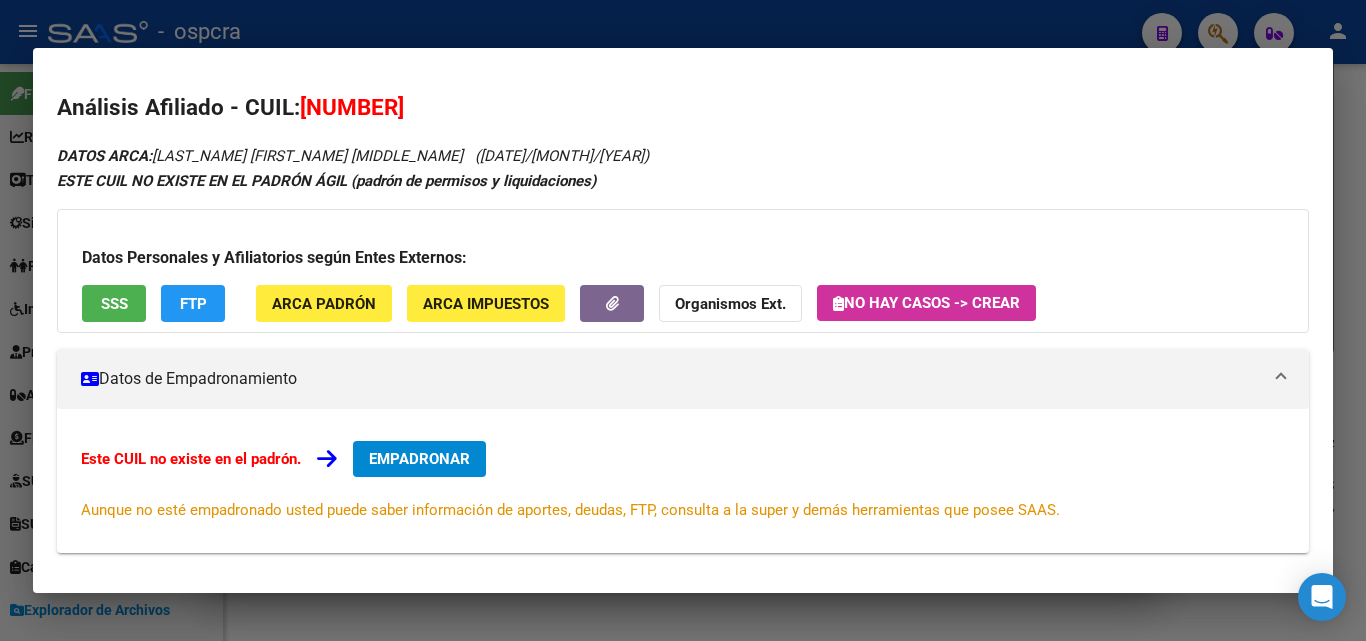 click on "SSS" at bounding box center (114, 304) 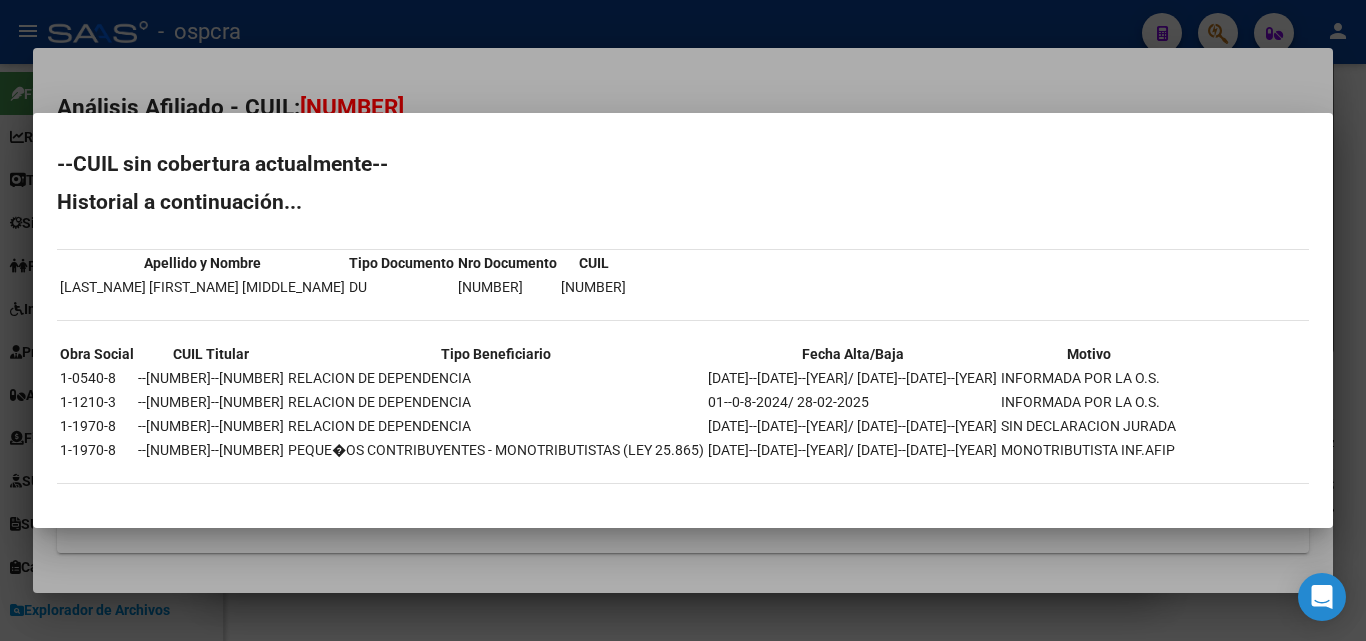 click on "--CUIL sin cobertura actualmente-- Historial a continuación... Apellido y Nombre Tipo Documento Nro Documento CUIL CERRUDO SILVIA ROSANA DU 17551539 27175515394 Obra Social CUIL Titular Tipo Beneficiario Fecha Alta/Baja Motivo 1-0540-8 27-17551539-4 RELACION DE DEPENDENCIA                                      01--0-8-2019/ 30-04-2020 INFORMADA POR LA O.S.                                        1-1210-3 27-17551539-4 RELACION DE DEPENDENCIA                                      01--0-8-2024/ 28-02-2025 INFORMADA POR LA O.S.                                        1-1970-8 27-17551539-4 RELACION DE DEPENDENCIA                                      01--0-2-2005/ 26-07-2006 SIN DECLARACION JURADA                                       1-1970-8 27-17551539-4 PEQUE�OS CONTRIBUYENTES - MONOTRIBUTISTAS (LEY 25.865)       01--1-2-2005/ 31-12-2011 MONOTRIBUTISTA INF.AFIP" at bounding box center (683, 320) 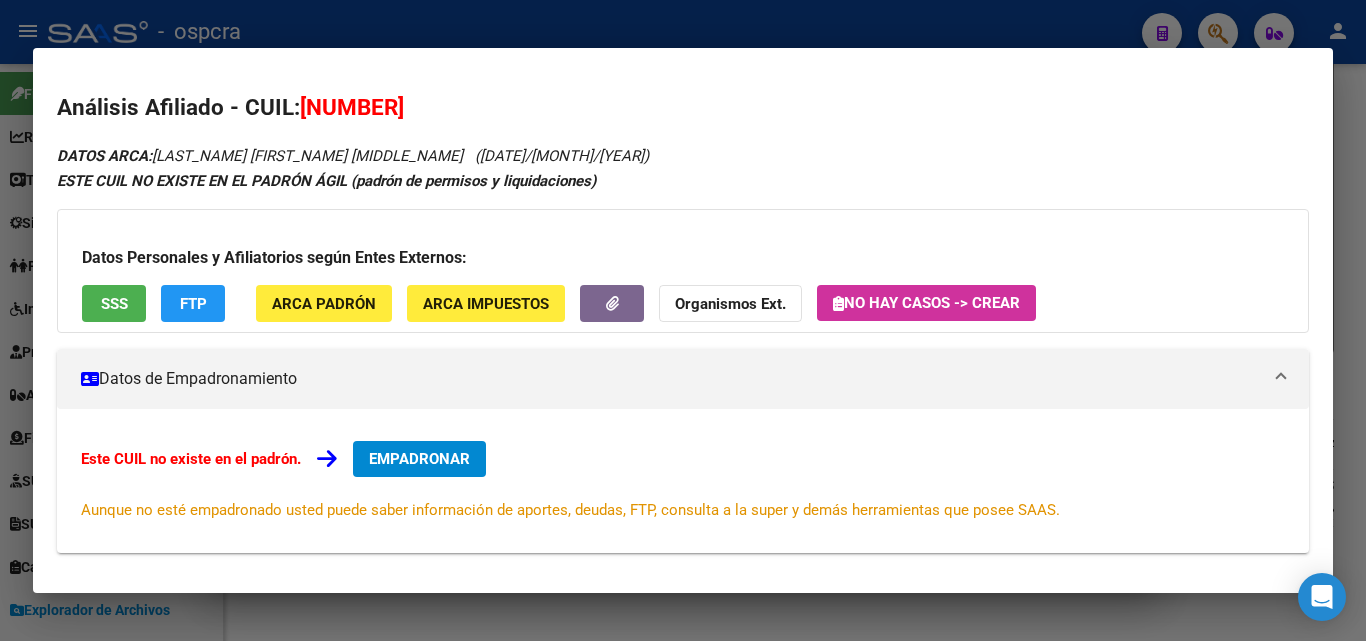 click at bounding box center (683, 320) 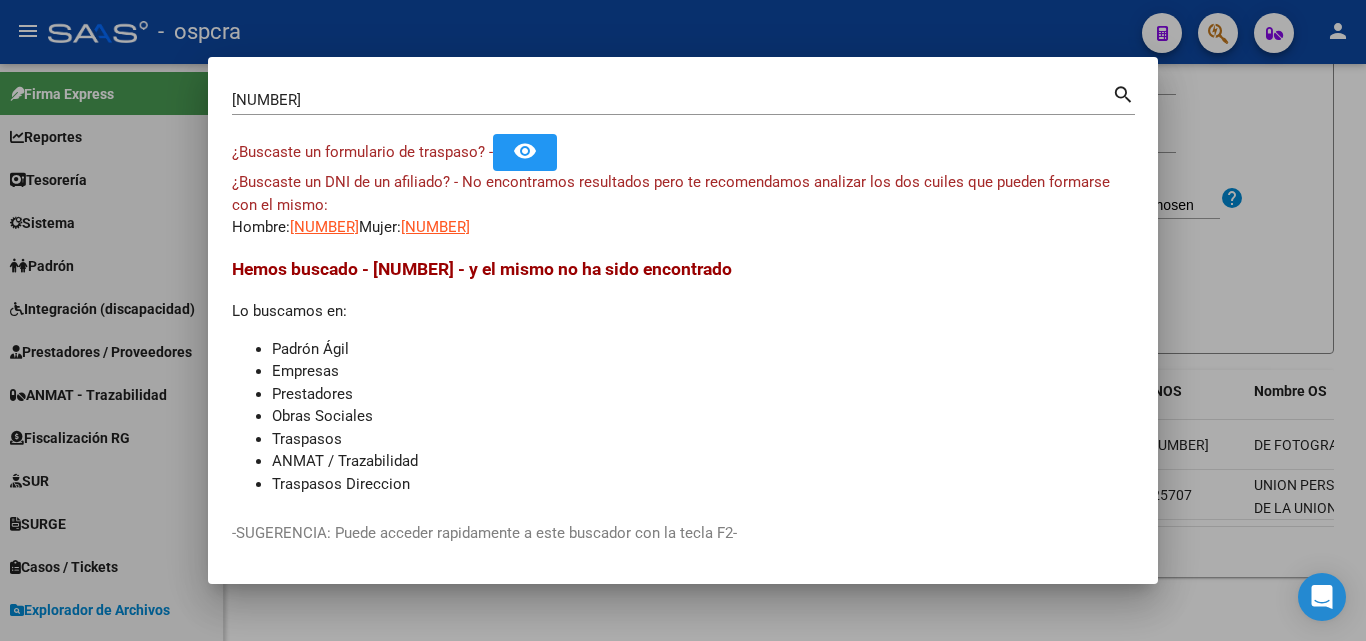 click at bounding box center (683, 320) 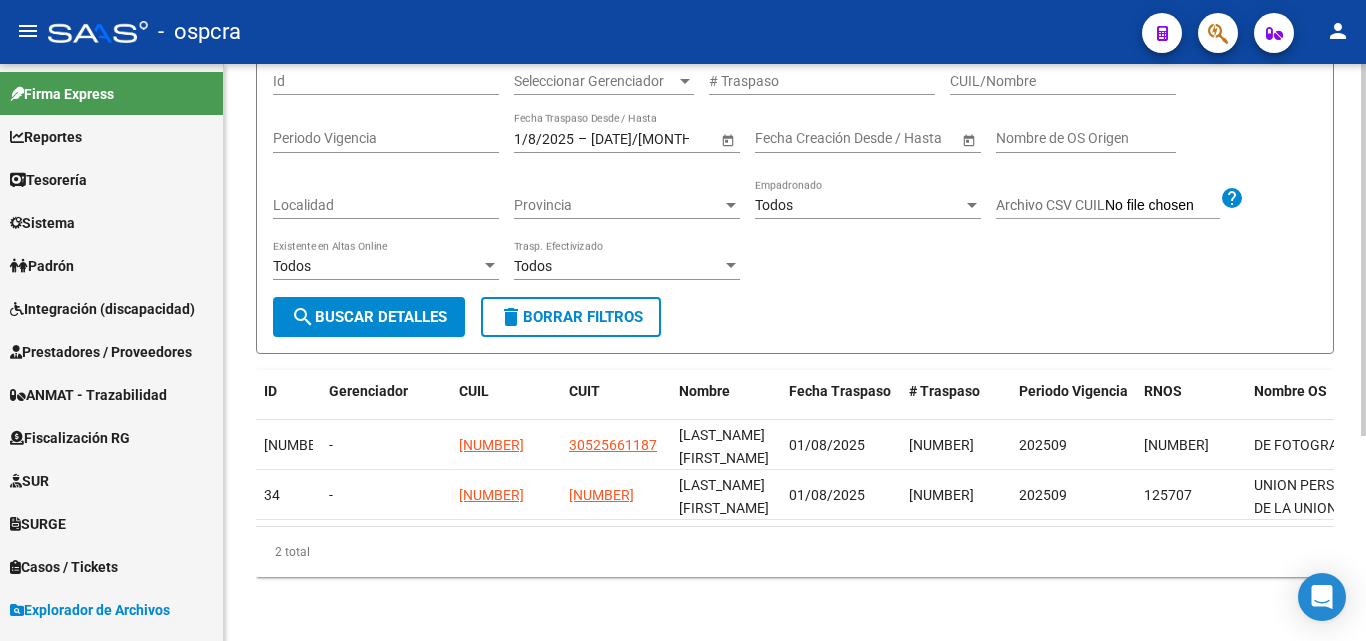 scroll, scrollTop: 18, scrollLeft: 0, axis: vertical 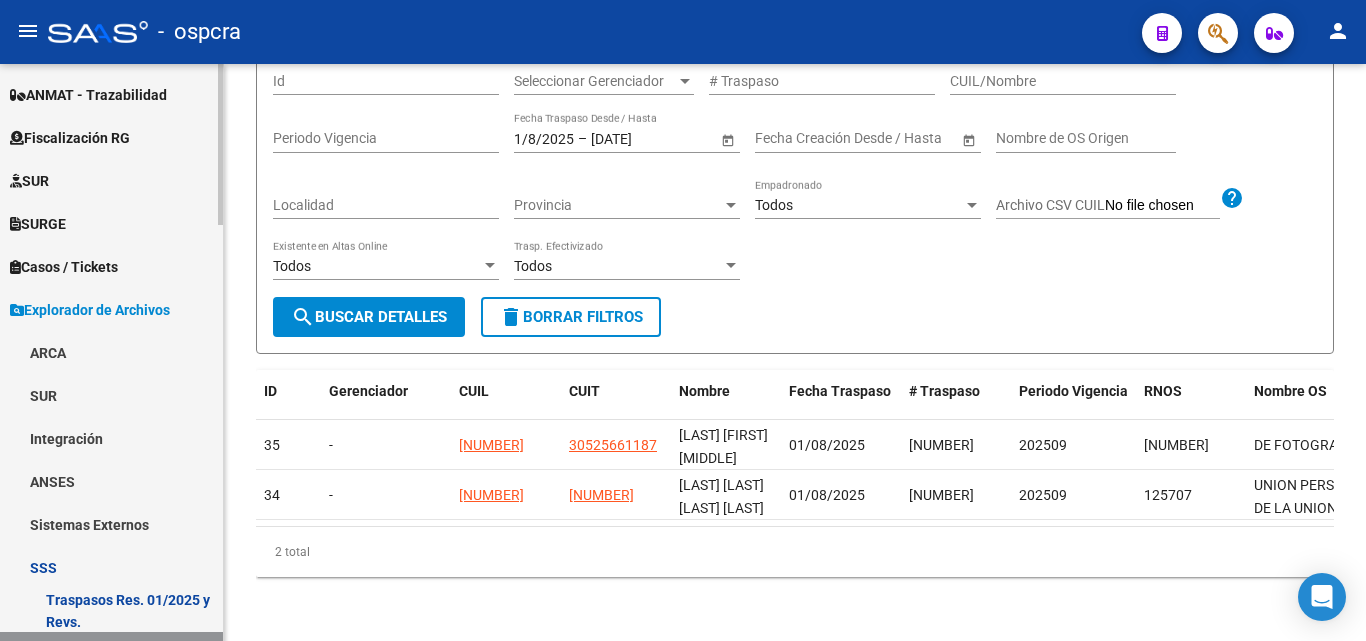 click on "ARCA" at bounding box center (111, 352) 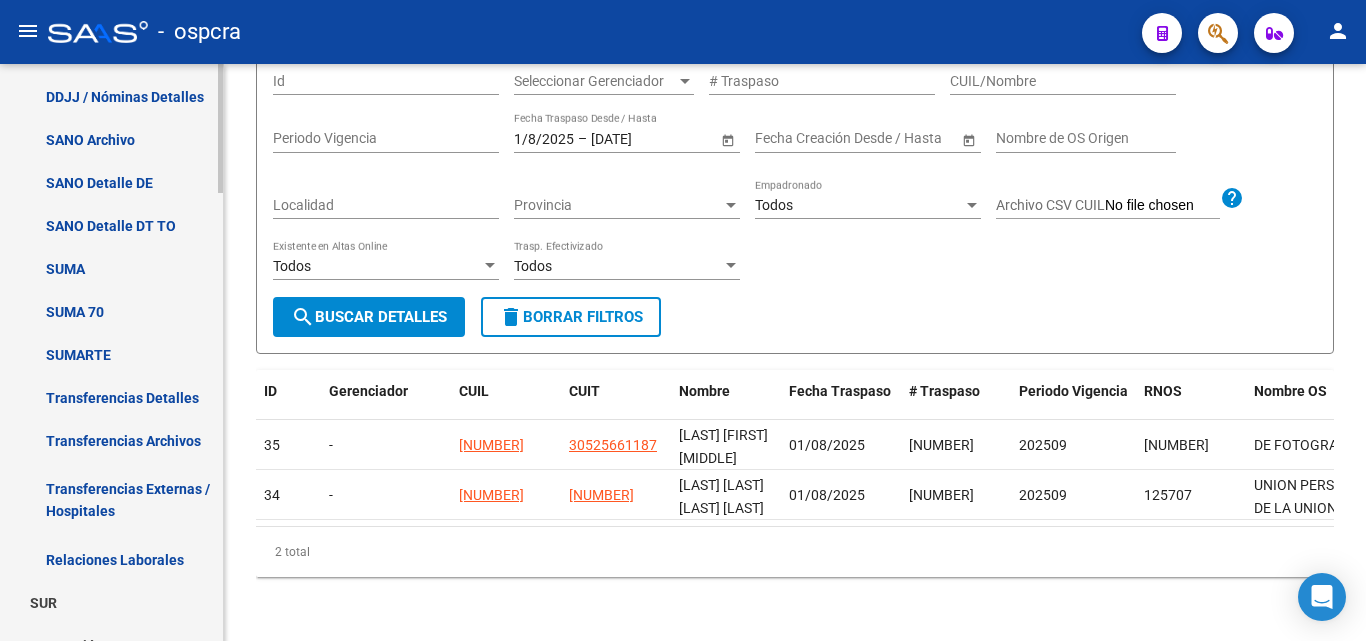 scroll, scrollTop: 600, scrollLeft: 0, axis: vertical 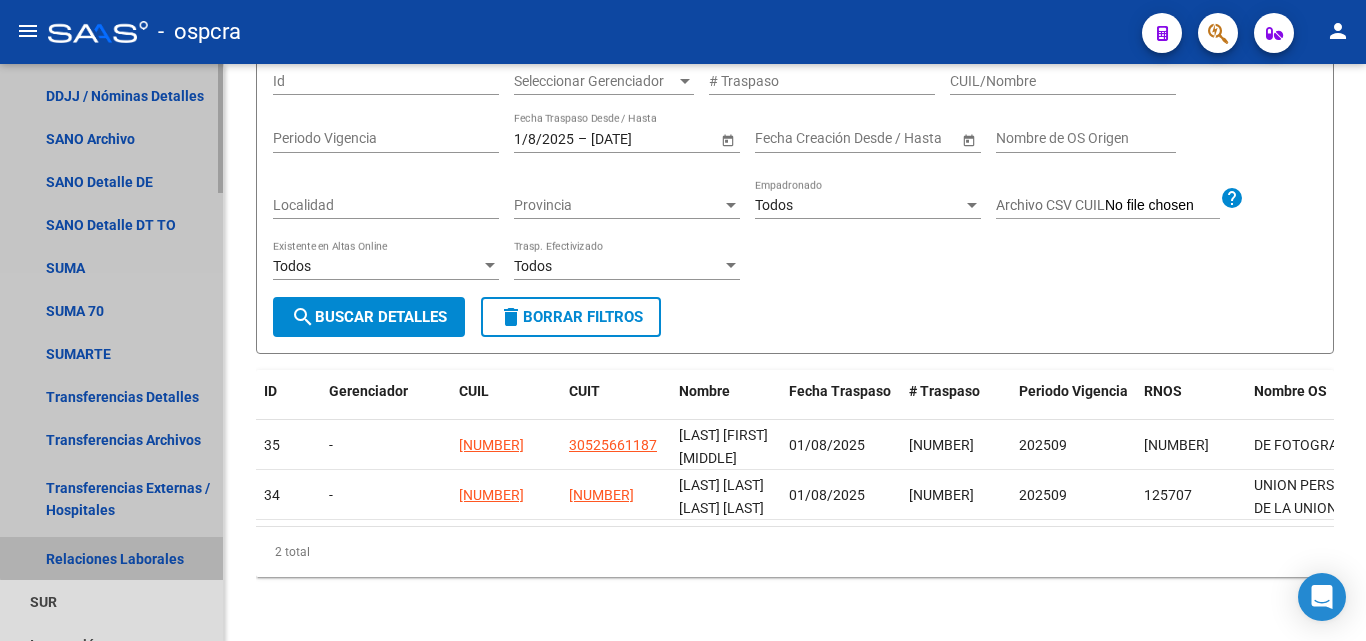 click on "Relaciones Laborales" at bounding box center [111, 558] 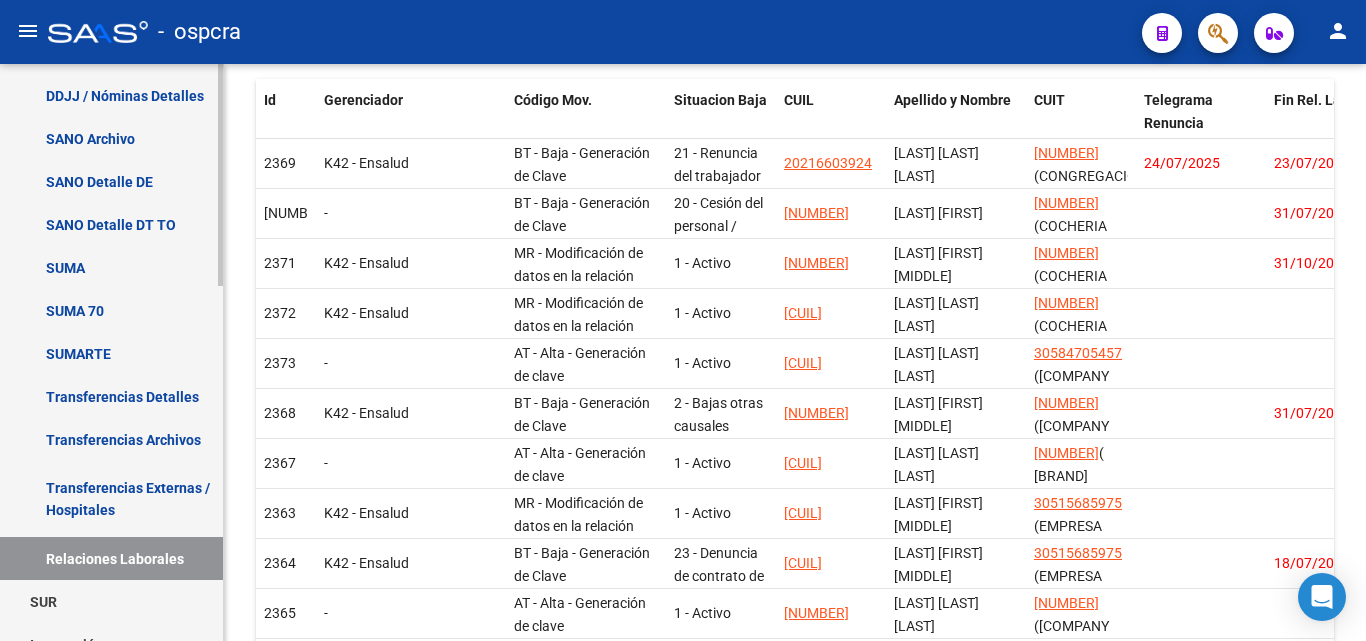 scroll, scrollTop: 500, scrollLeft: 0, axis: vertical 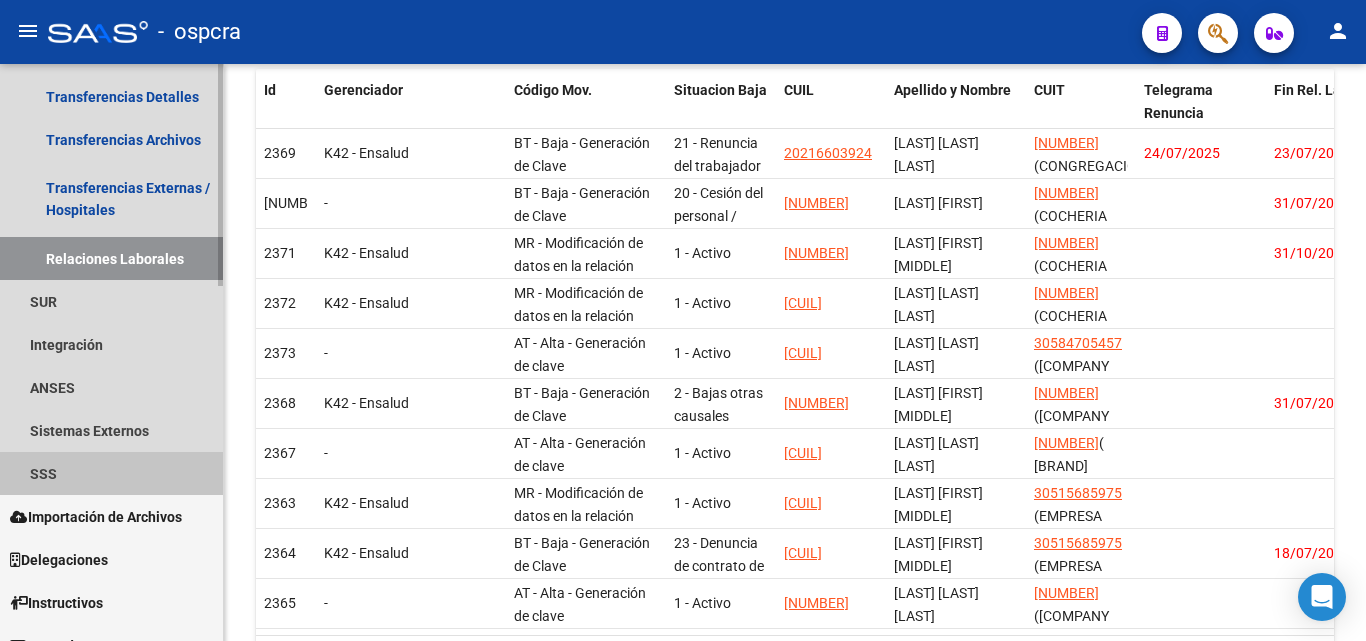 drag, startPoint x: 78, startPoint y: 479, endPoint x: 105, endPoint y: 481, distance: 27.073973 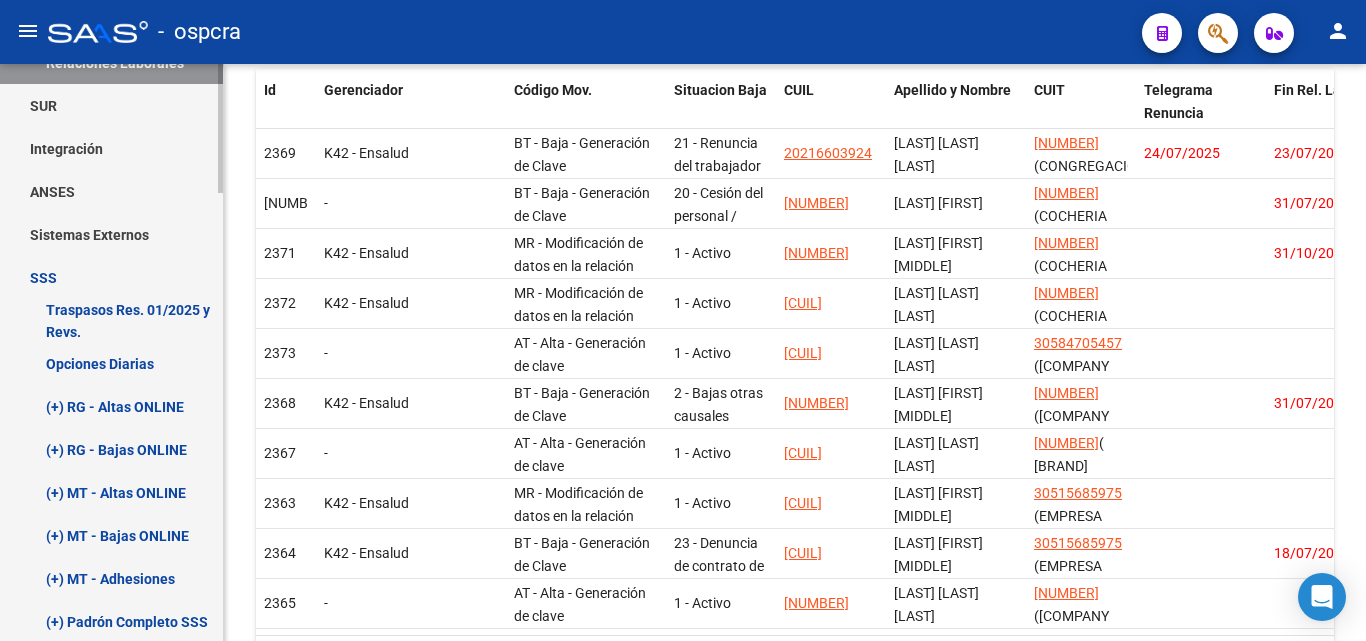 scroll, scrollTop: 1100, scrollLeft: 0, axis: vertical 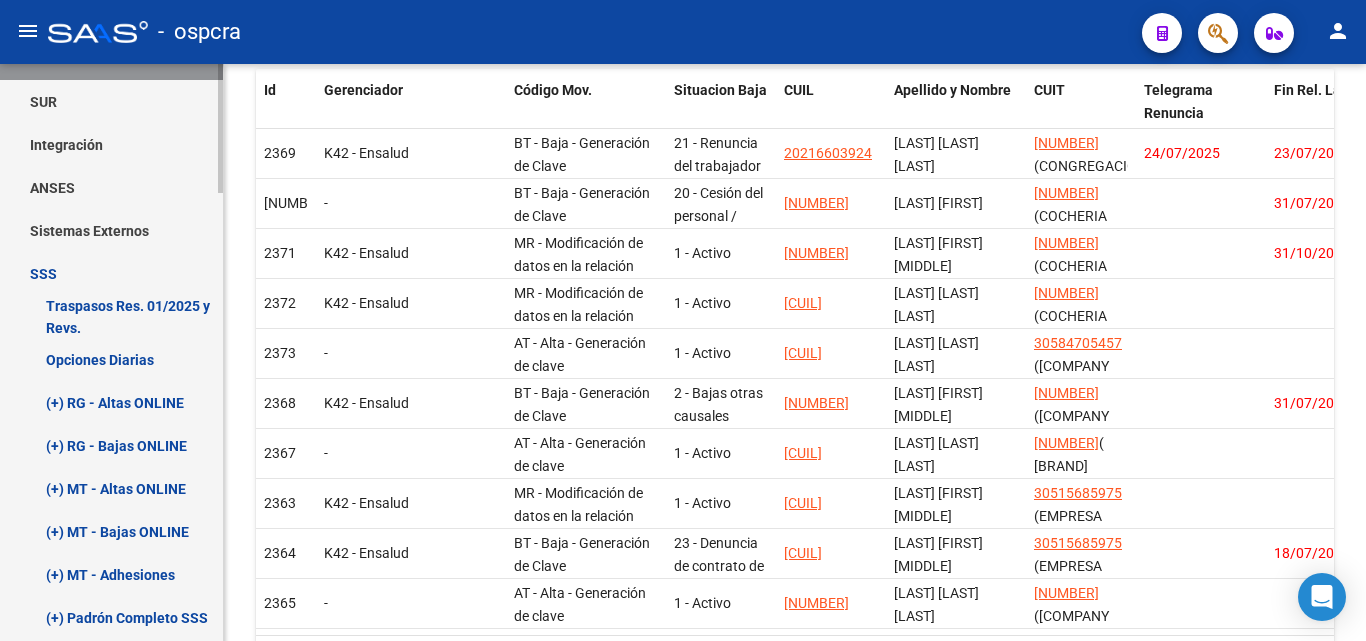 click on "(+) RG - Altas ONLINE" at bounding box center (111, 402) 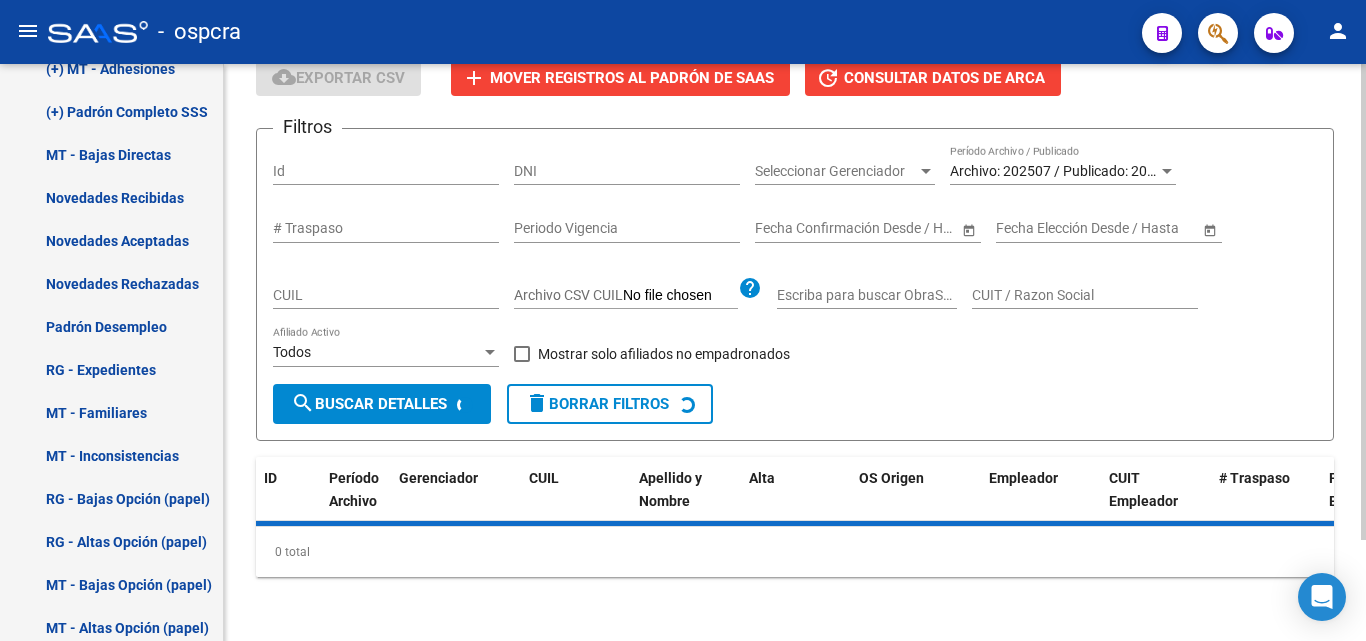 scroll, scrollTop: 290, scrollLeft: 0, axis: vertical 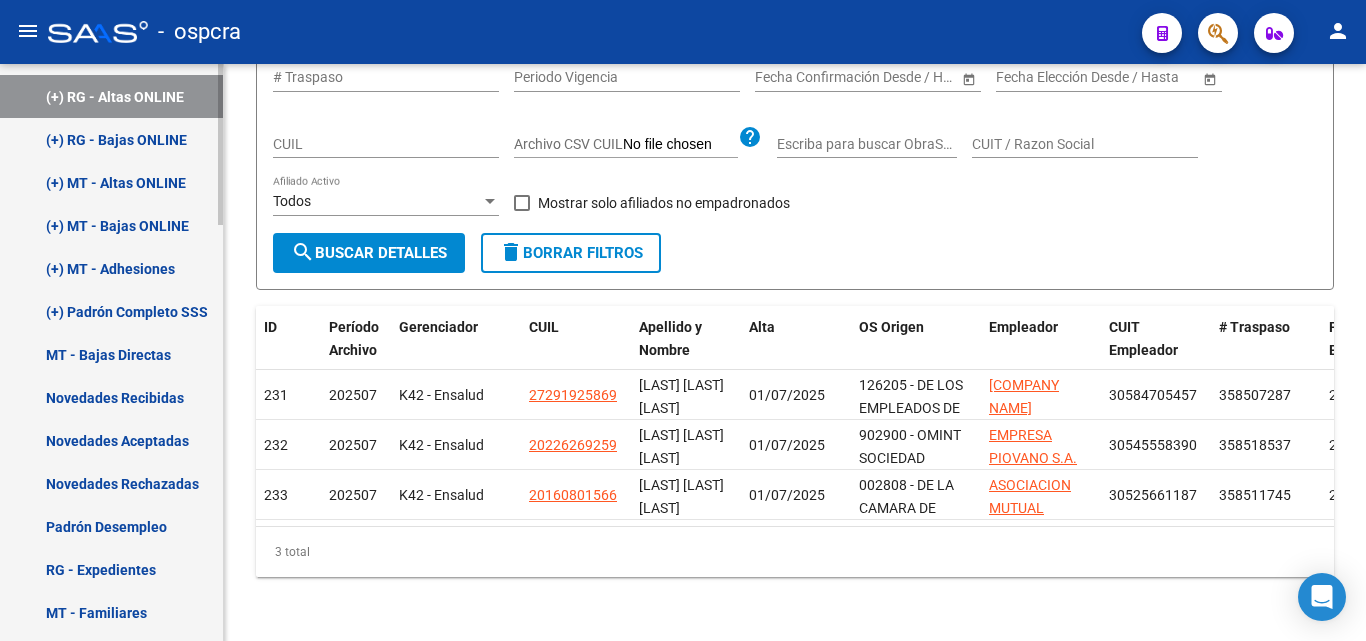 click on "Novedades Rechazadas" at bounding box center [111, 483] 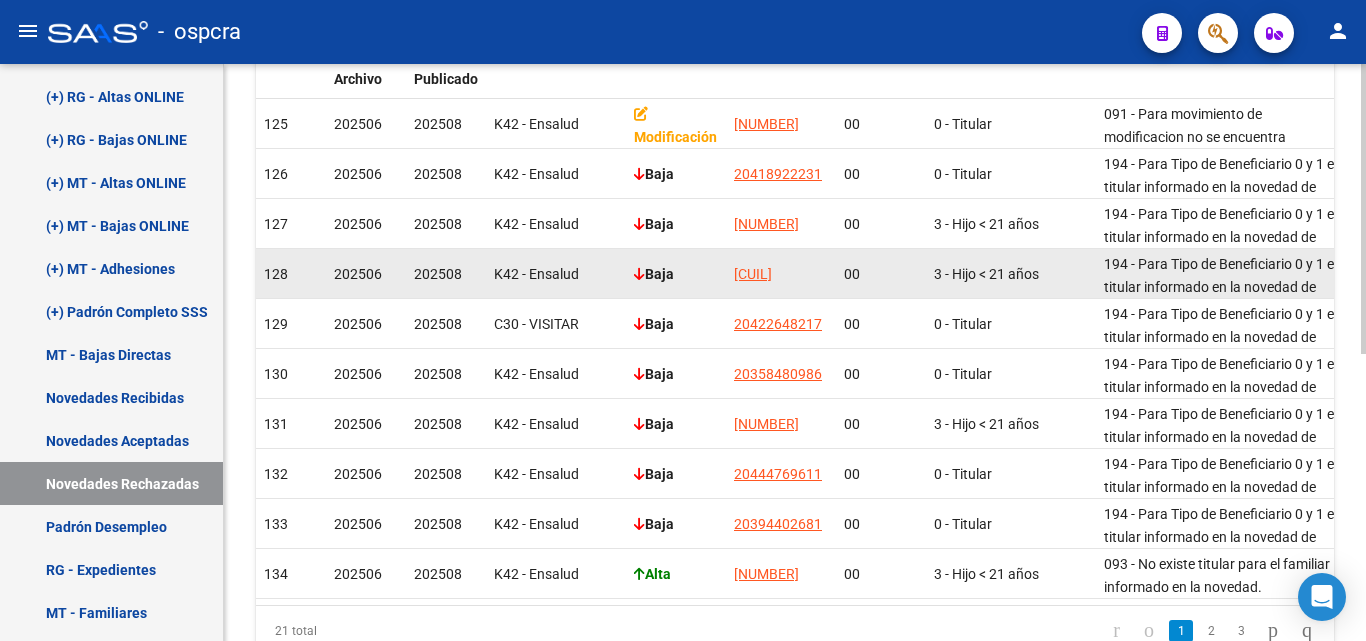 scroll, scrollTop: 571, scrollLeft: 0, axis: vertical 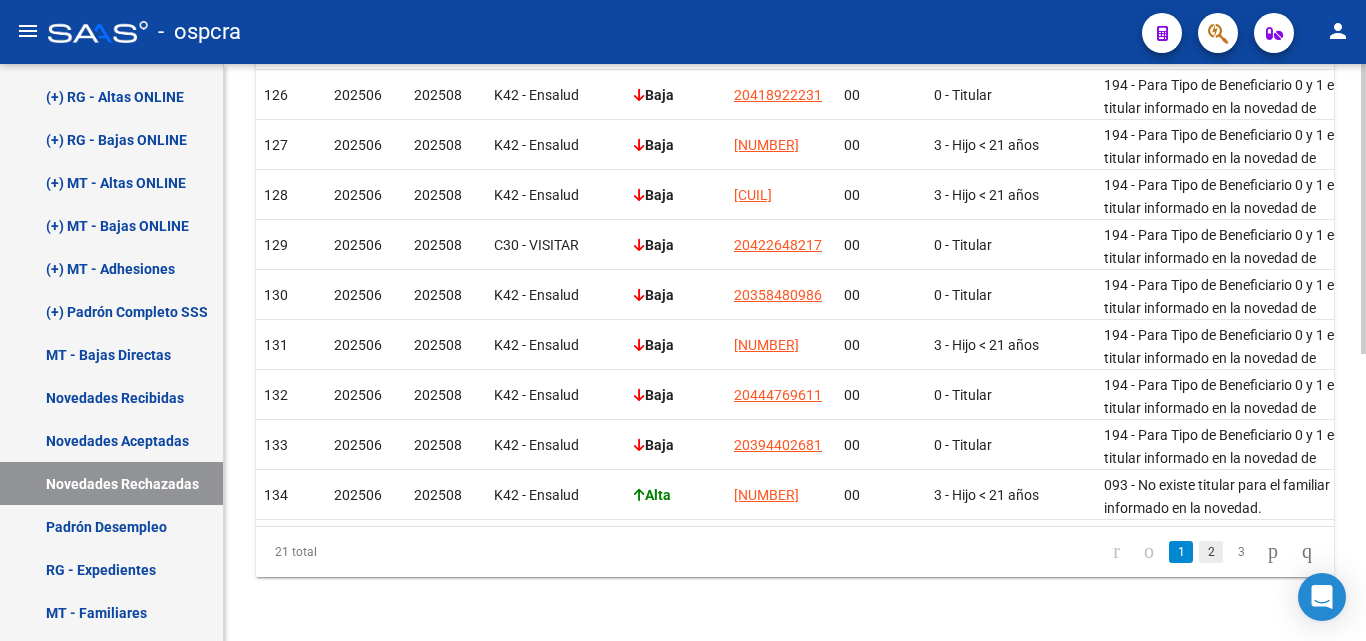 click on "2" 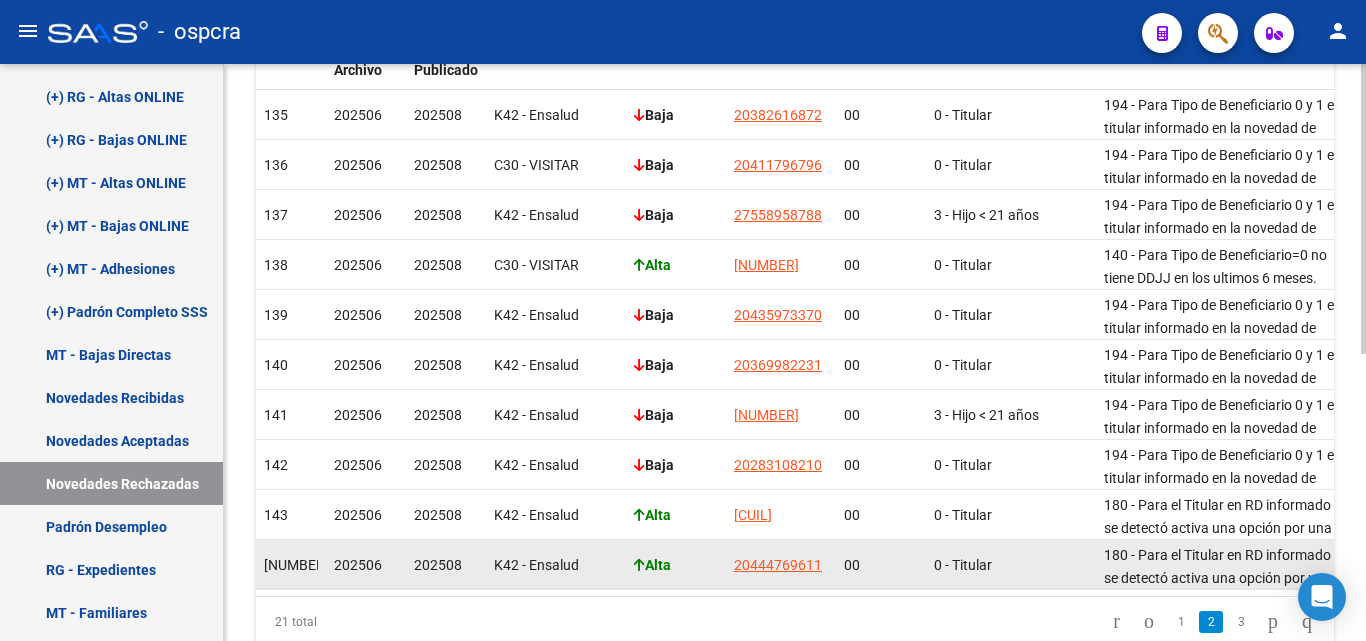 scroll, scrollTop: 571, scrollLeft: 0, axis: vertical 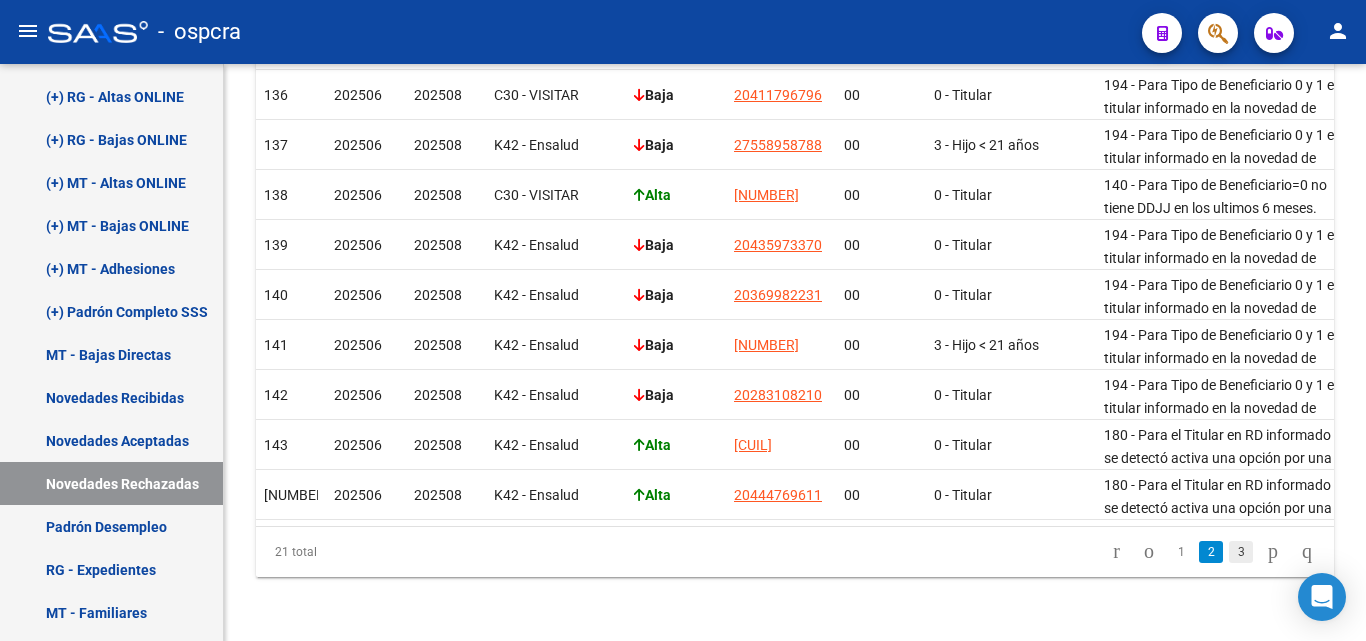 click on "3" 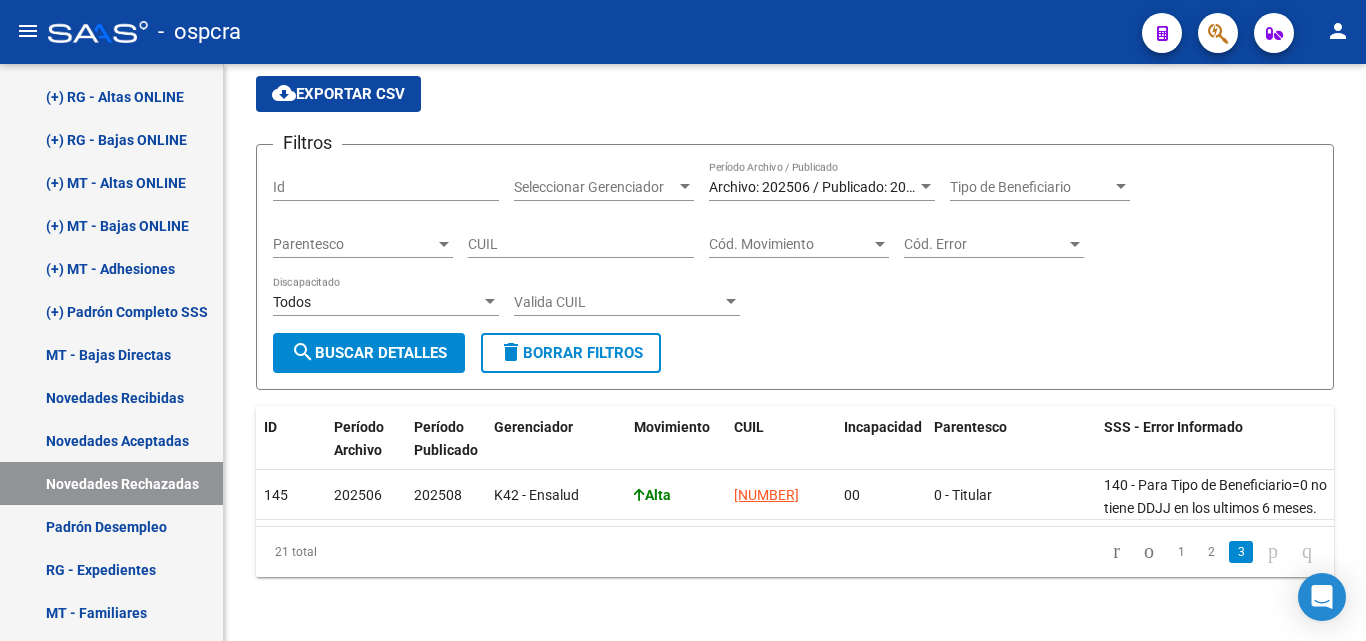 scroll, scrollTop: 121, scrollLeft: 0, axis: vertical 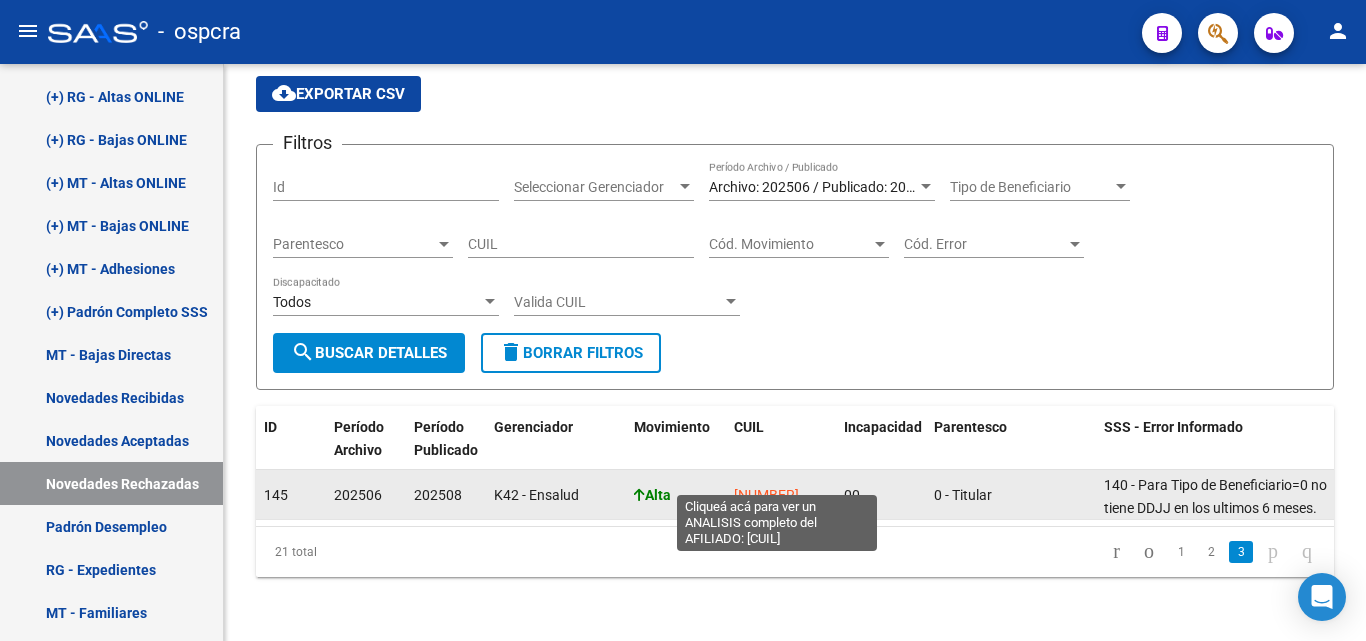 click on "[NUMBER]" 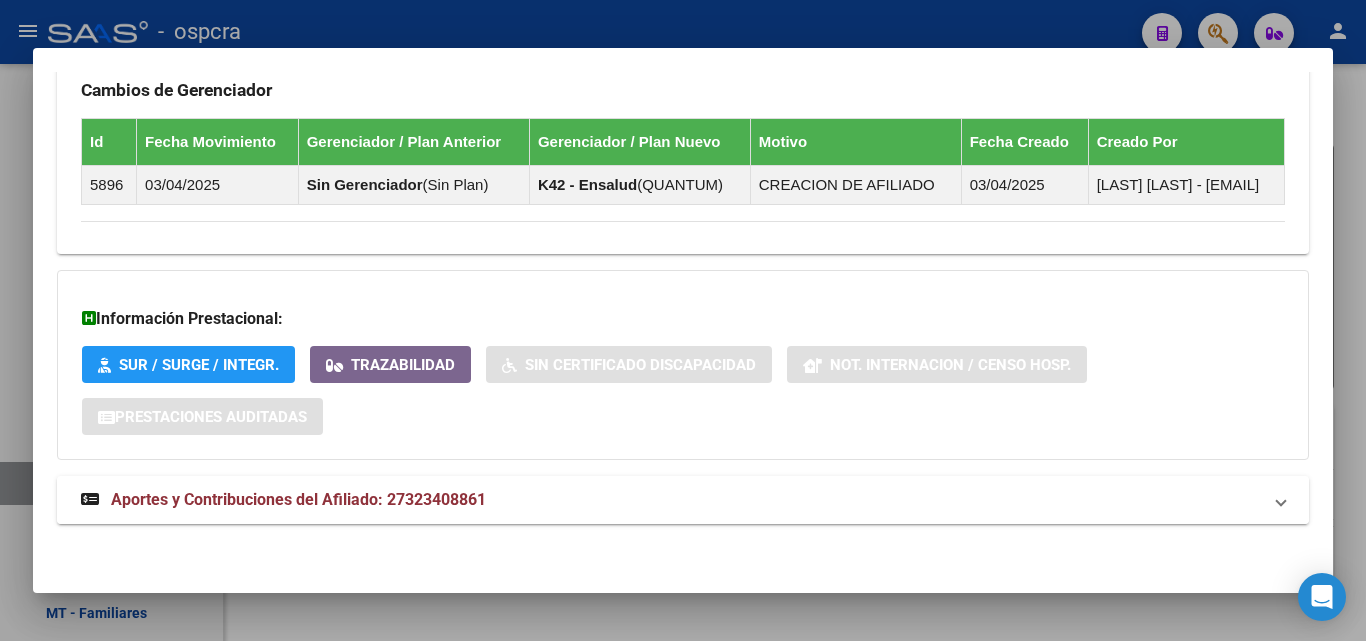click on "Aportes y Contribuciones del Afiliado: 27323408861" at bounding box center (283, 500) 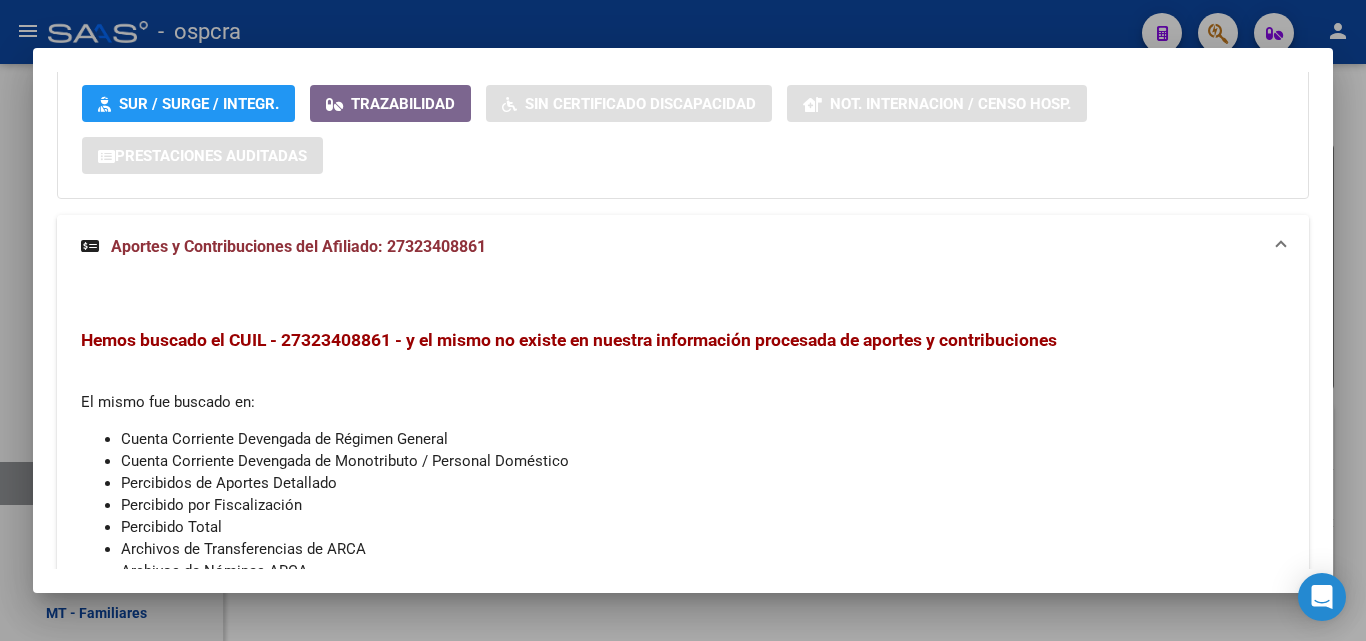 scroll, scrollTop: 1638, scrollLeft: 0, axis: vertical 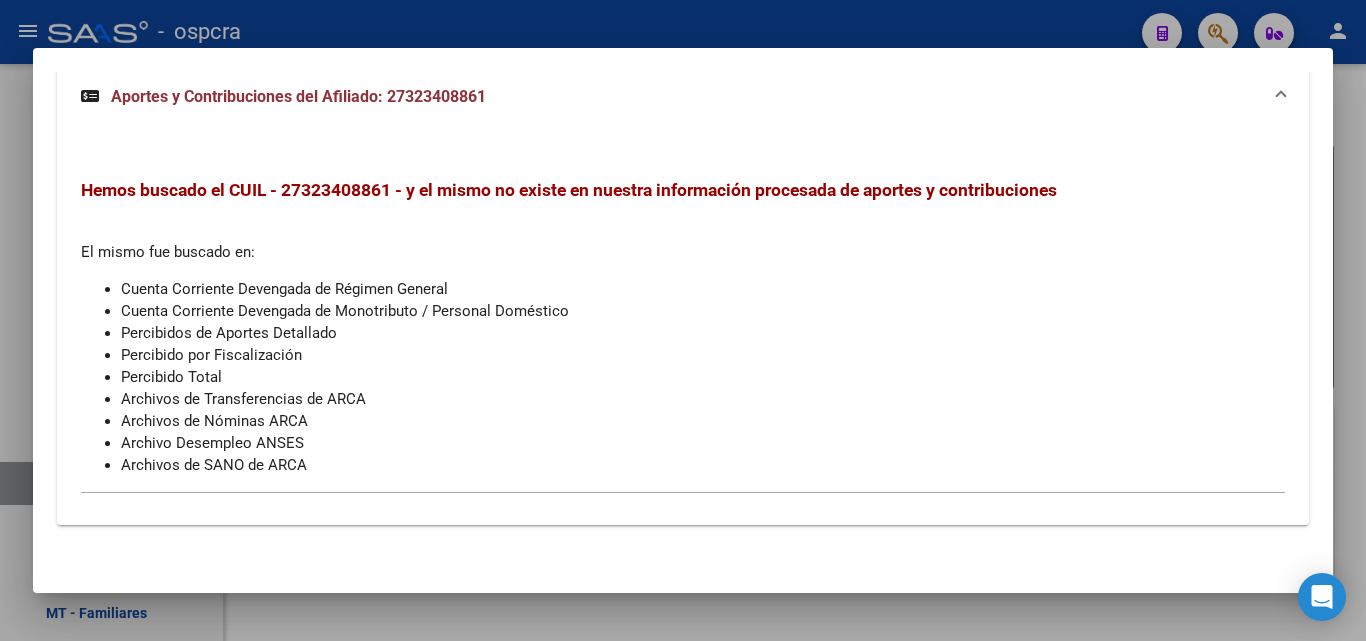 click at bounding box center [683, 320] 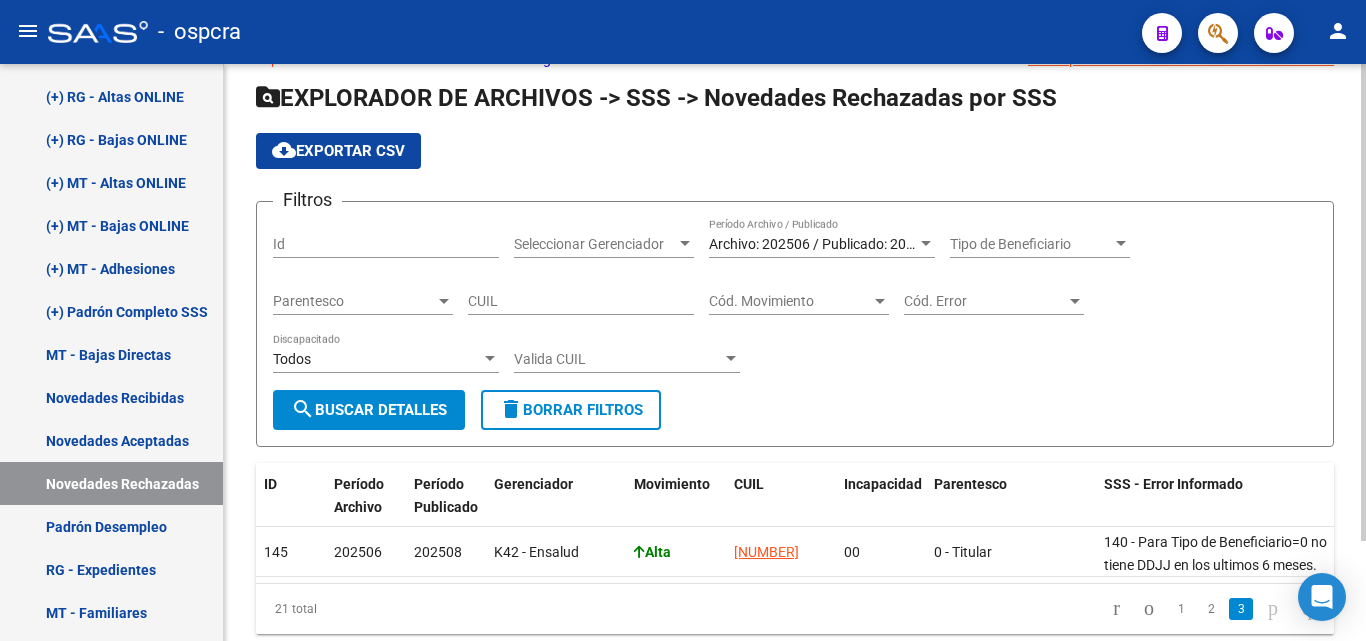 scroll, scrollTop: 0, scrollLeft: 0, axis: both 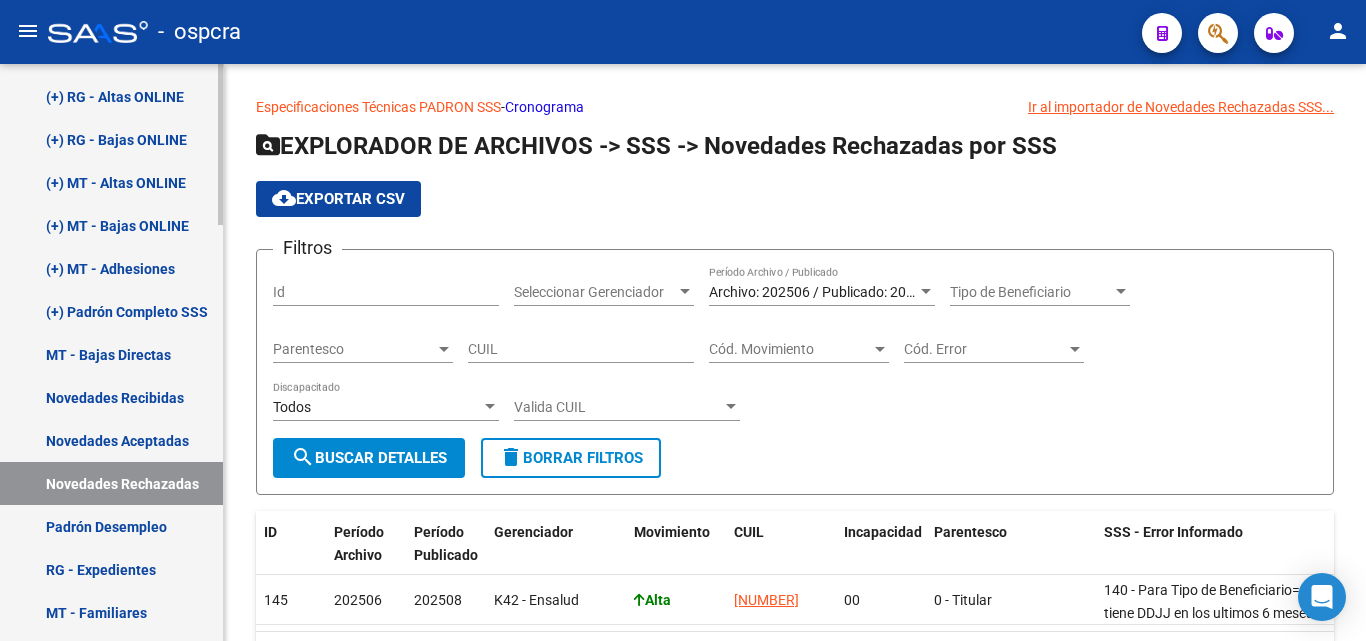 click on "Padrón Desempleo" at bounding box center (111, 526) 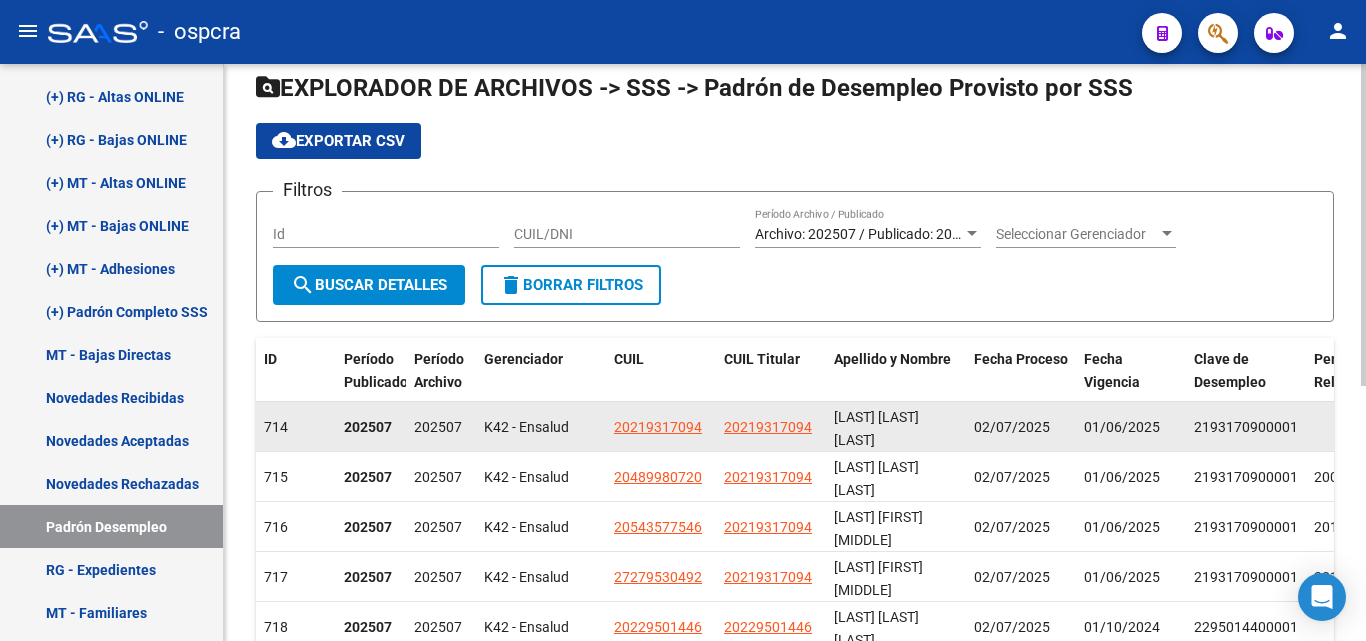 scroll, scrollTop: 100, scrollLeft: 0, axis: vertical 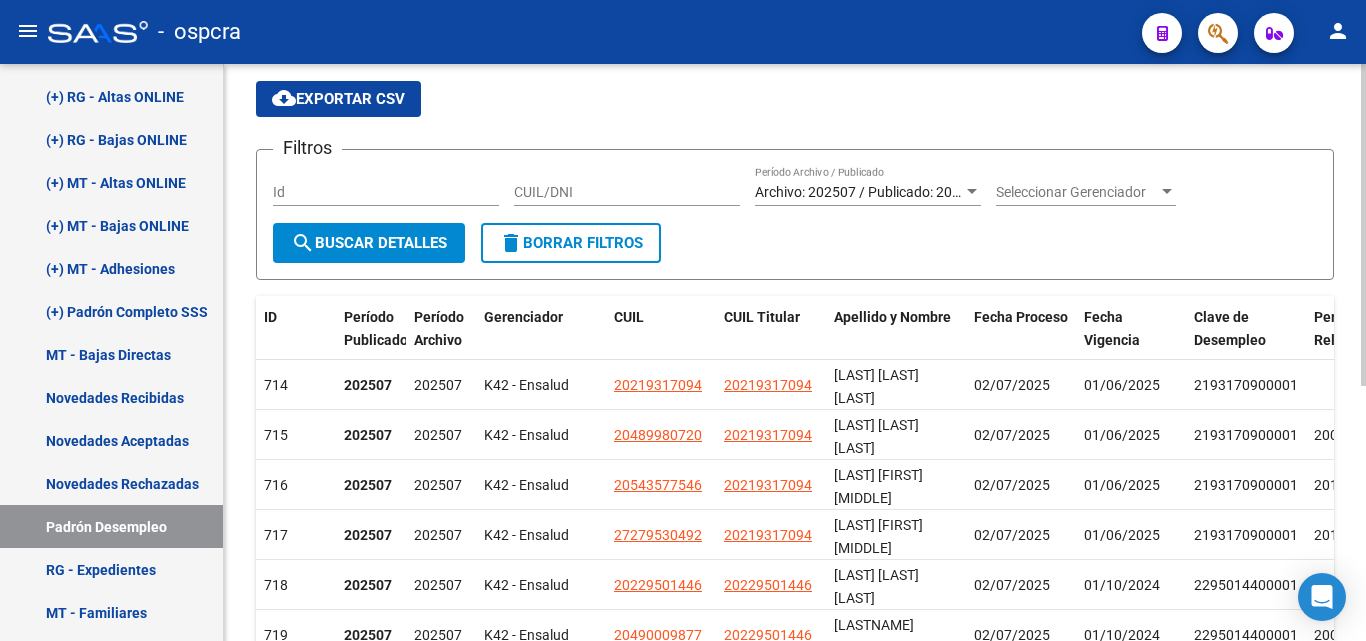 click on "Archivo: 202507 / Publicado: 202506" at bounding box center [869, 192] 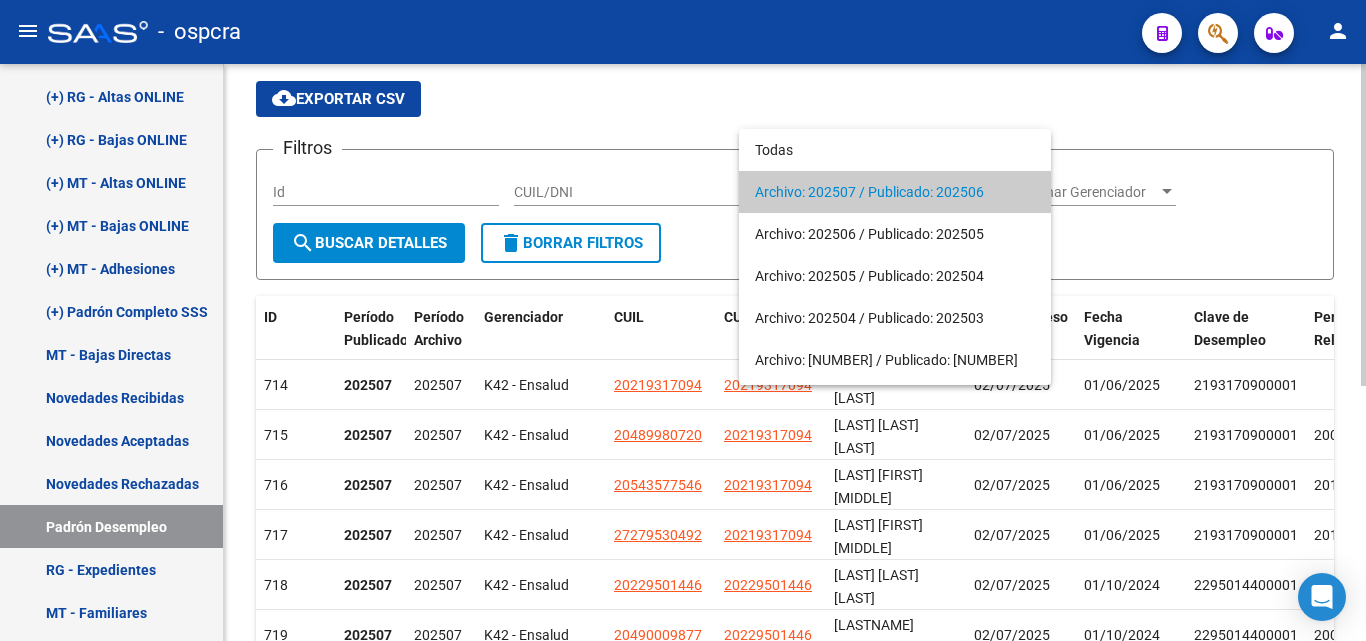 click at bounding box center (683, 320) 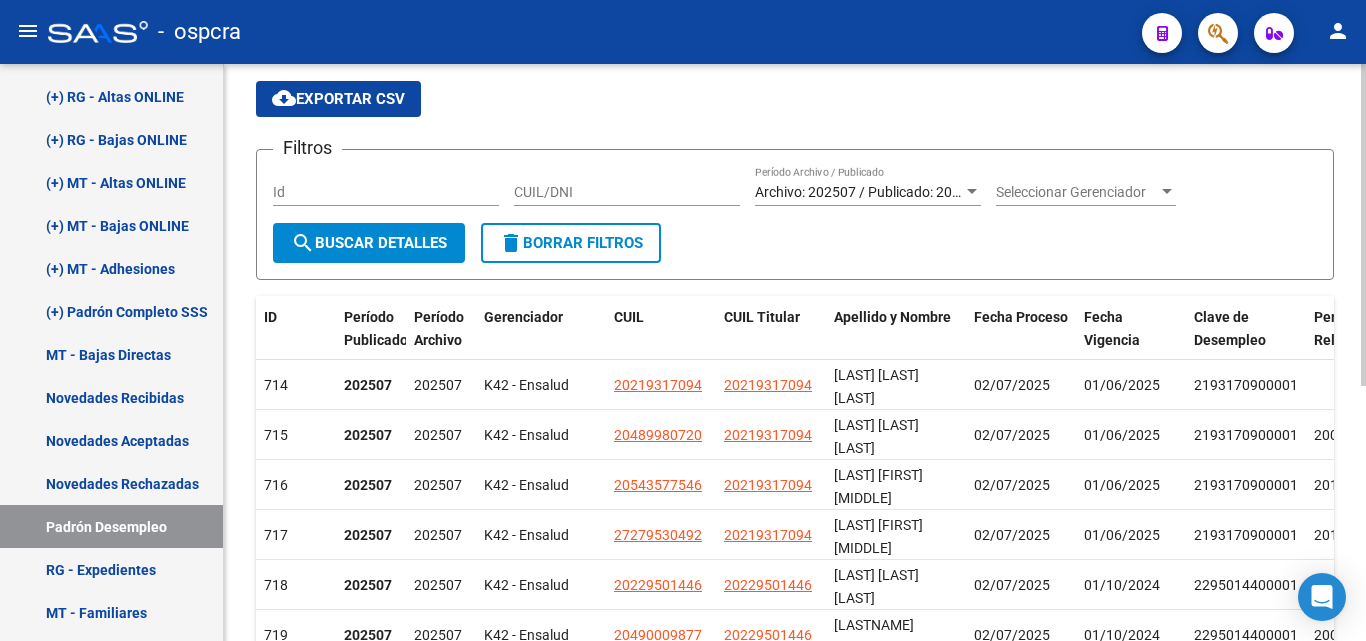 click on "search  Buscar Detalles" 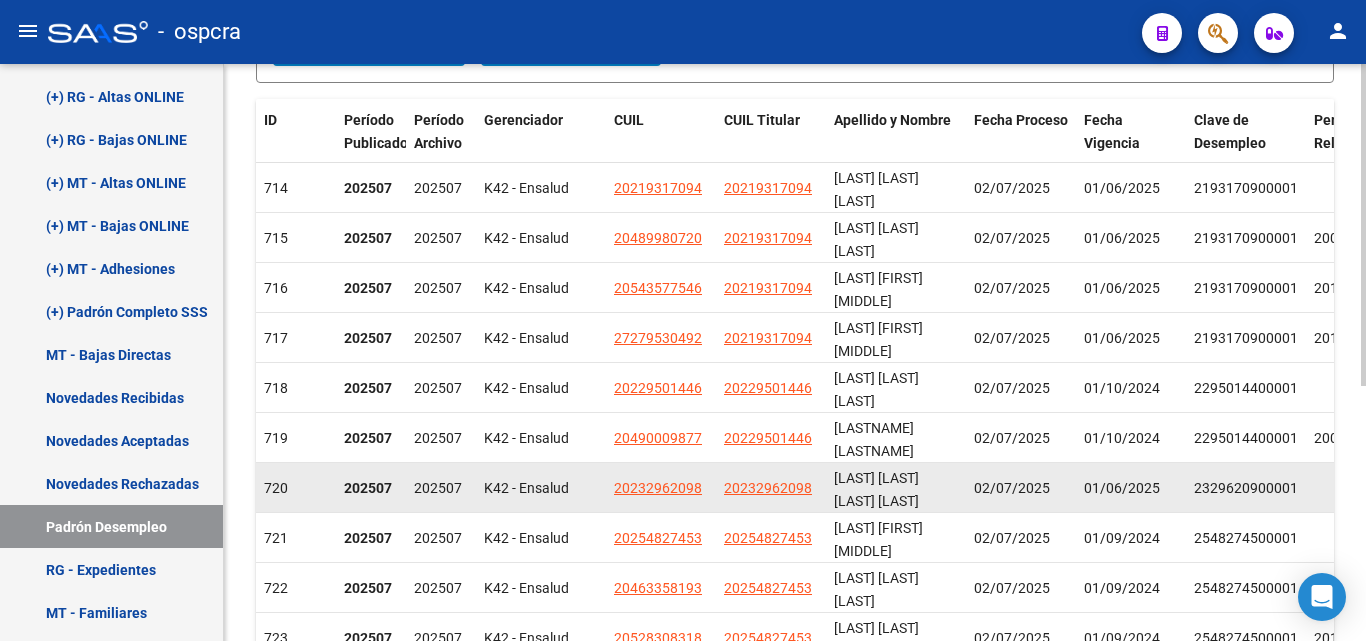 scroll, scrollTop: 300, scrollLeft: 0, axis: vertical 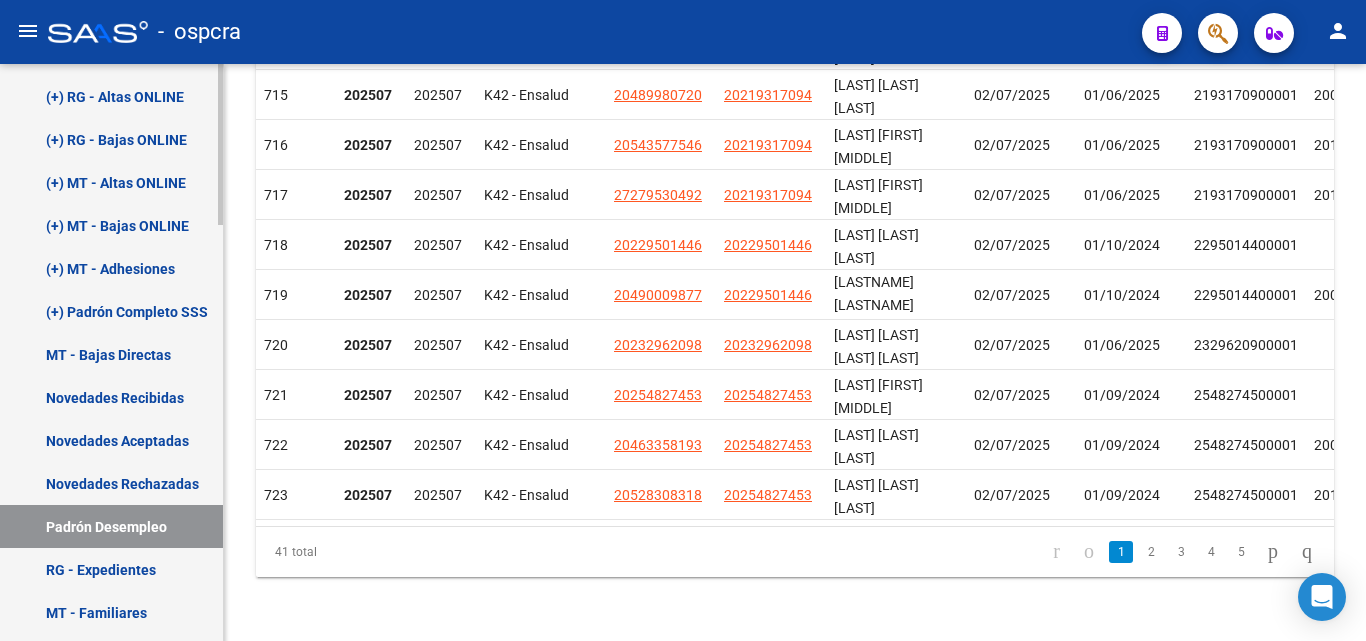 click on "Novedades Rechazadas" at bounding box center [111, 483] 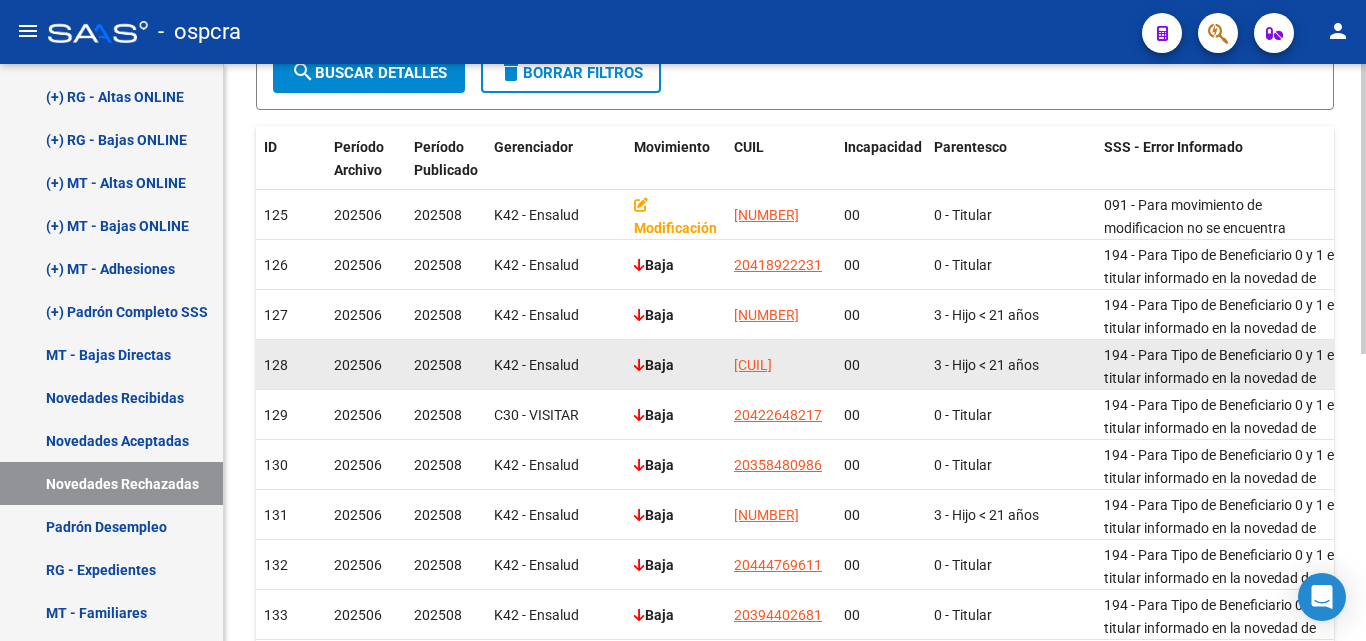 scroll, scrollTop: 400, scrollLeft: 0, axis: vertical 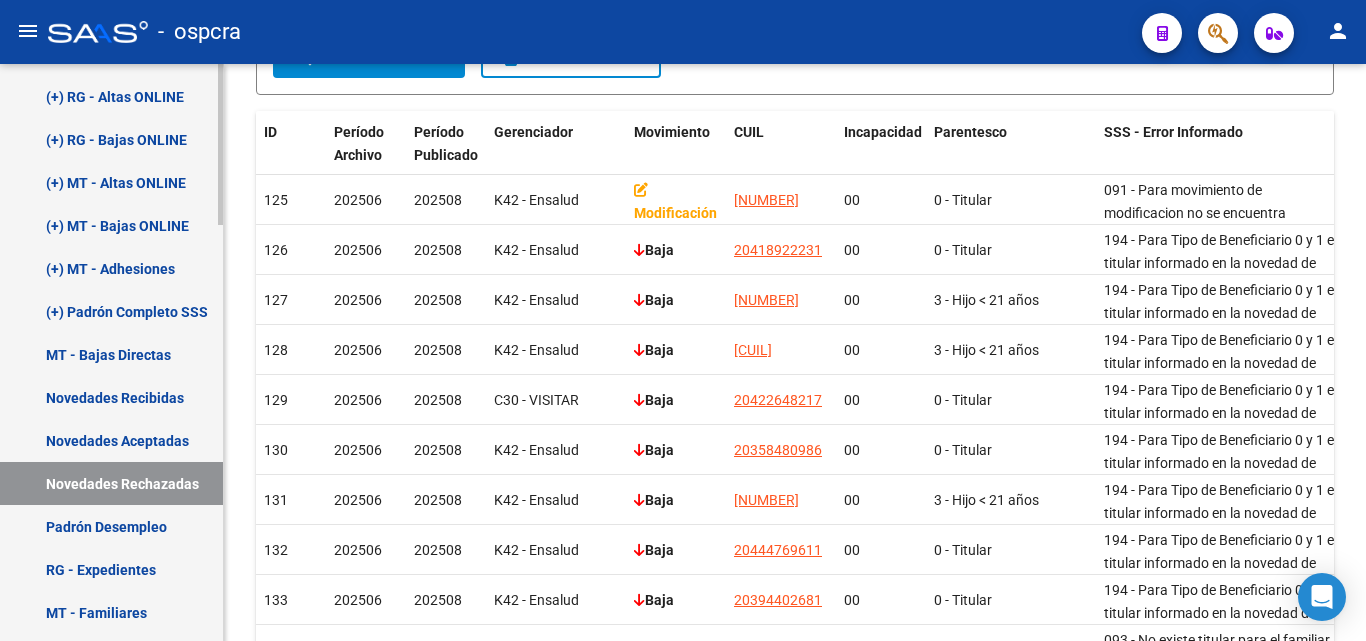 click on "Novedades Aceptadas" at bounding box center [111, 440] 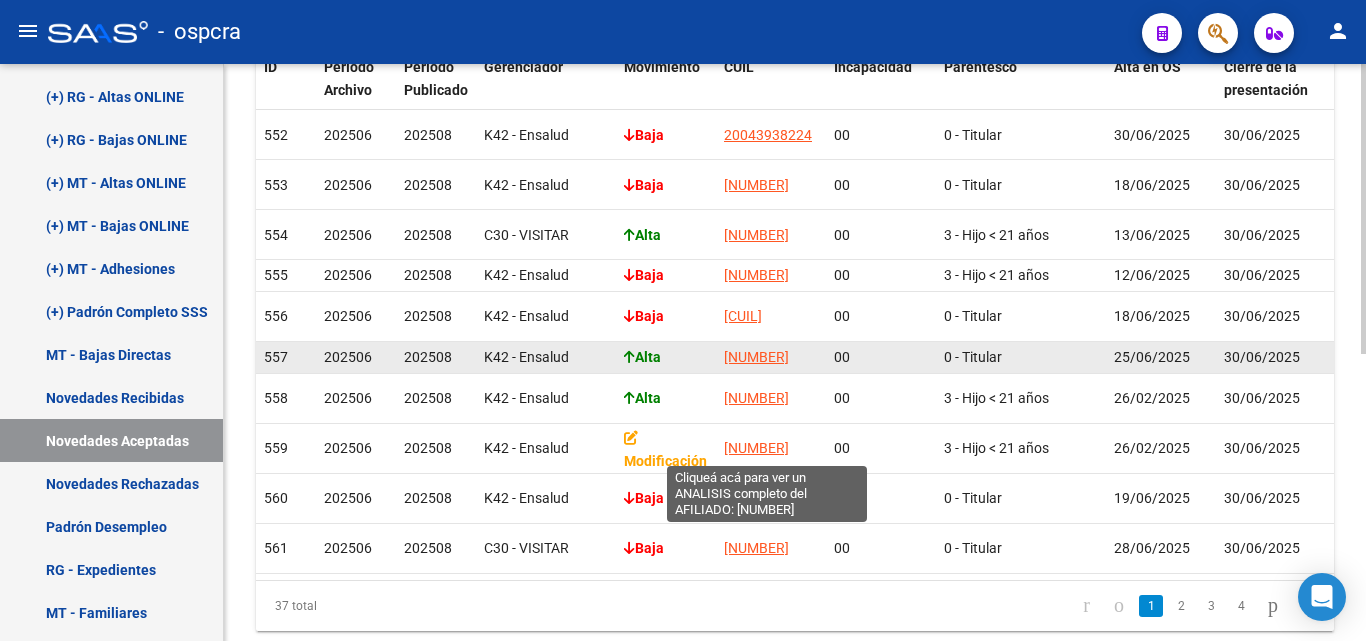 scroll, scrollTop: 500, scrollLeft: 0, axis: vertical 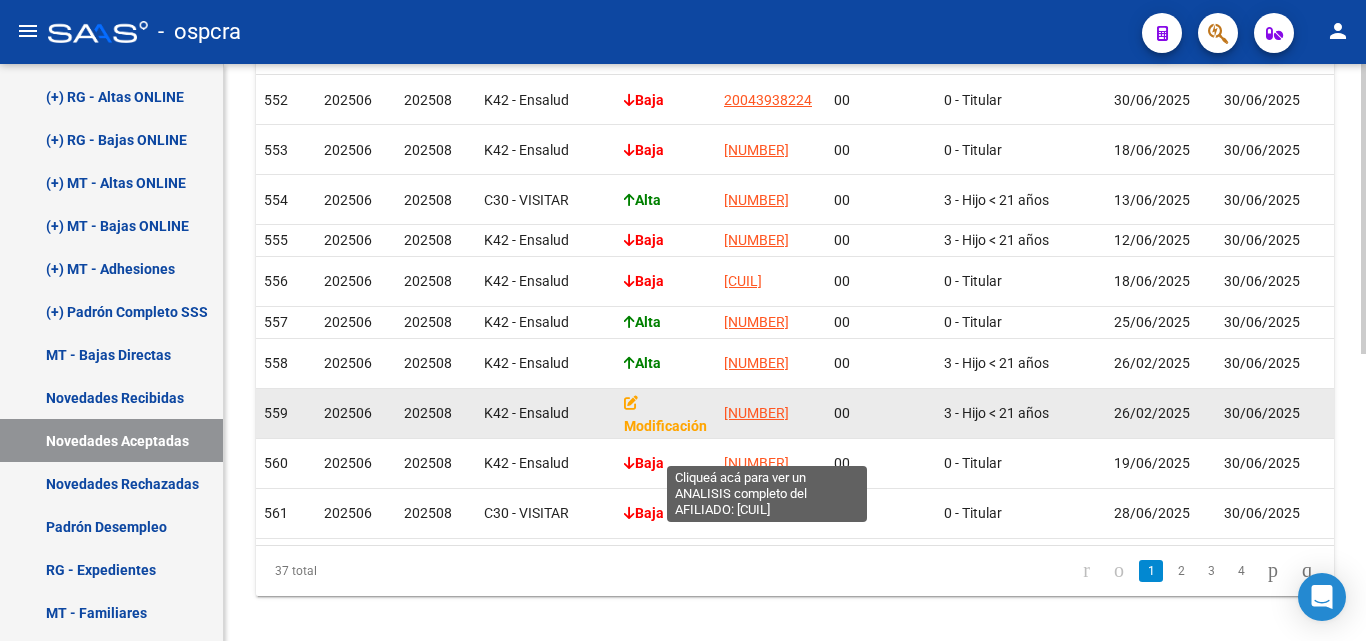 click on "27565584761" 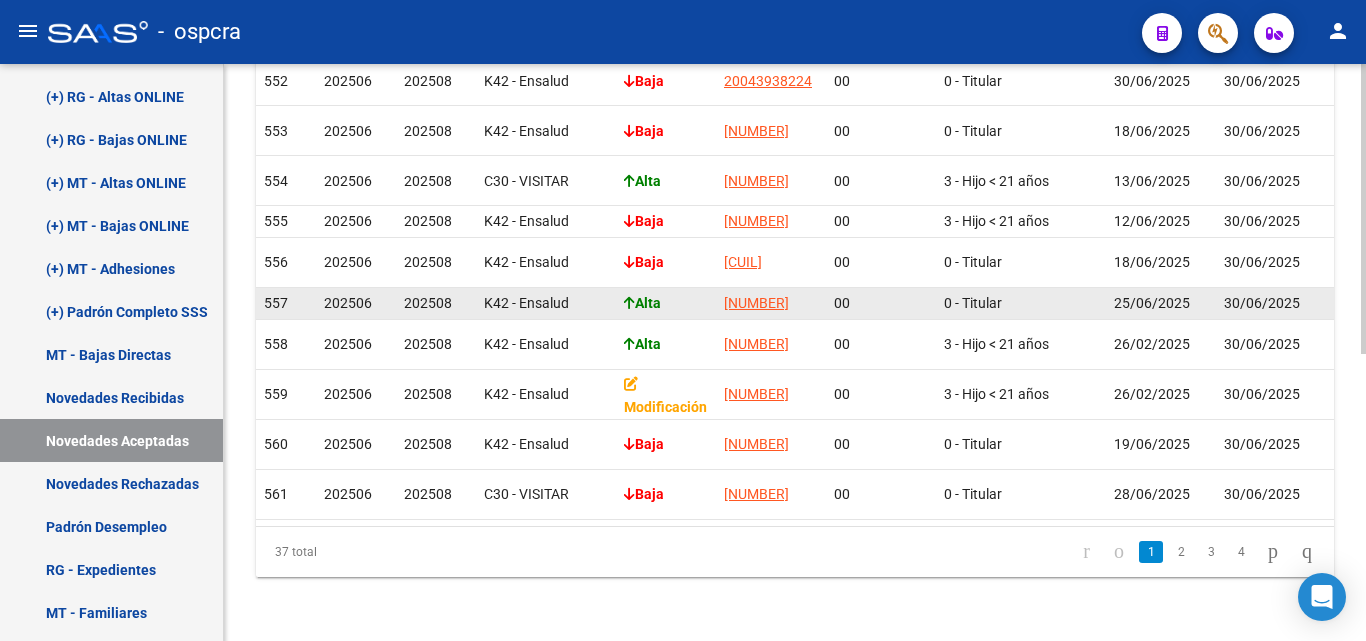 scroll, scrollTop: 571, scrollLeft: 0, axis: vertical 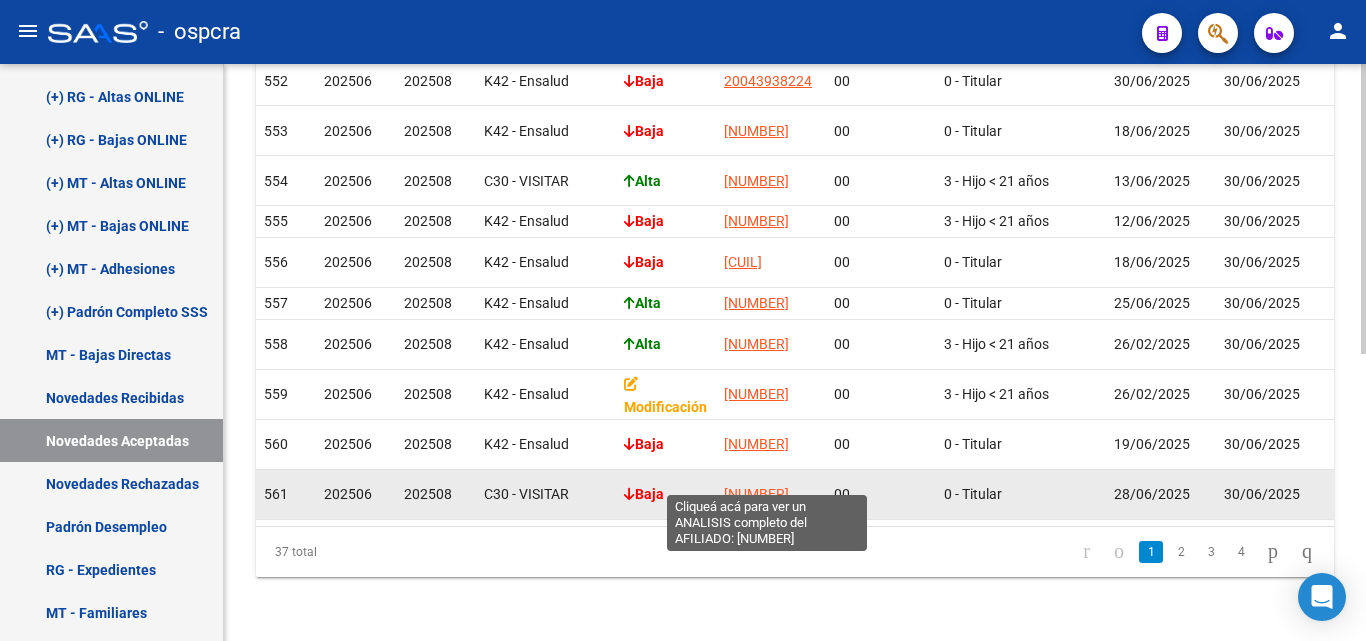 click on "20137742757" 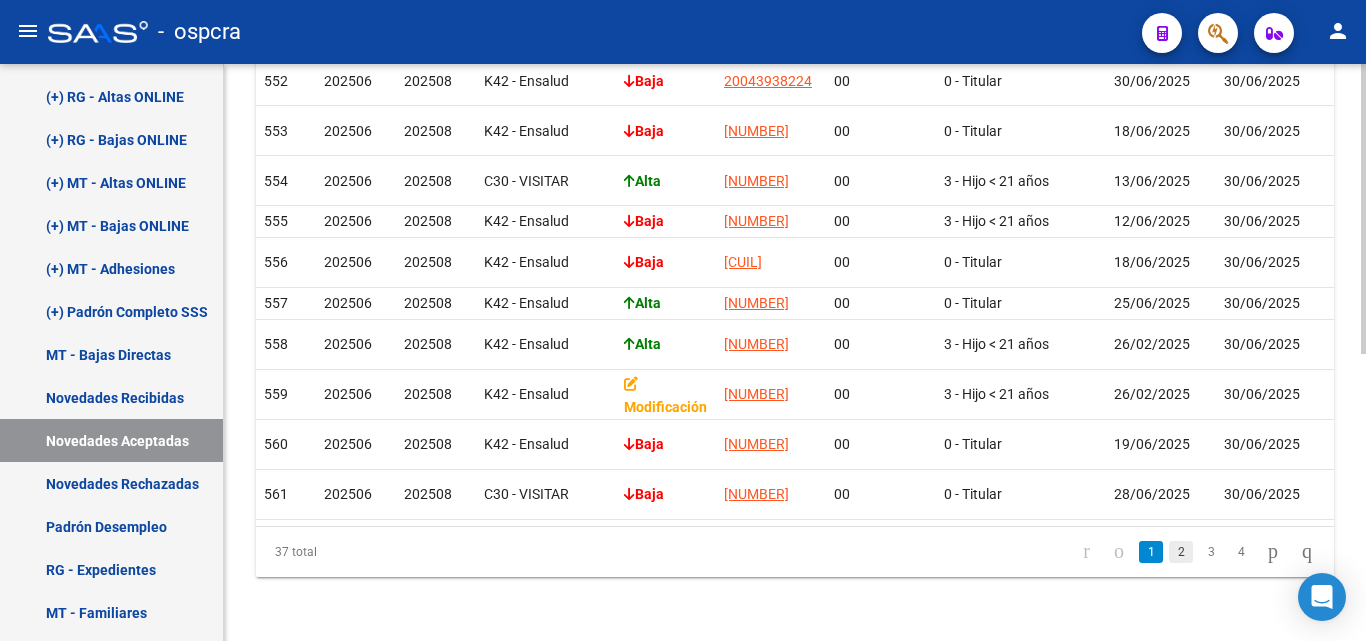 click on "2" 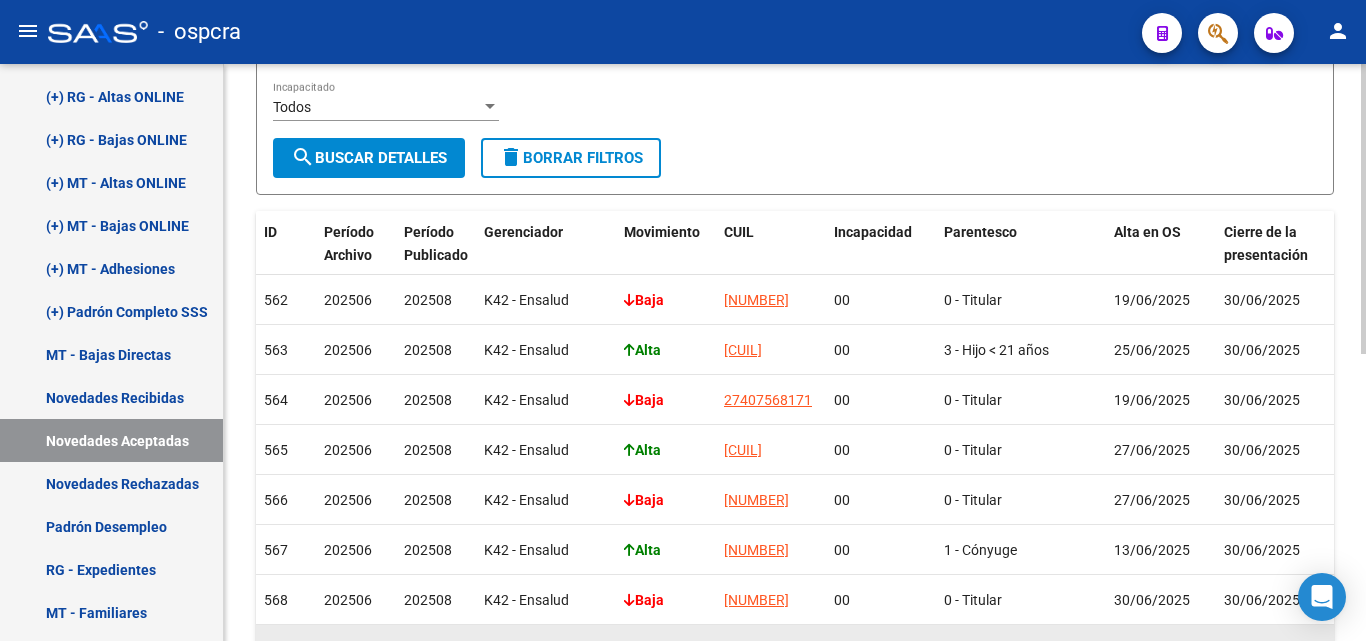 scroll, scrollTop: 271, scrollLeft: 0, axis: vertical 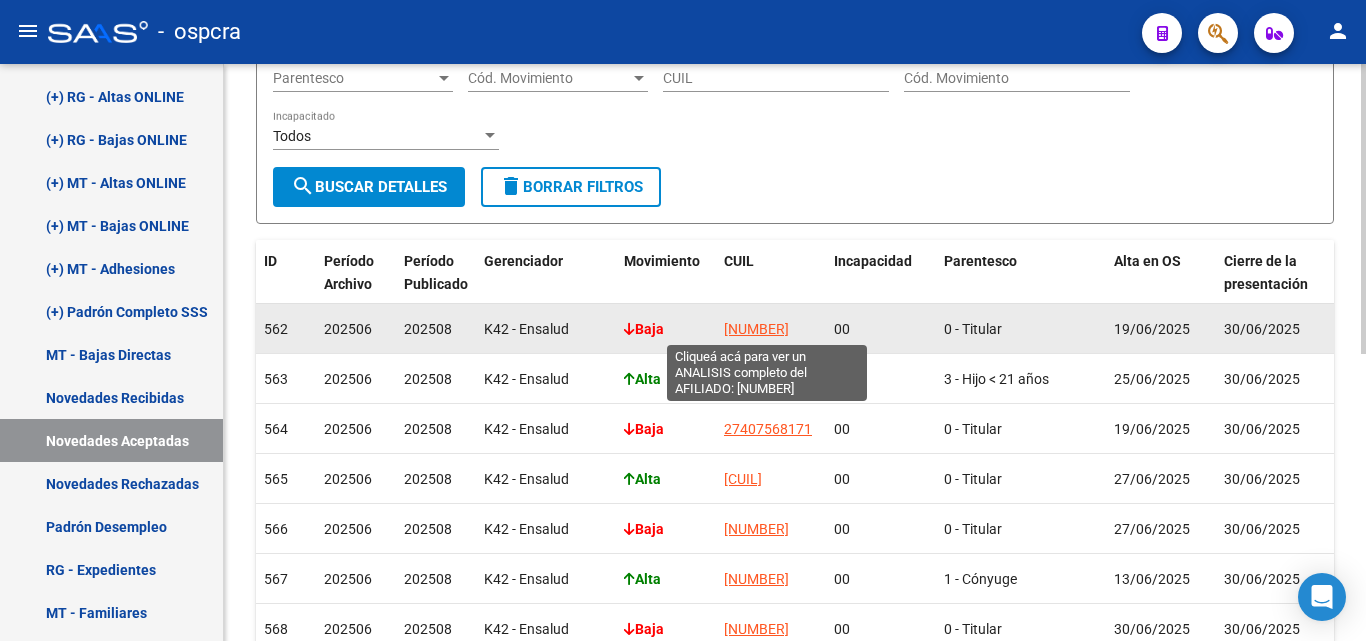 click on "20370718386" 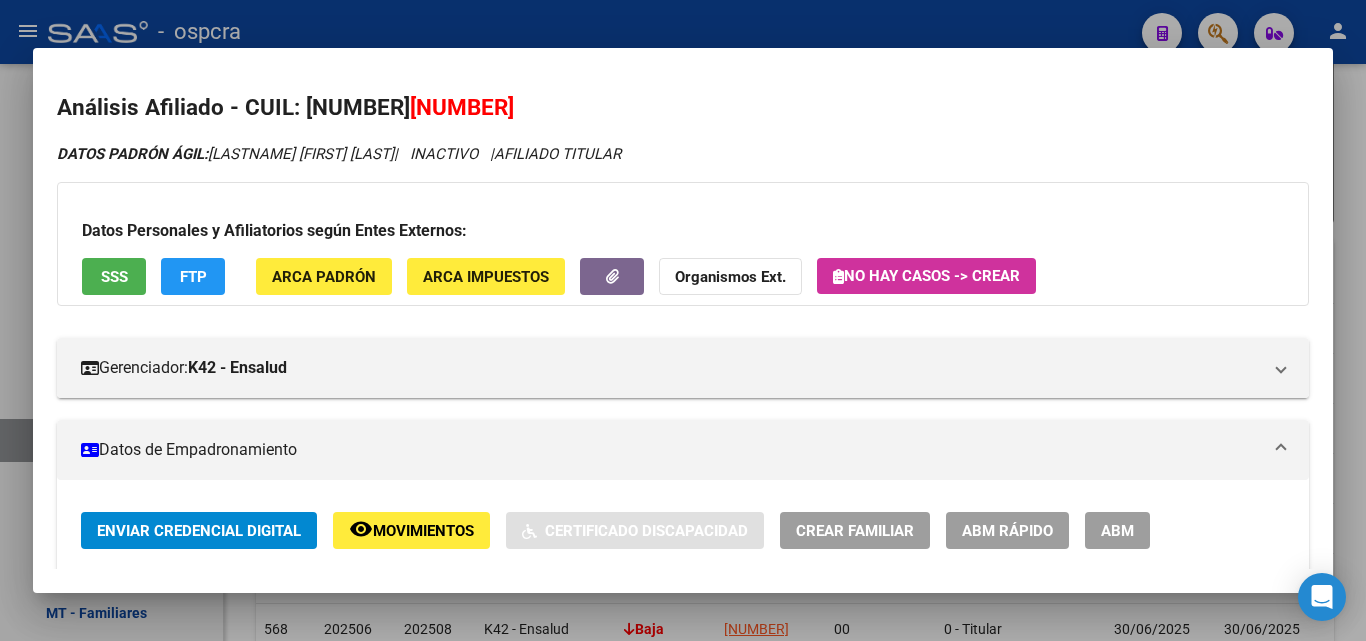 click at bounding box center (683, 320) 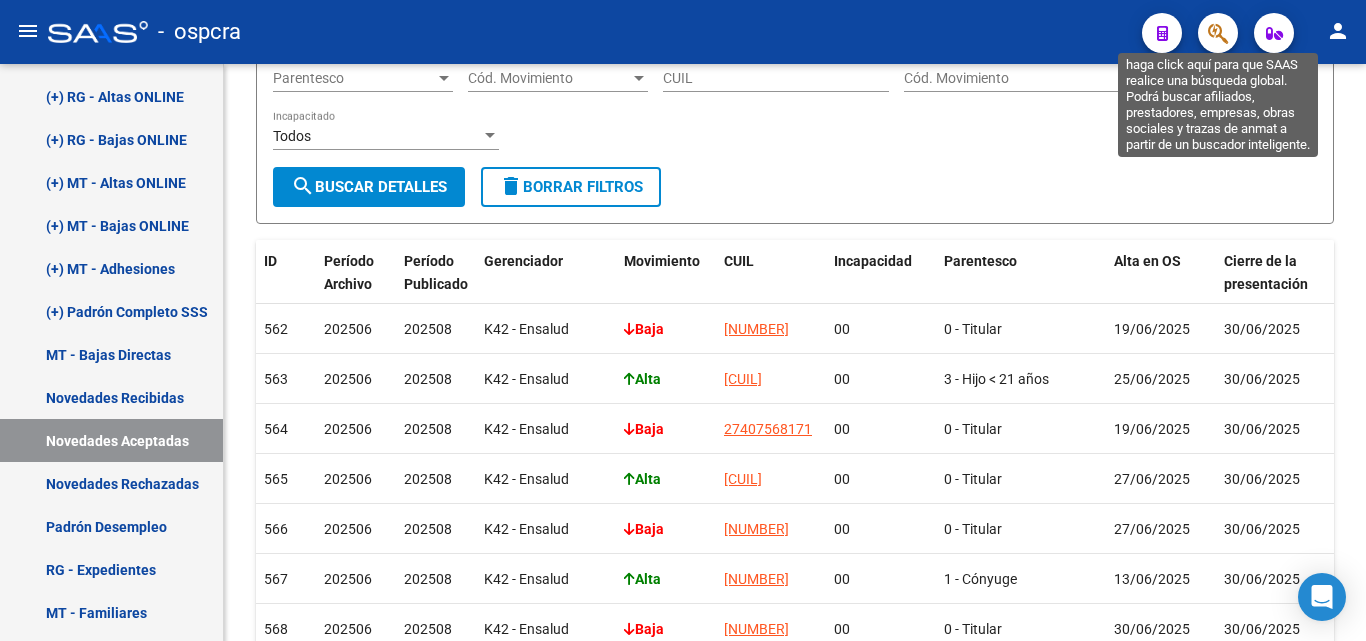 click 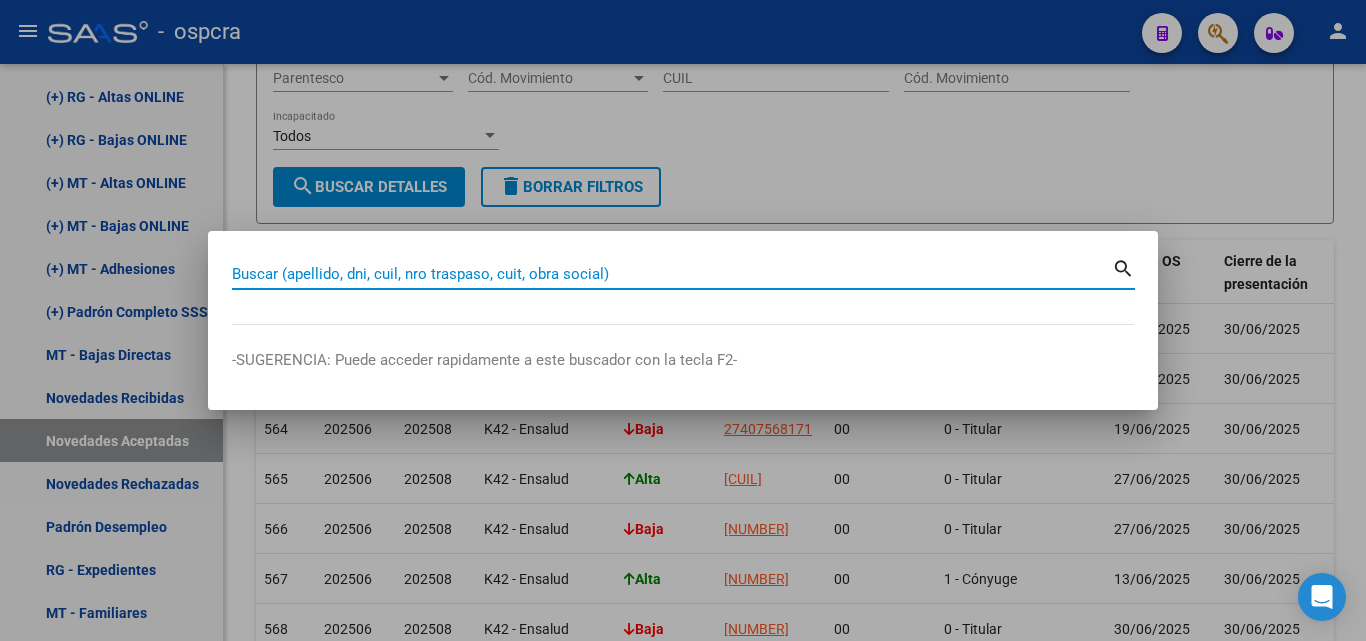 paste on "21884672" 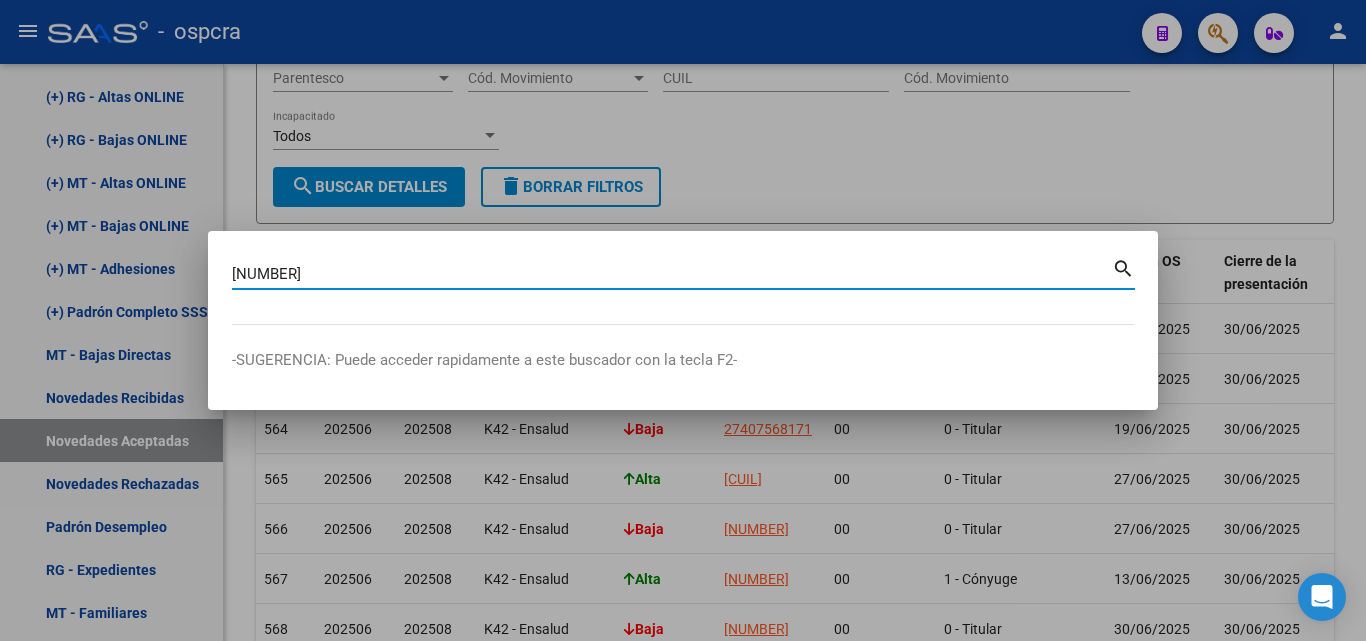 type on "21884672" 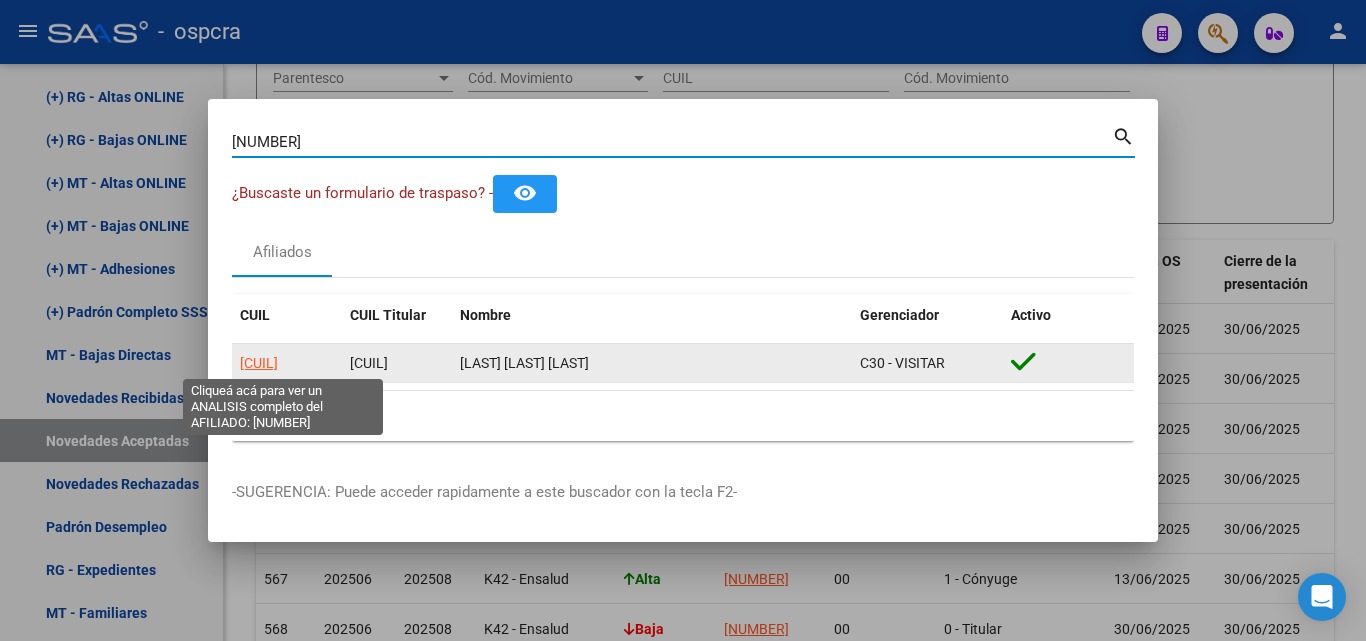 click on "20218846727" 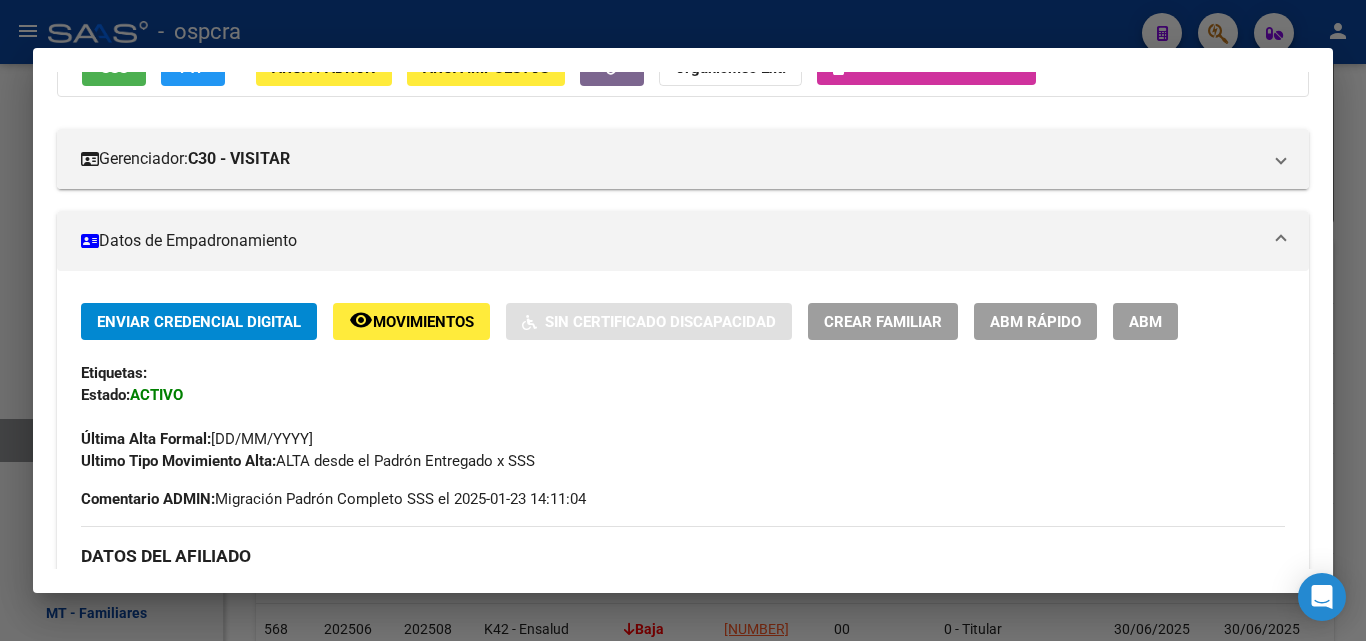 scroll, scrollTop: 172, scrollLeft: 0, axis: vertical 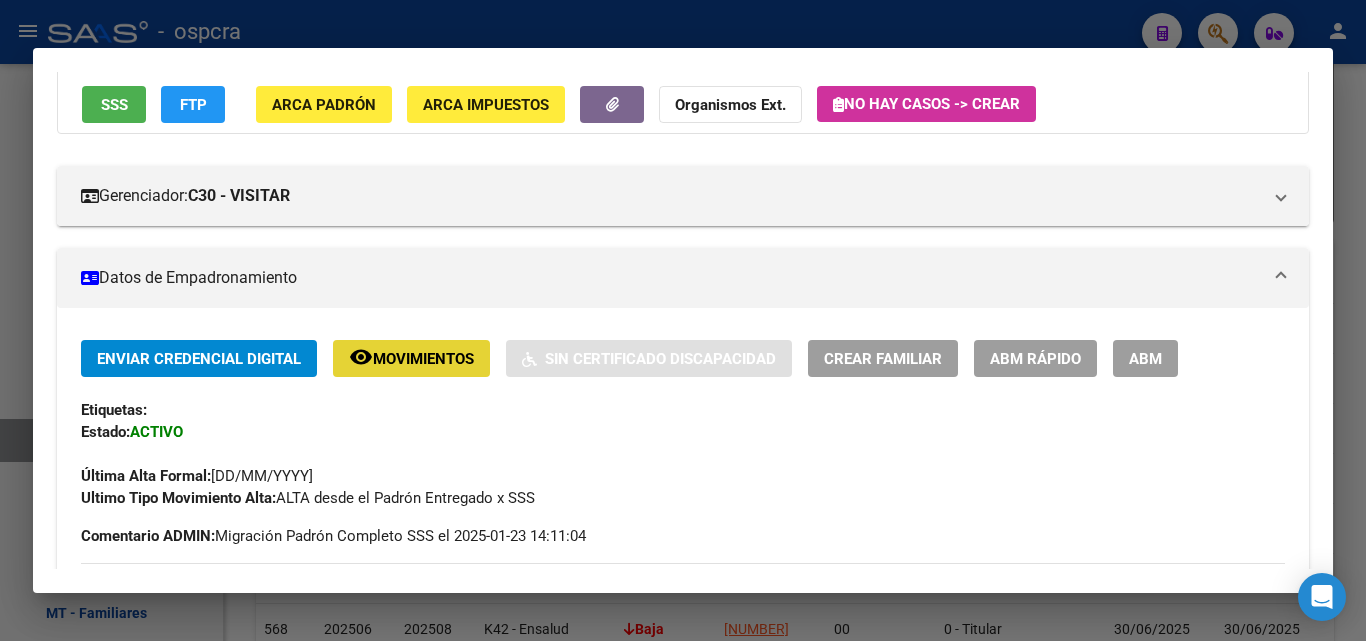 click on "Movimientos" 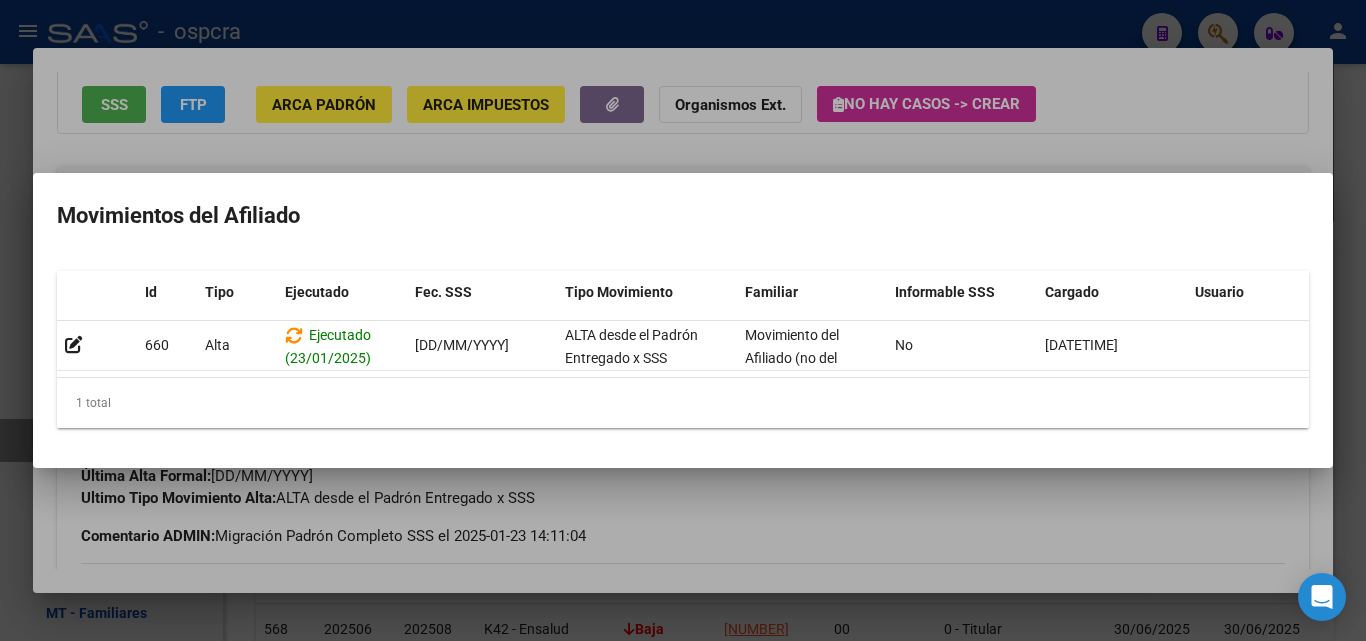 click at bounding box center (683, 320) 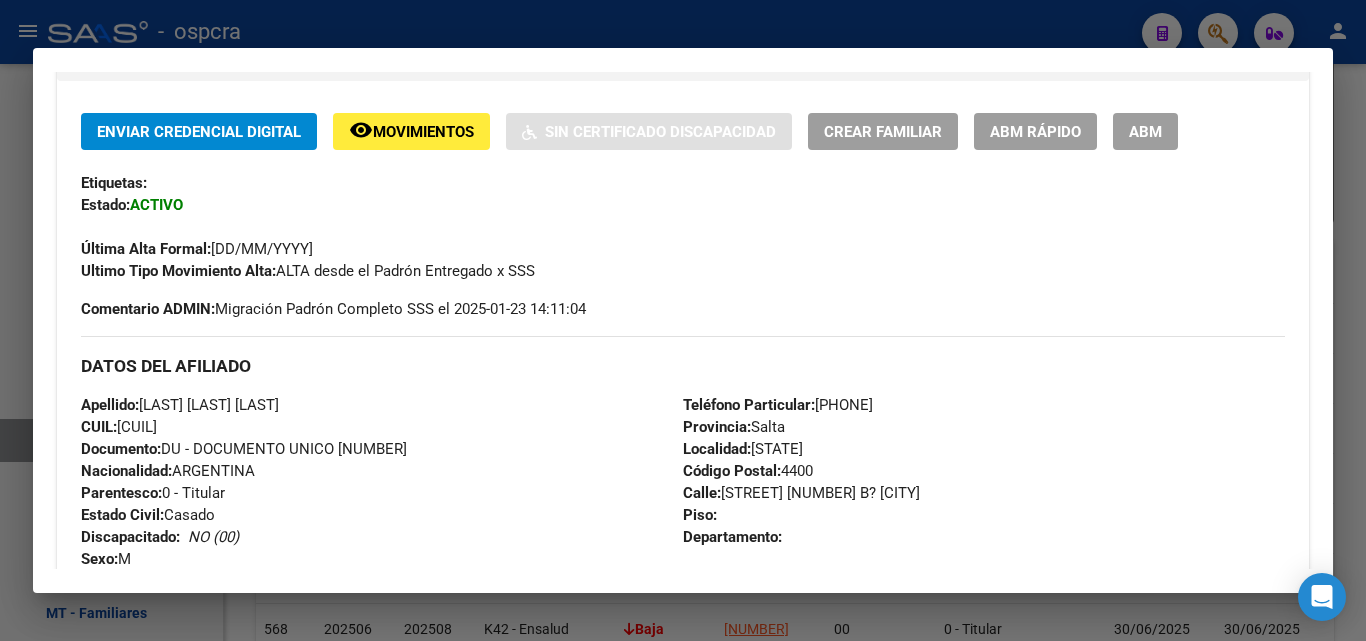 scroll, scrollTop: 172, scrollLeft: 0, axis: vertical 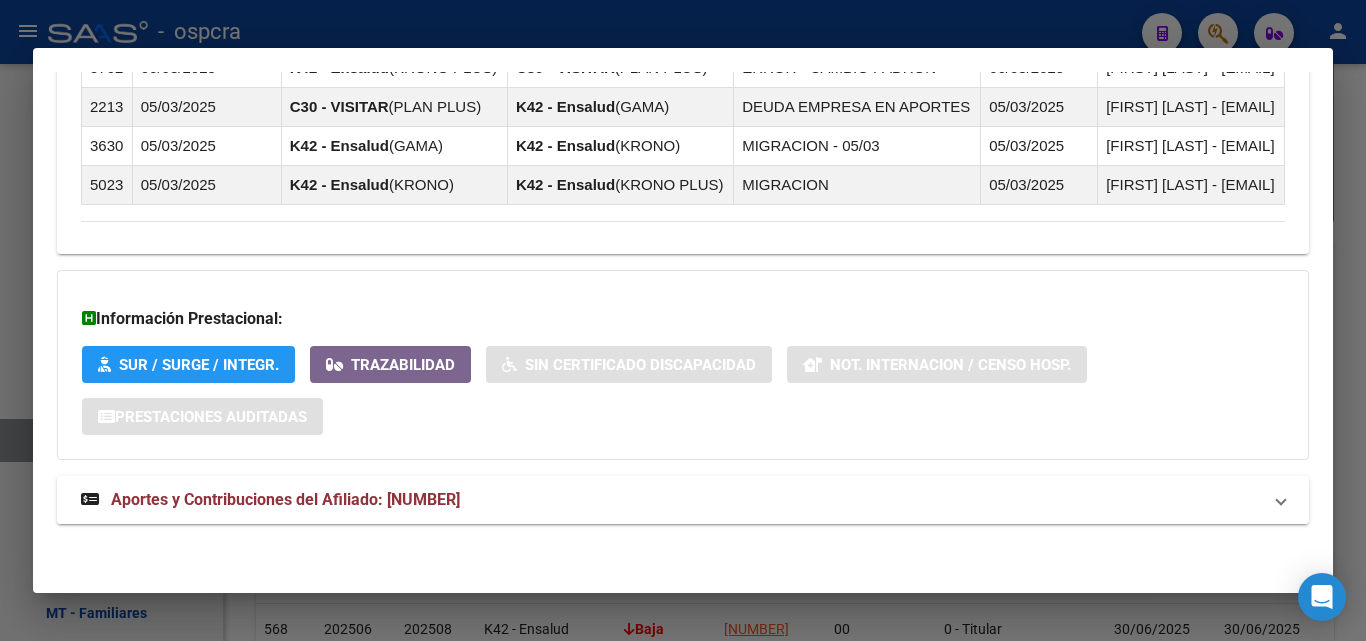 click on "Aportes y Contribuciones del Afiliado: 20218846727" at bounding box center (683, 500) 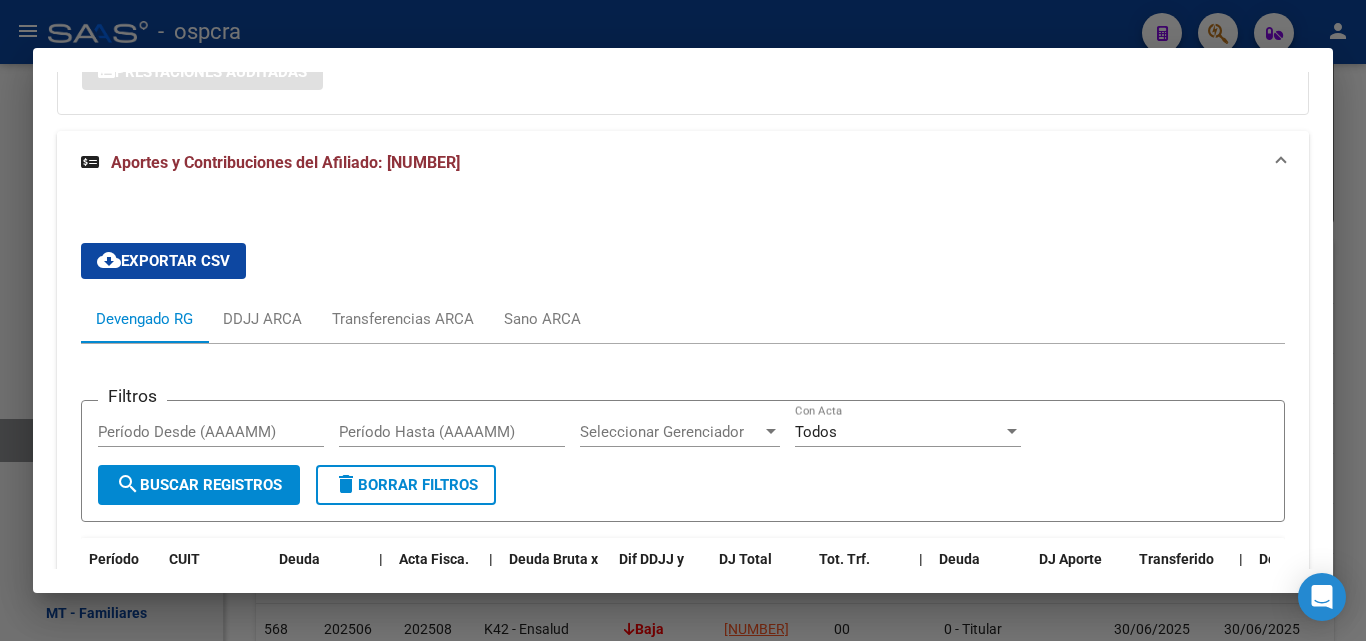scroll, scrollTop: 2272, scrollLeft: 0, axis: vertical 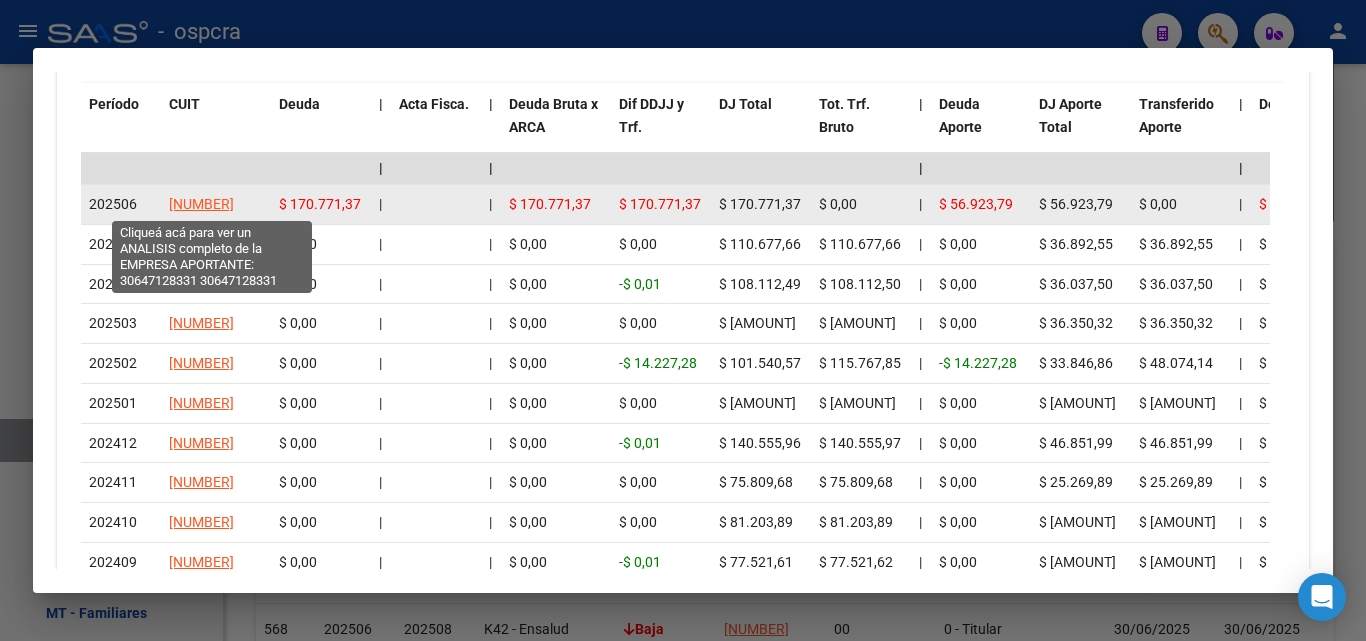 click on "30647128331" 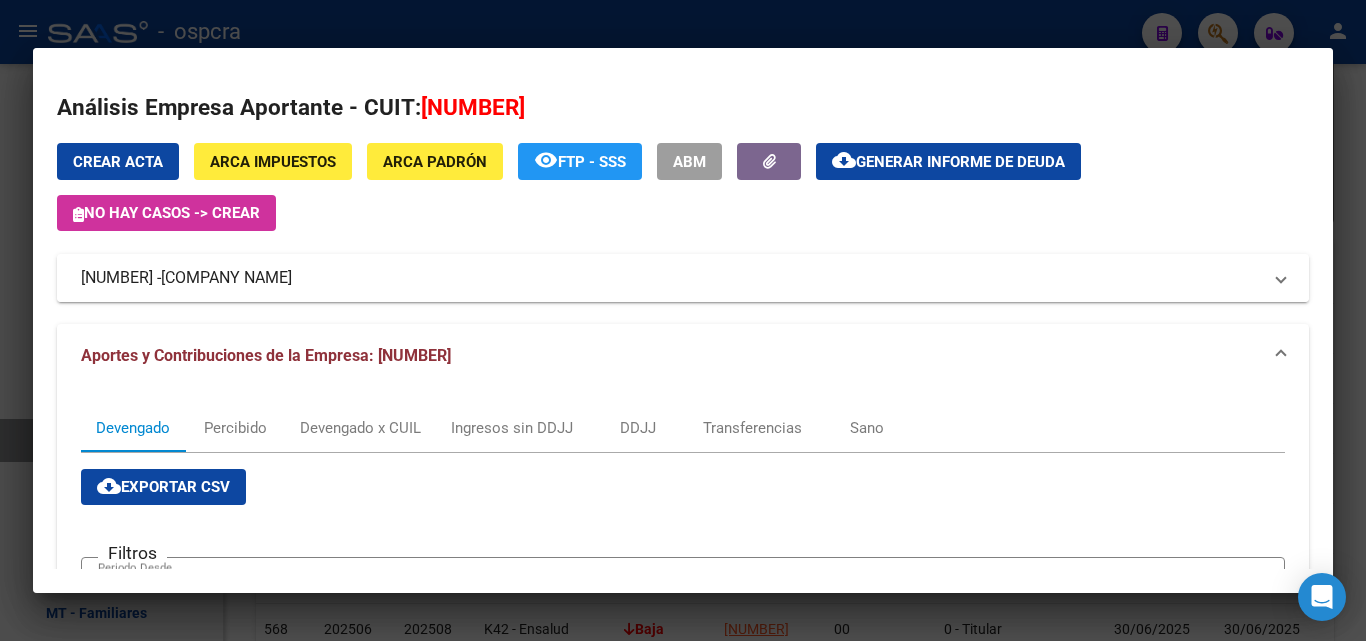 click on "EL MIRADOR S A" at bounding box center [226, 278] 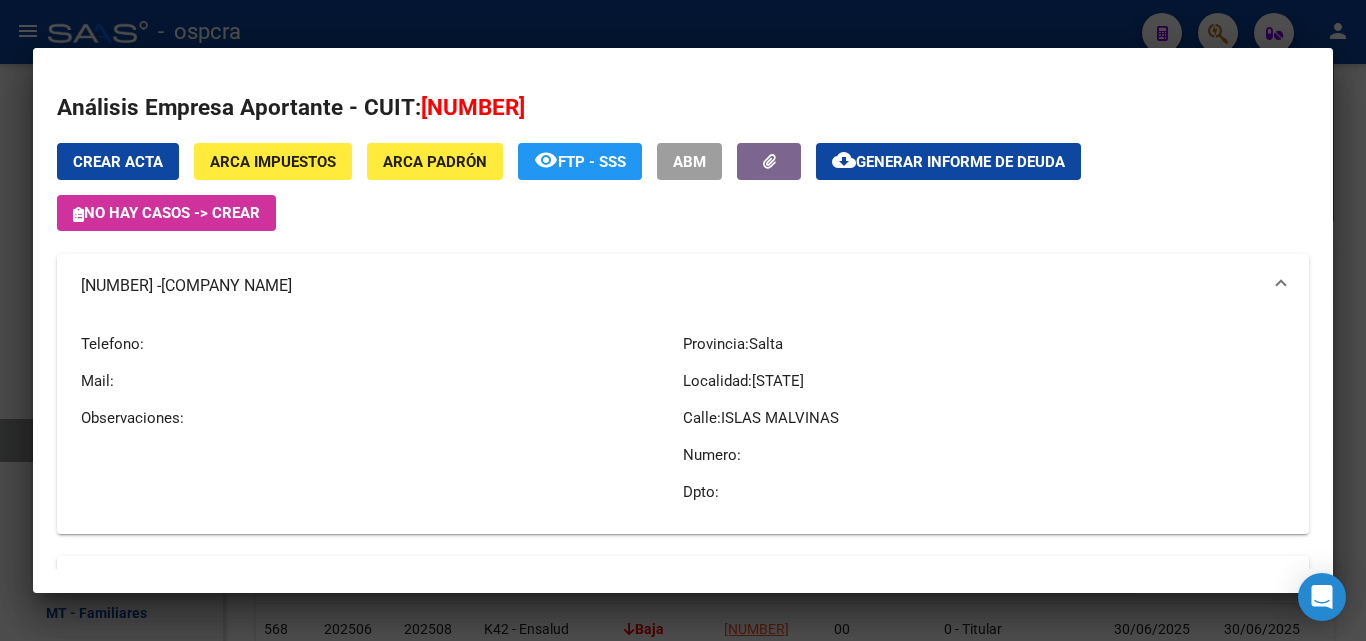 click at bounding box center [683, 320] 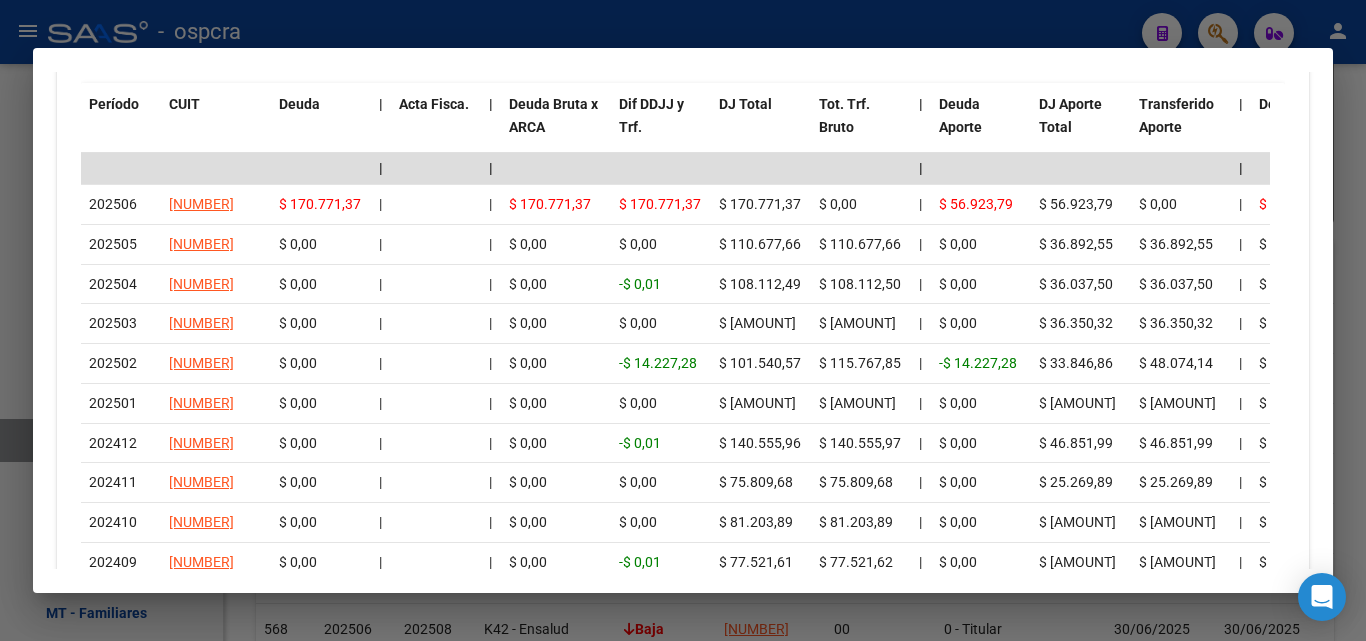 click at bounding box center (683, 320) 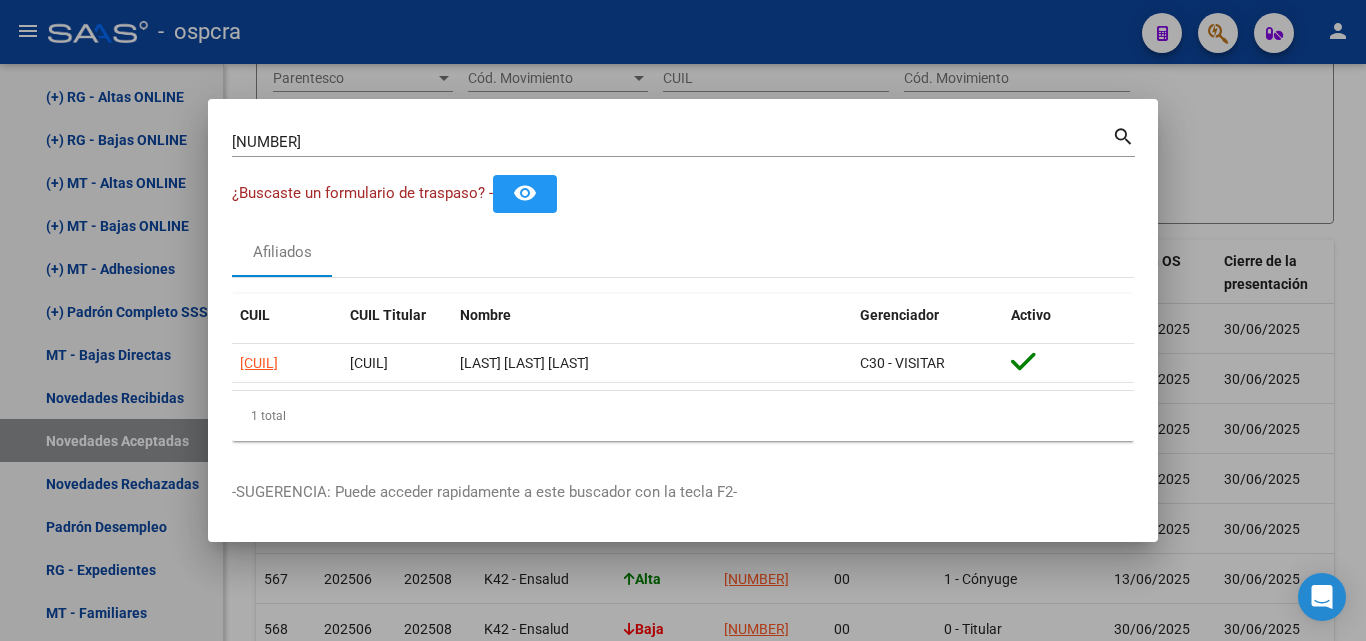 click at bounding box center [683, 320] 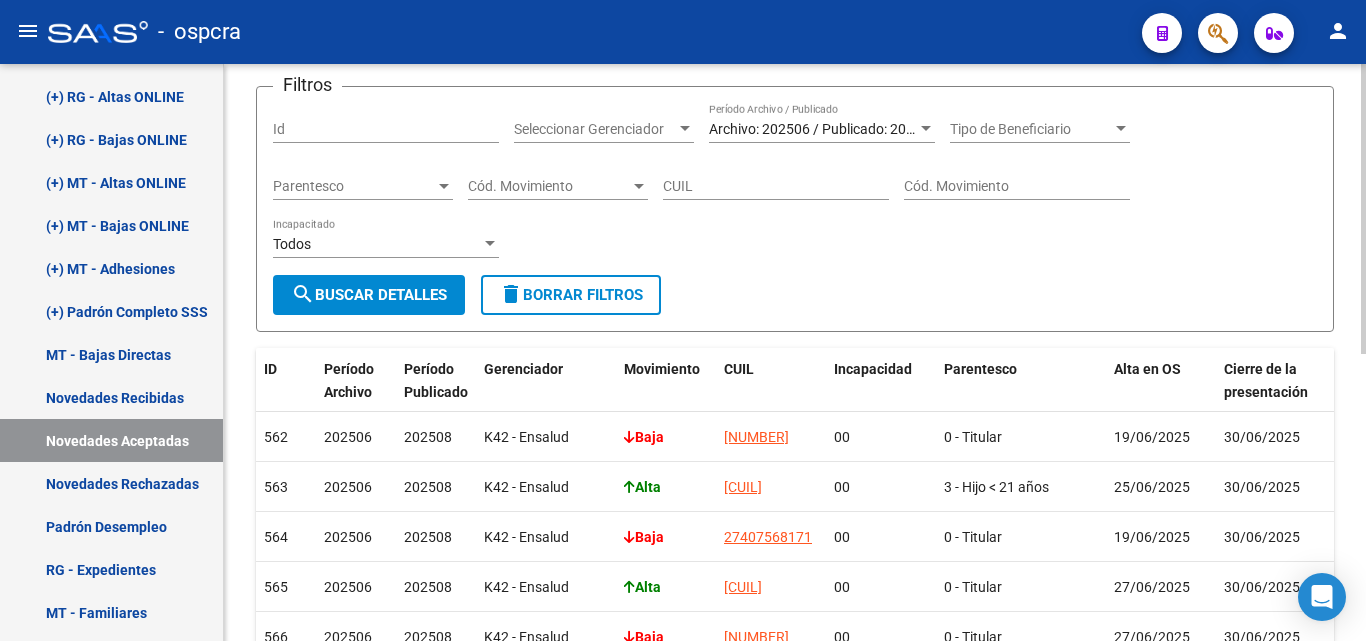 scroll, scrollTop: 0, scrollLeft: 0, axis: both 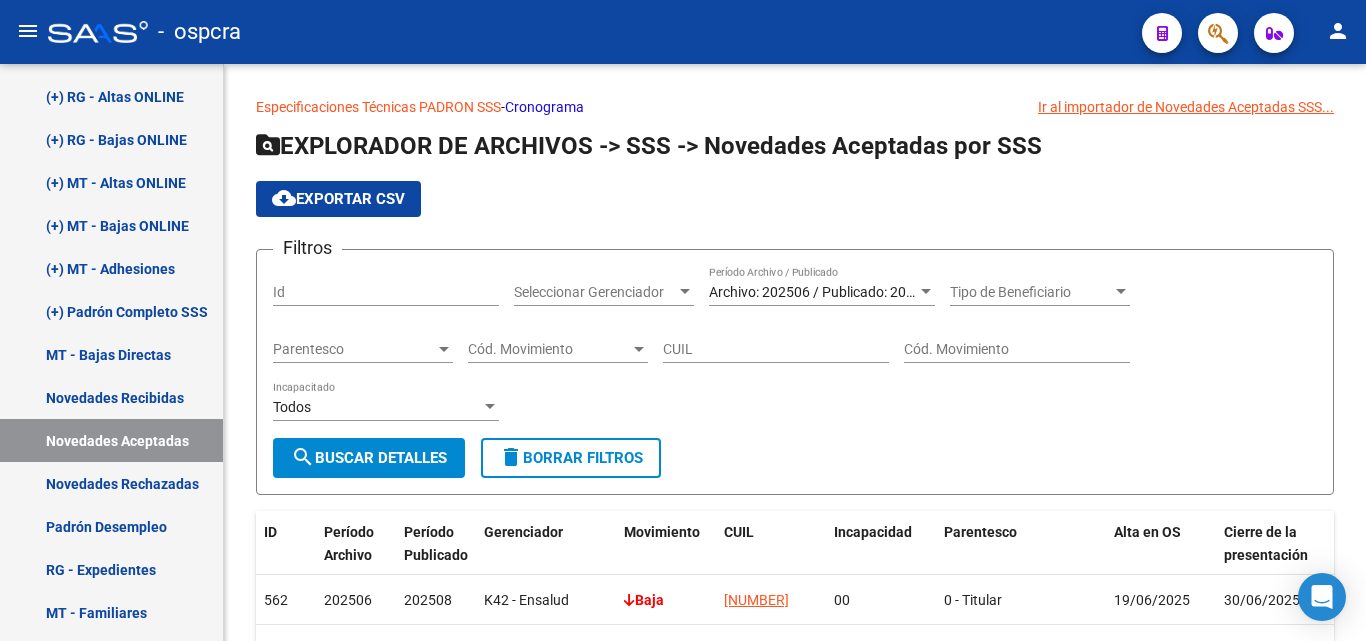 click 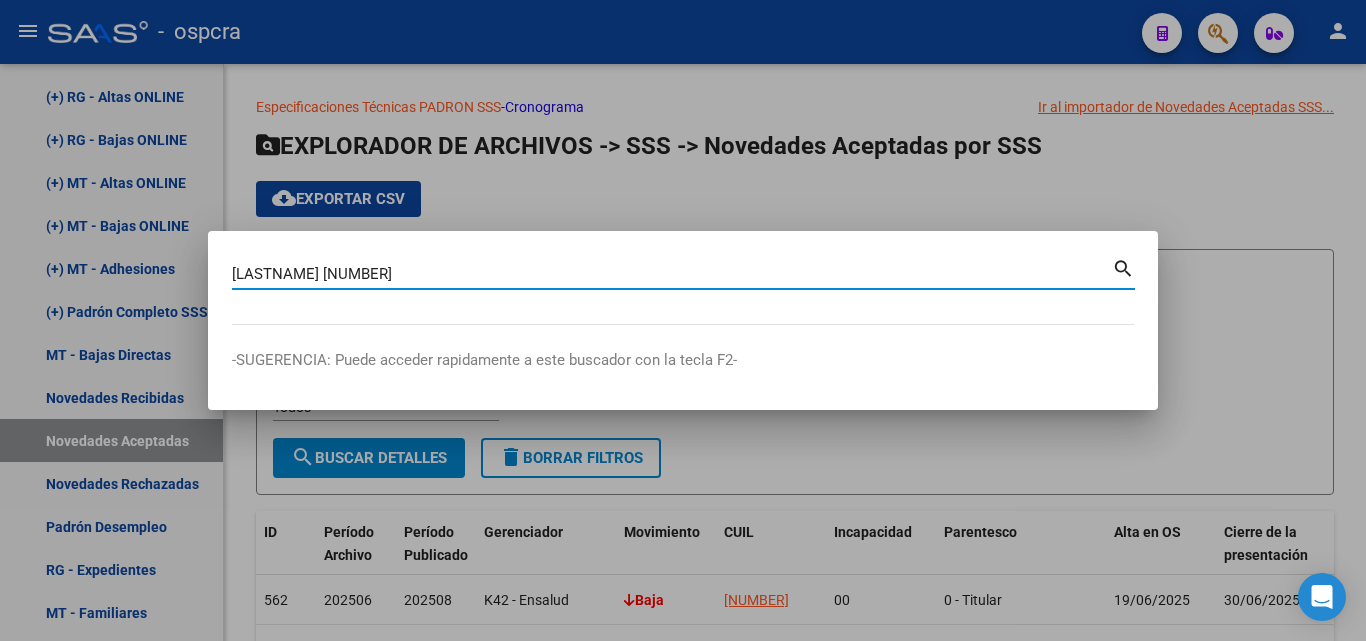 type on "vera v" 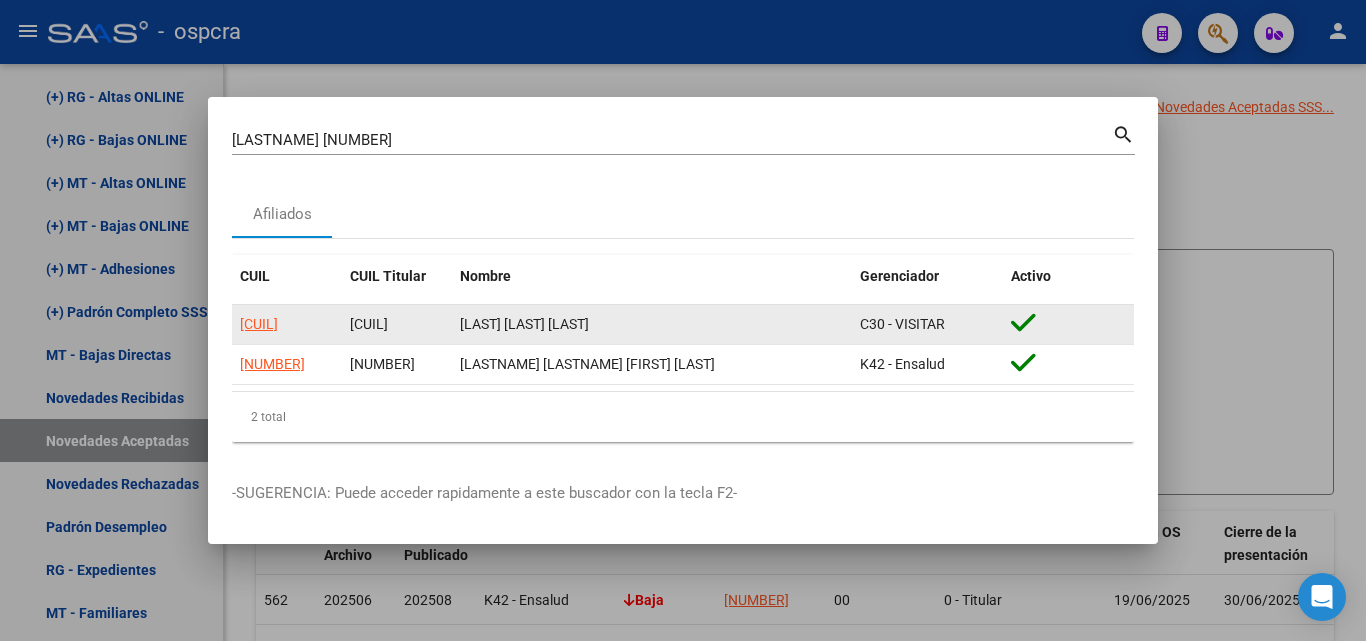 click on "20218846727" 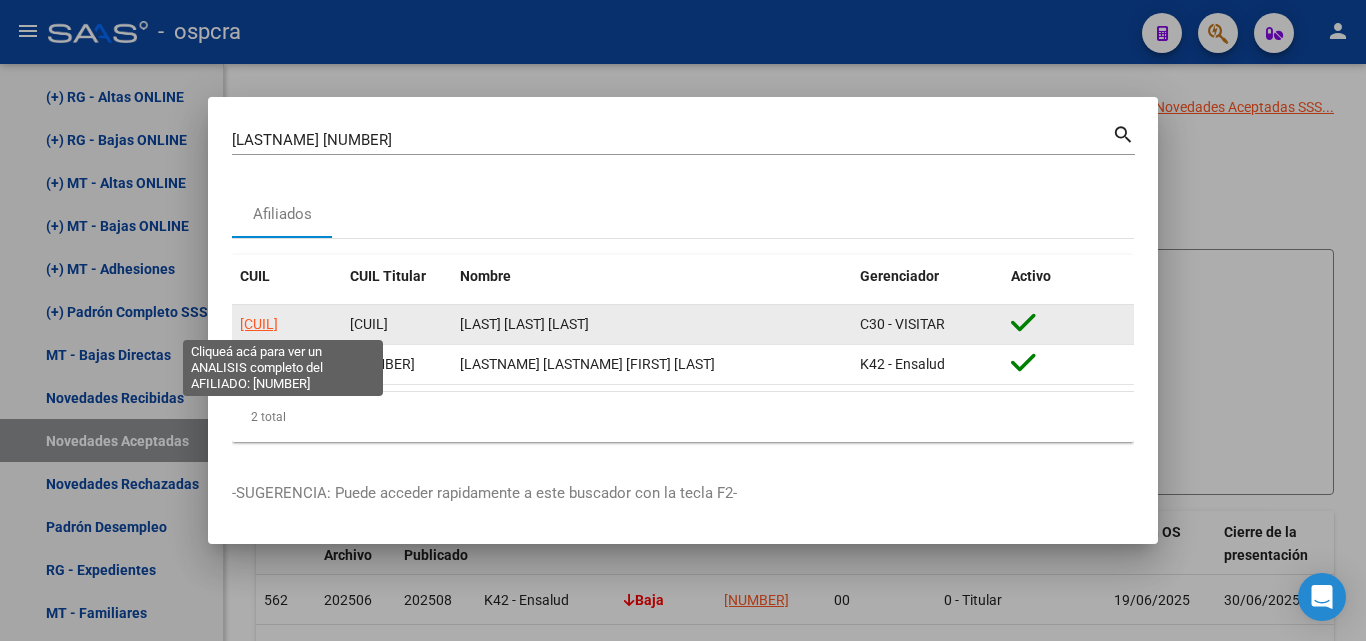 click on "20218846727" 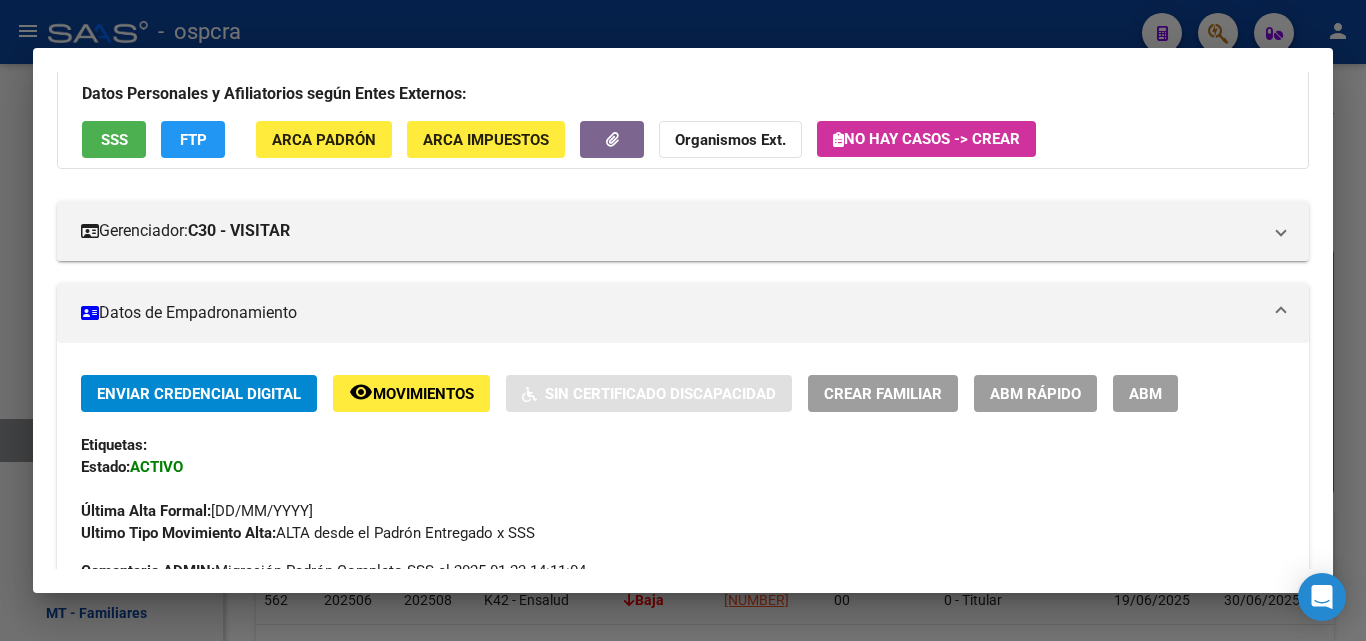 scroll, scrollTop: 0, scrollLeft: 0, axis: both 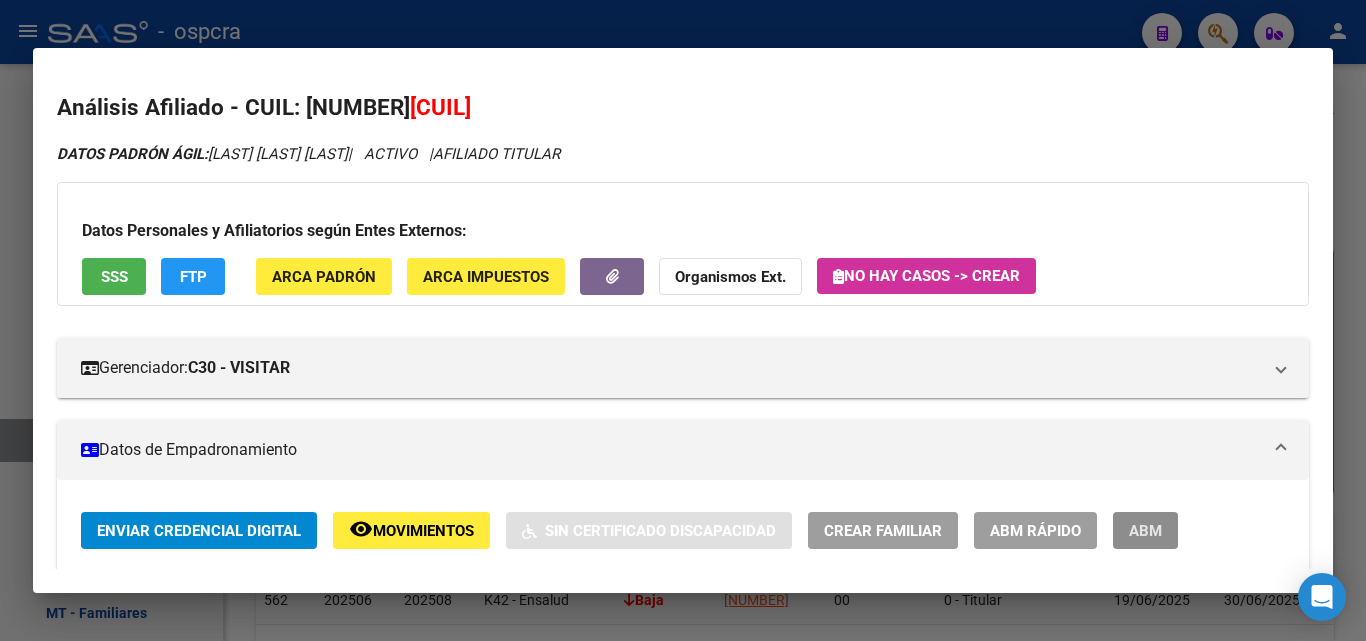 click on "ABM" at bounding box center [1145, 531] 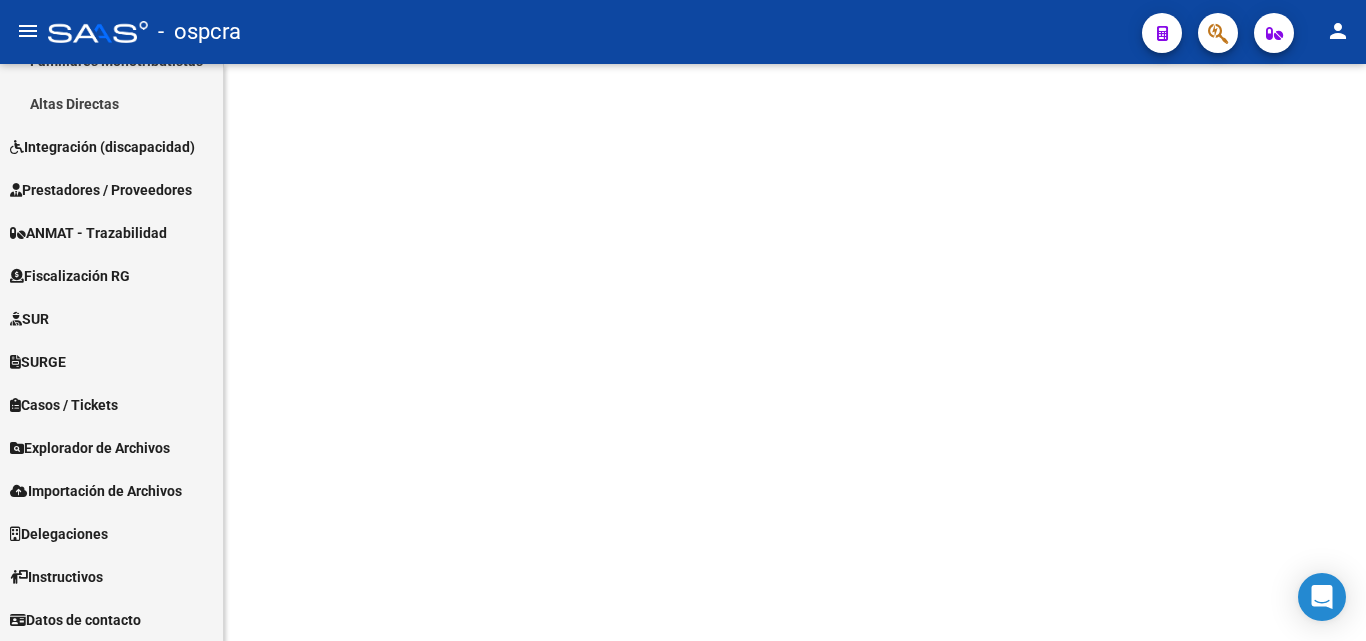 scroll, scrollTop: 635, scrollLeft: 0, axis: vertical 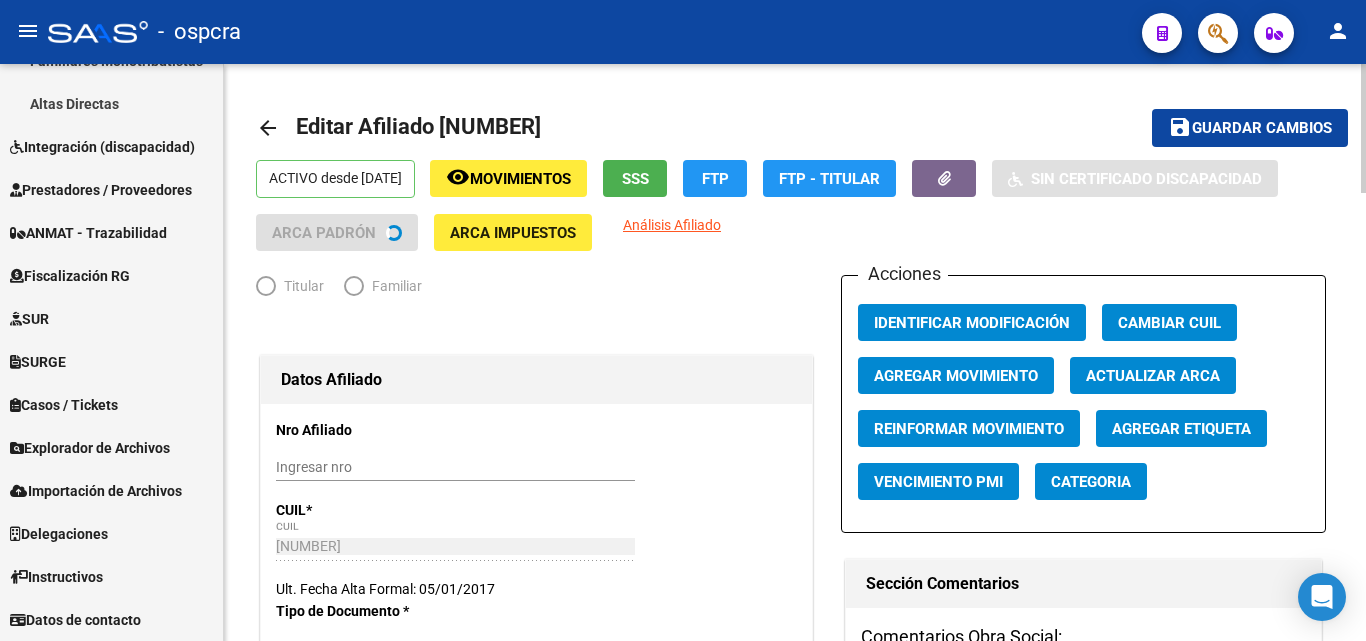 radio on "true" 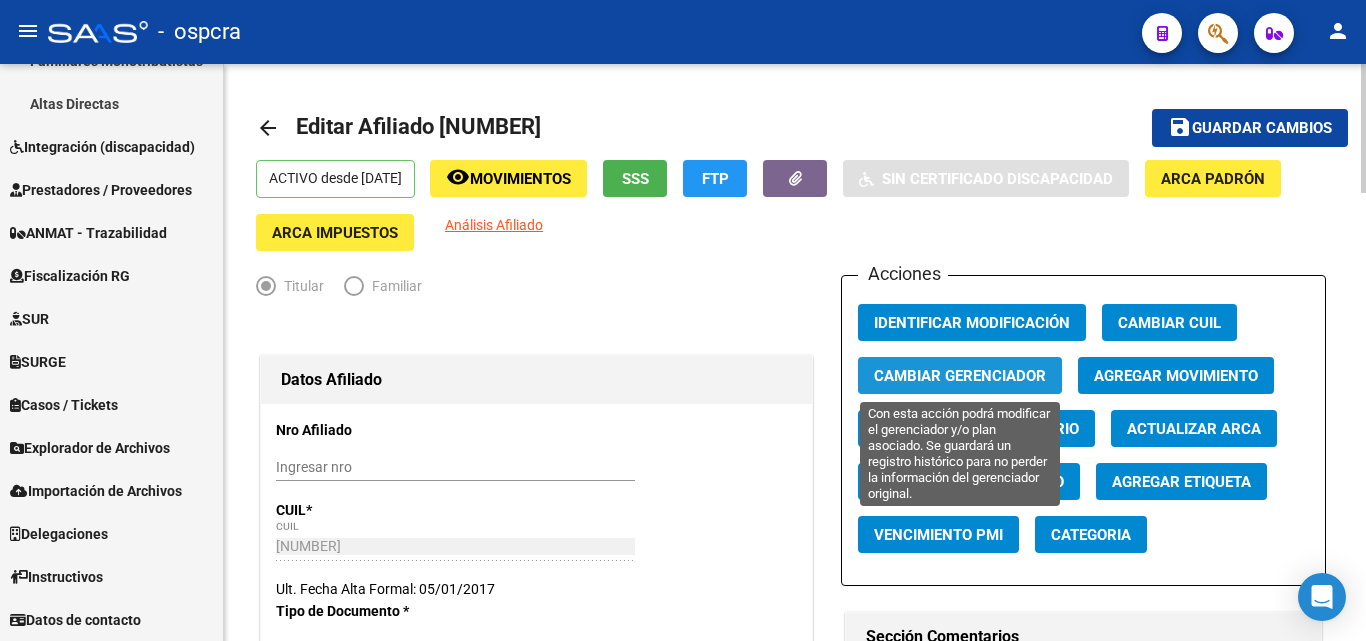 click on "Cambiar Gerenciador" 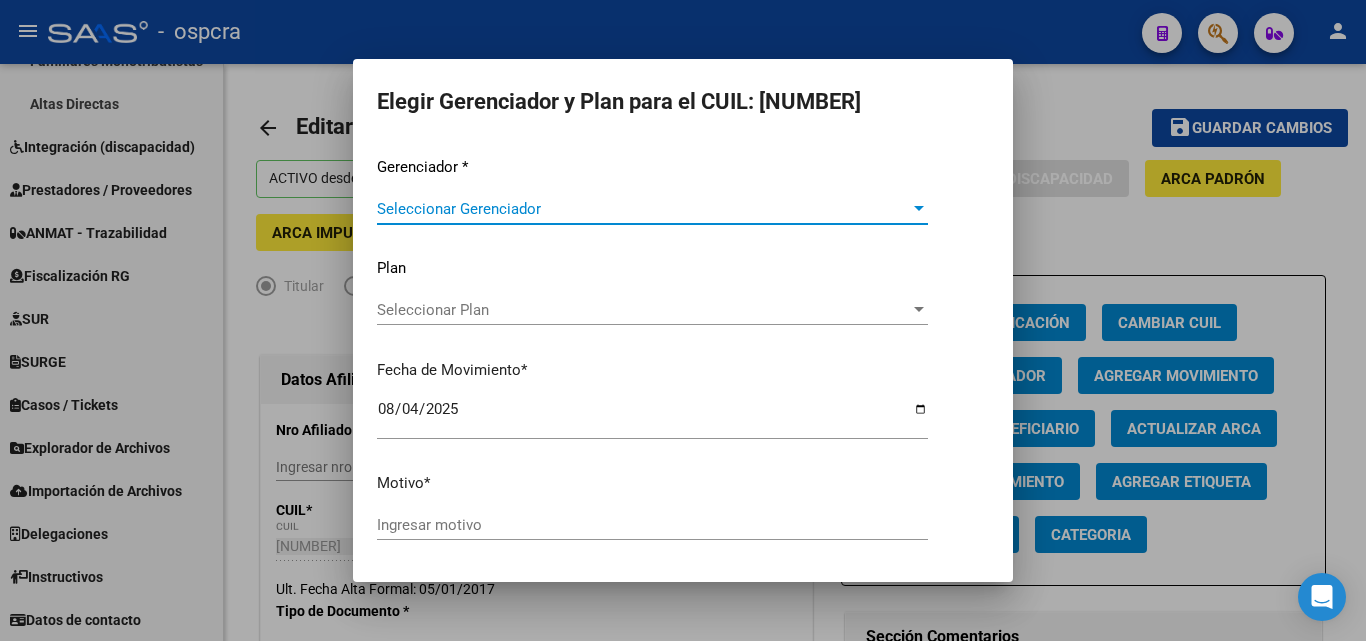 click on "Seleccionar Gerenciador" at bounding box center [643, 209] 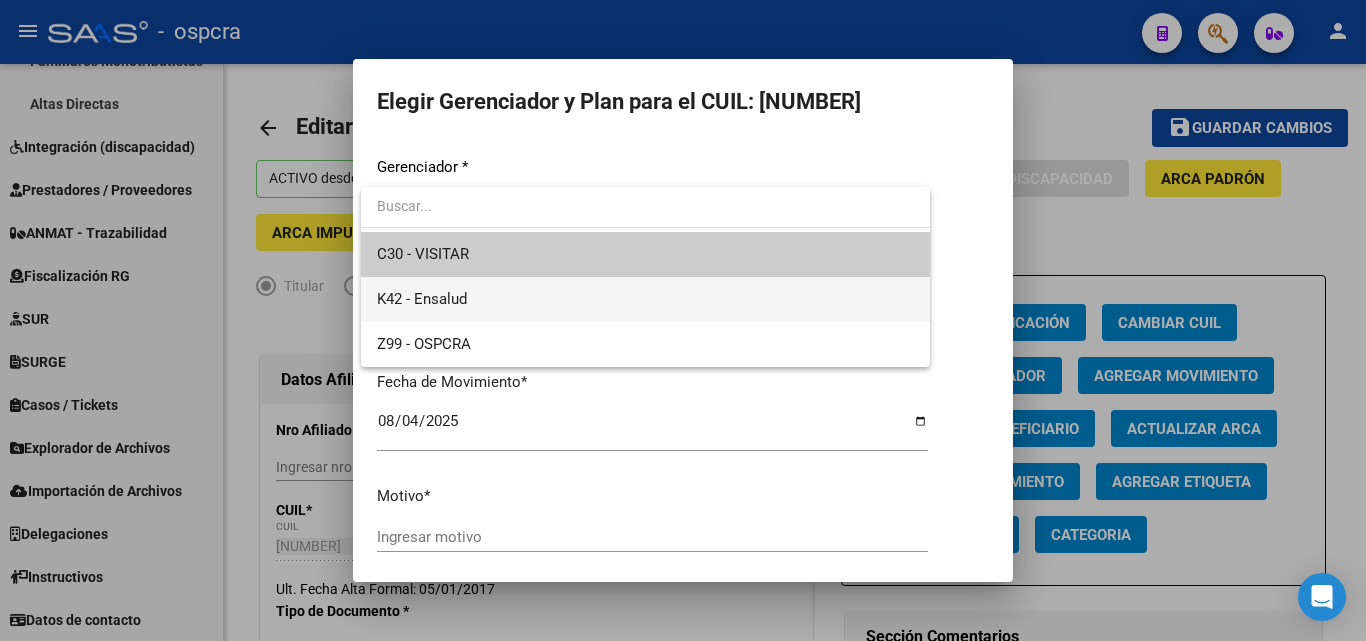 click on "K42 - Ensalud" at bounding box center (645, 299) 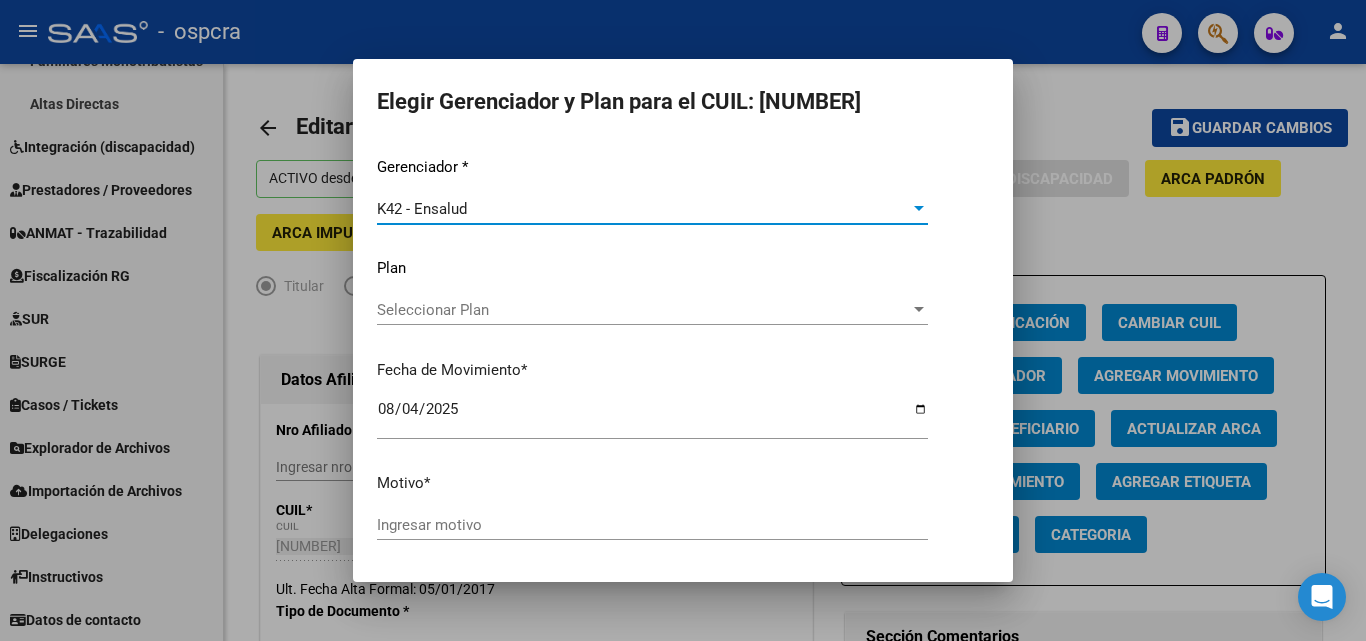 click on "Seleccionar Plan" at bounding box center (643, 310) 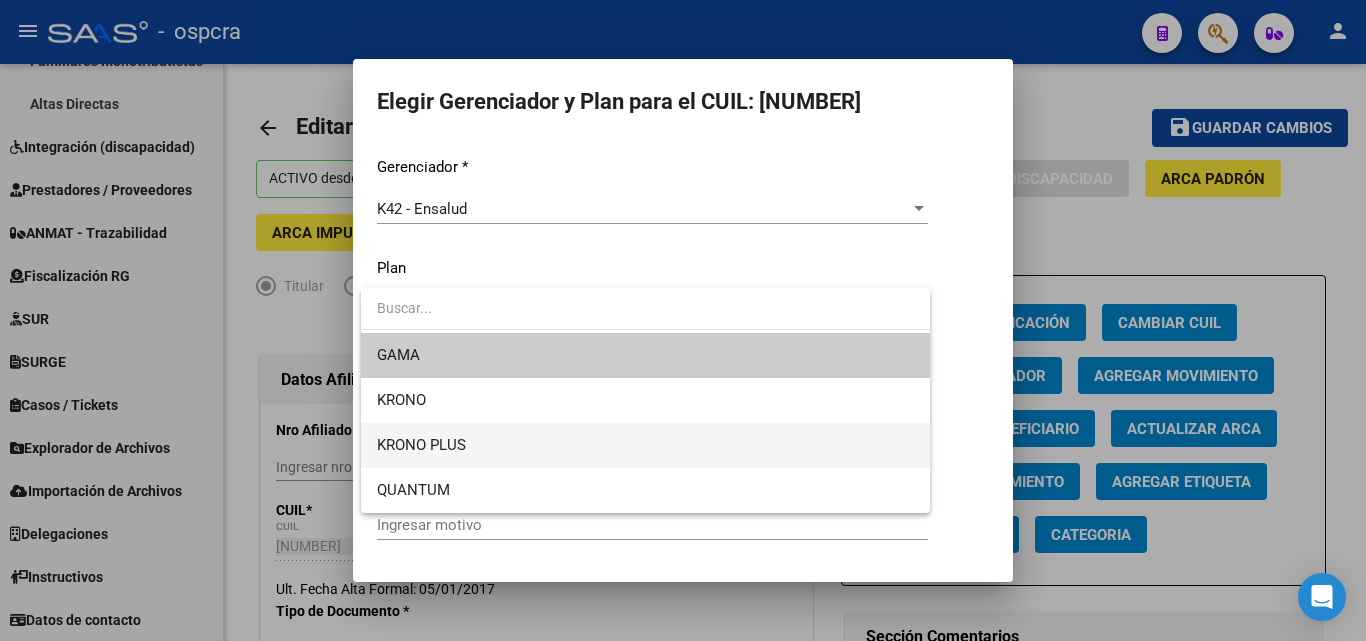 click on "KRONO PLUS" at bounding box center (645, 445) 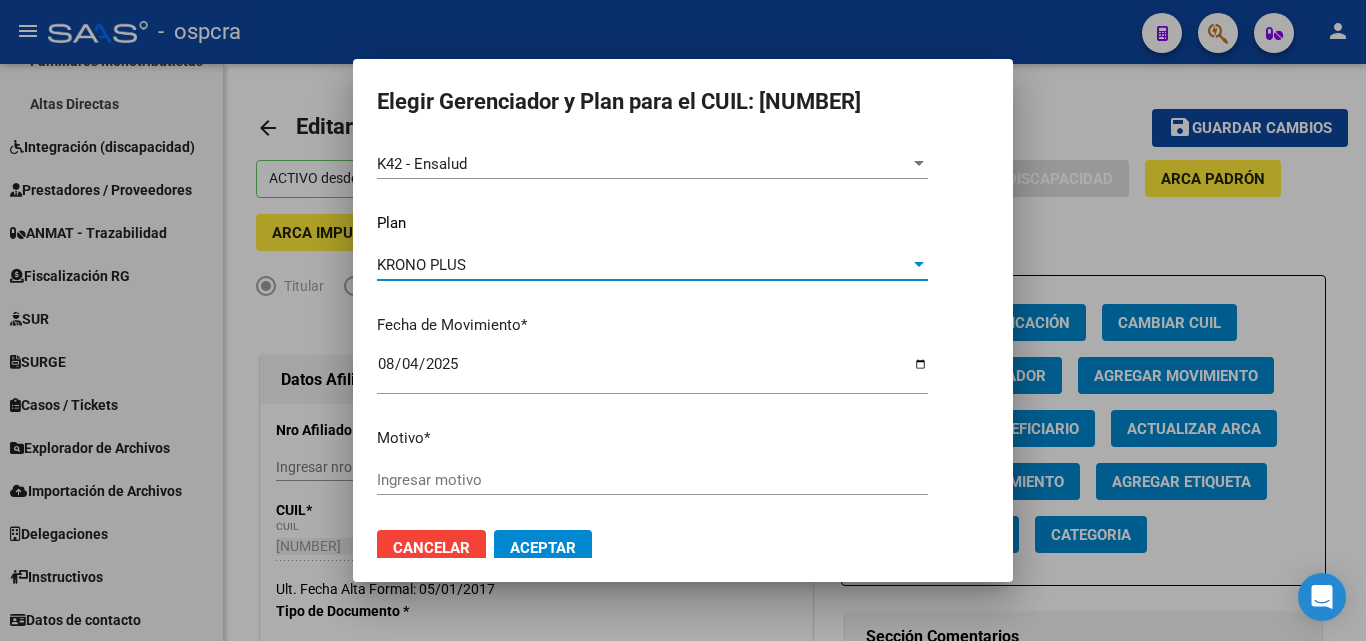 scroll, scrollTop: 69, scrollLeft: 0, axis: vertical 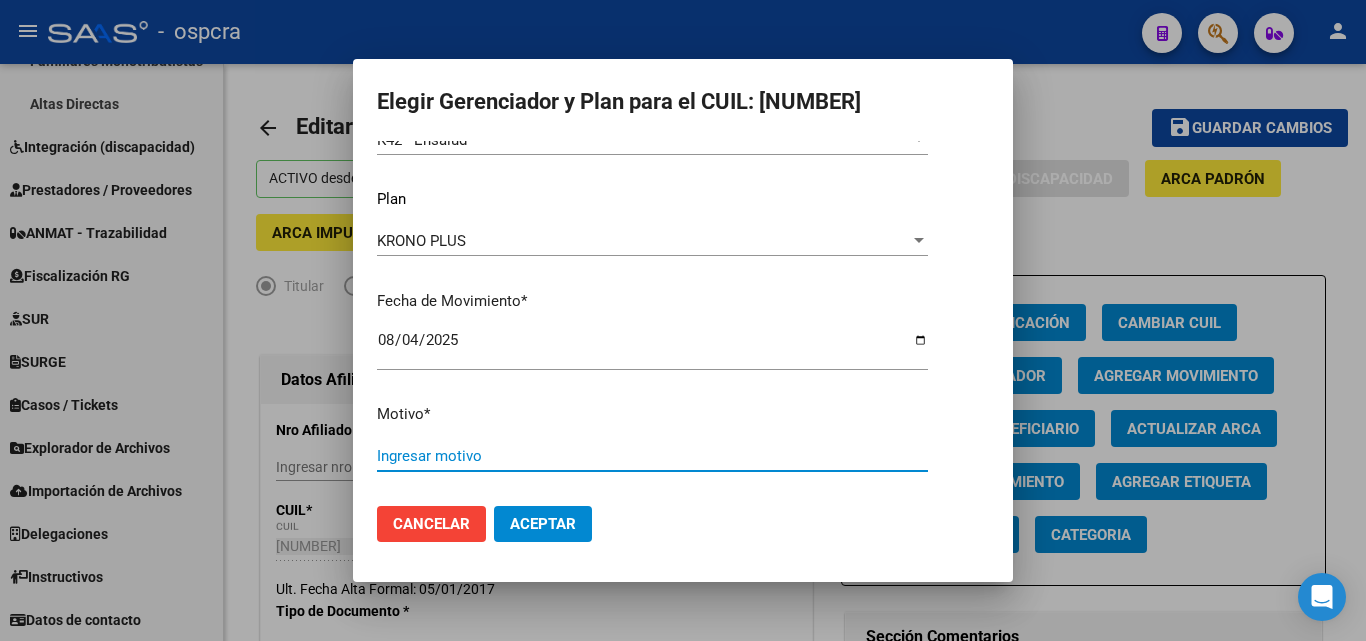 click on "Ingresar motivo" at bounding box center (652, 456) 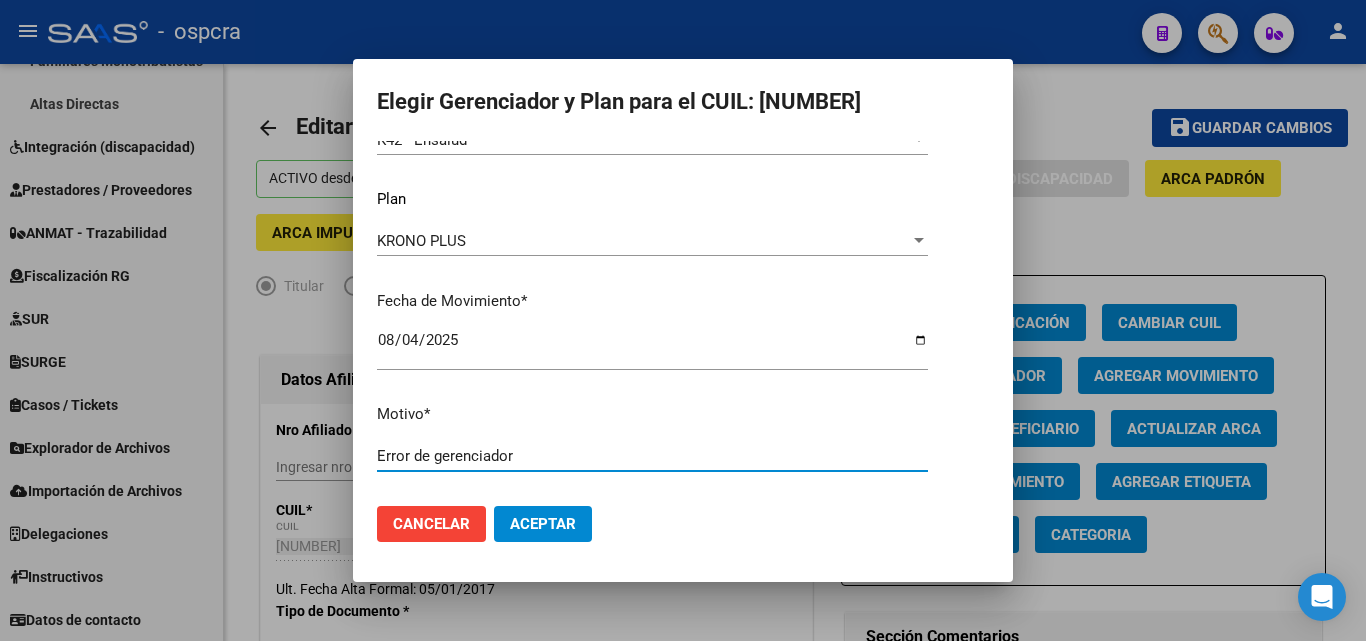 type on "Error de gerenciador" 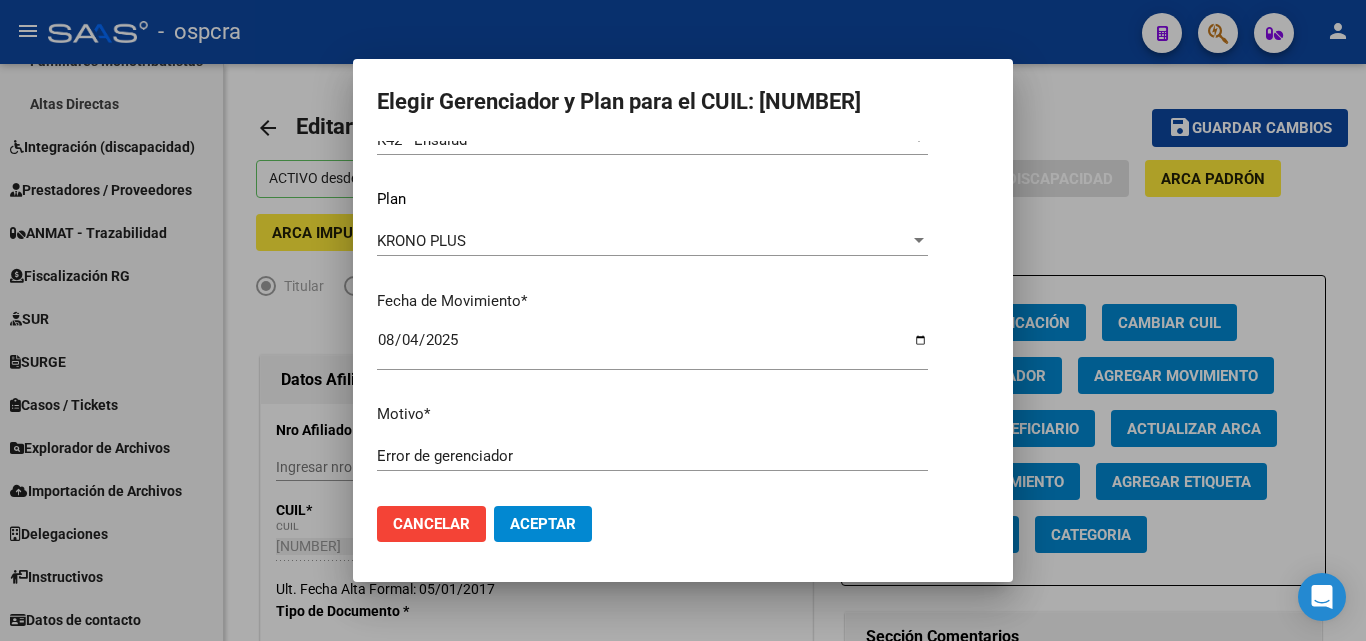 click on "Error de gerenciador" at bounding box center [652, 456] 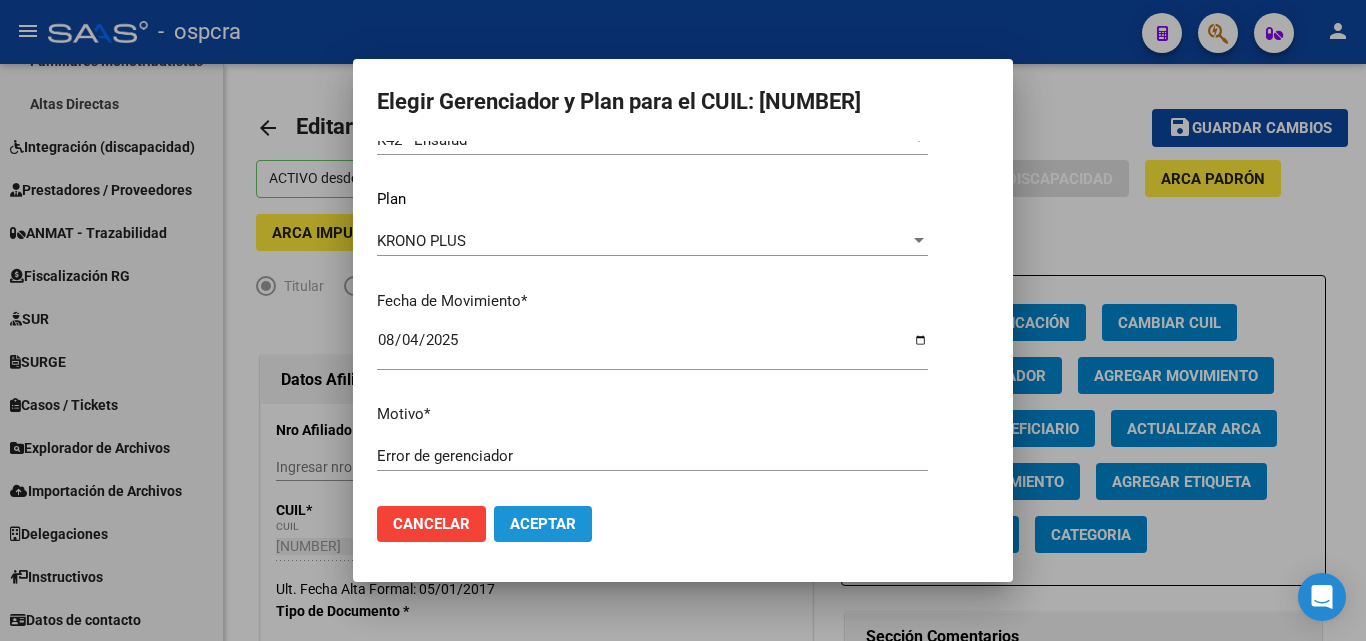 click on "Aceptar" at bounding box center (543, 524) 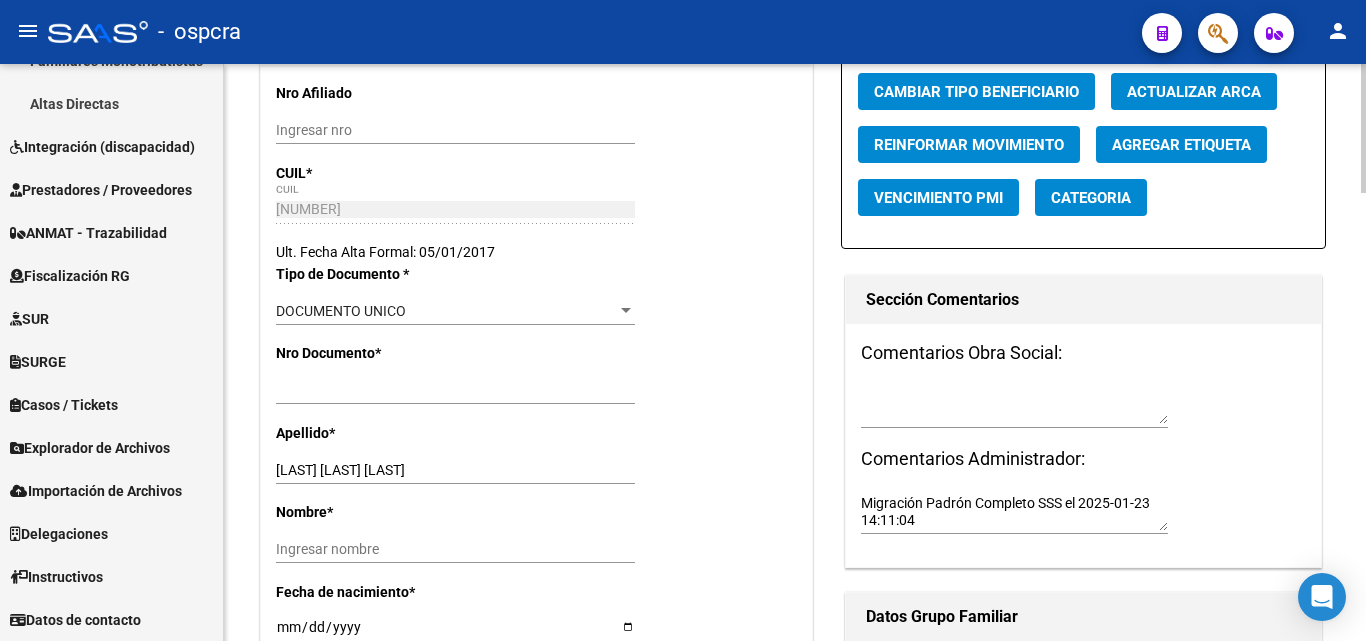 scroll, scrollTop: 0, scrollLeft: 0, axis: both 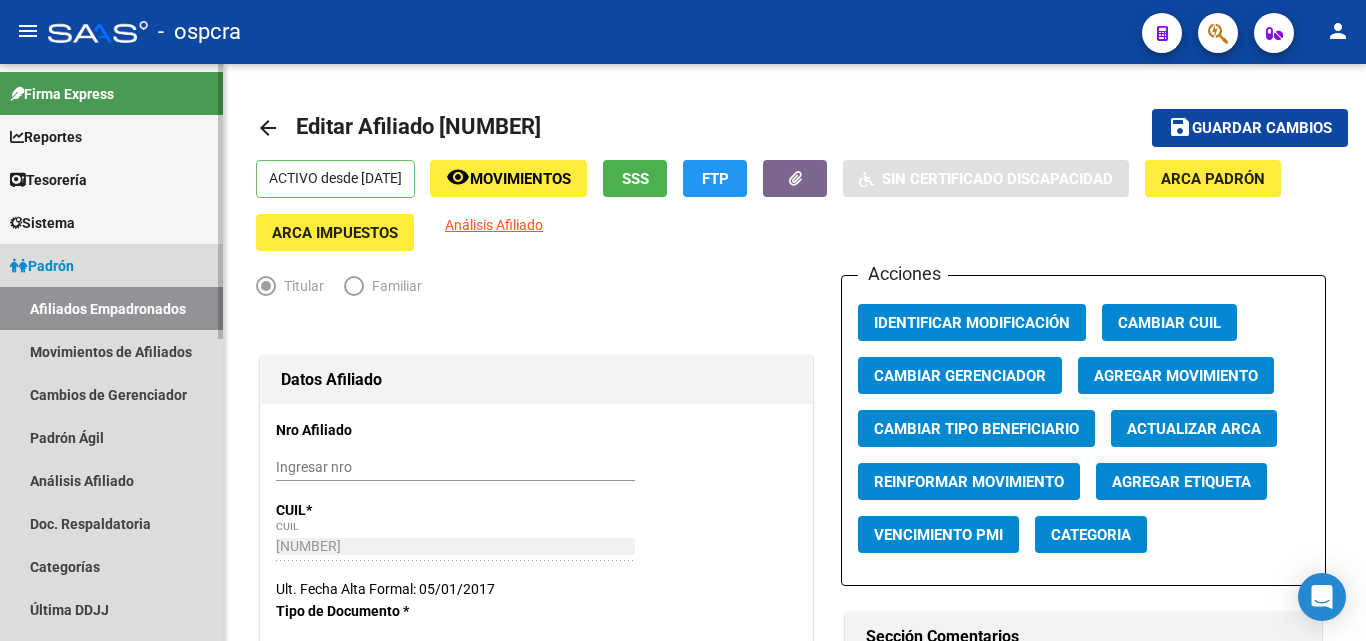 click on "Afiliados Empadronados" at bounding box center [111, 308] 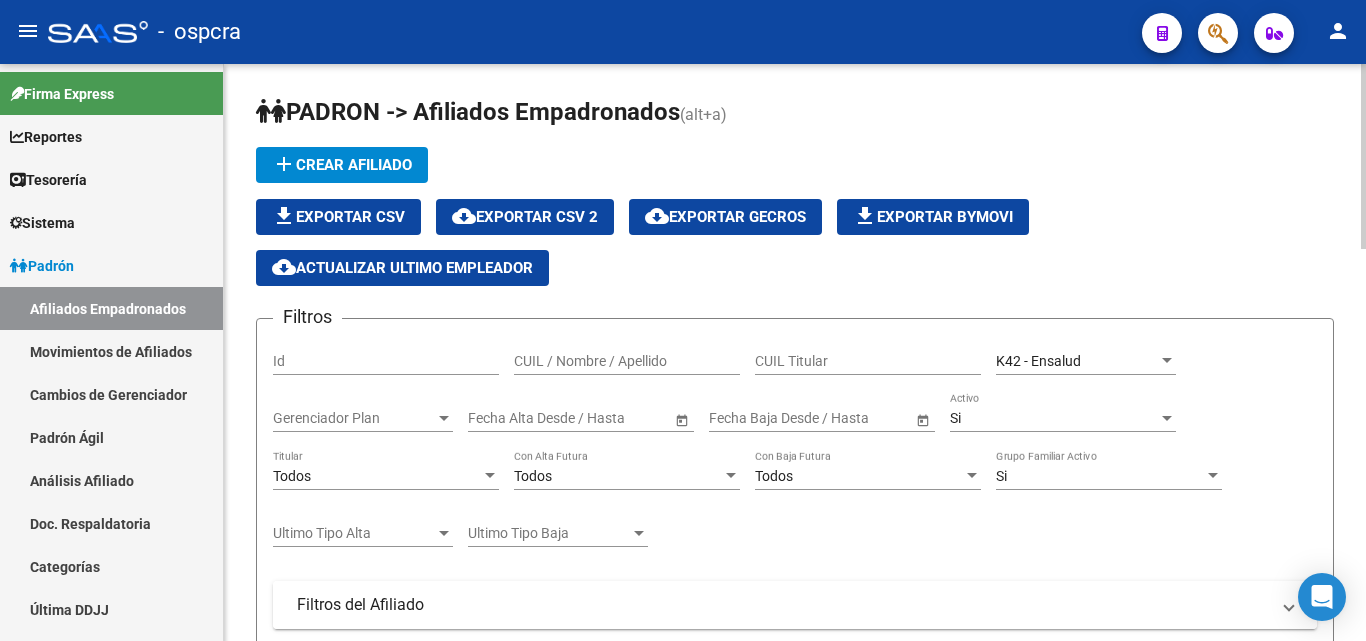 scroll, scrollTop: 0, scrollLeft: 0, axis: both 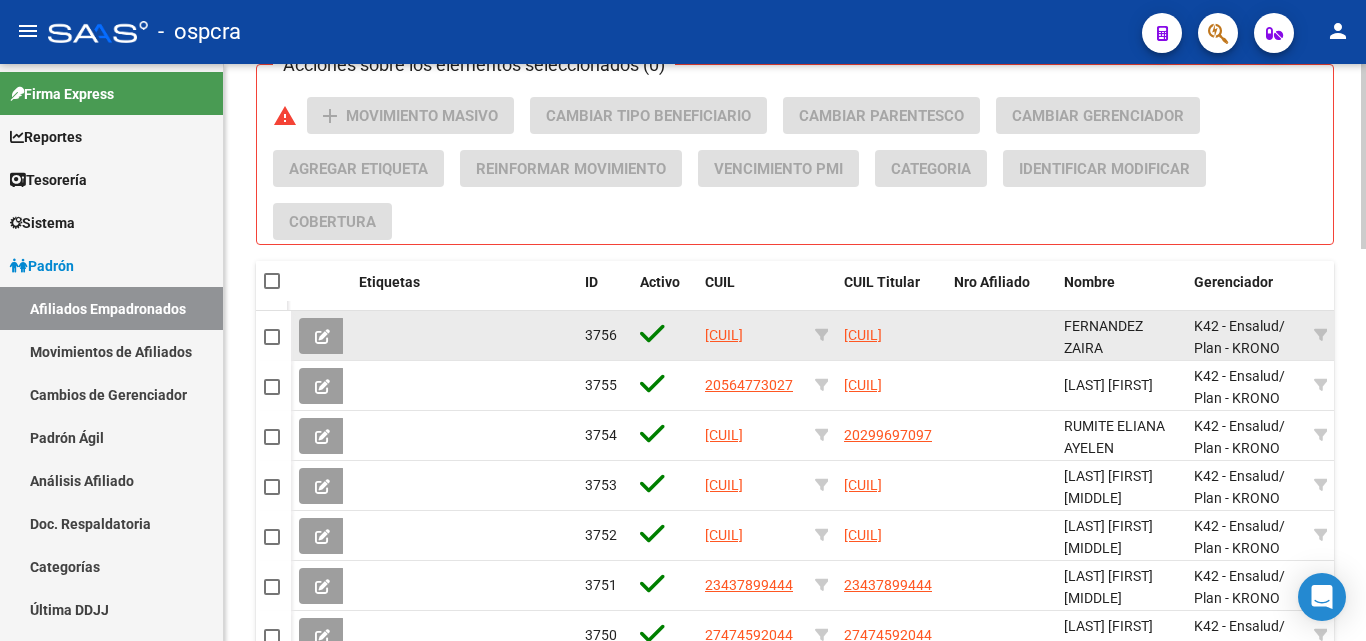 click on "[CUIL]" 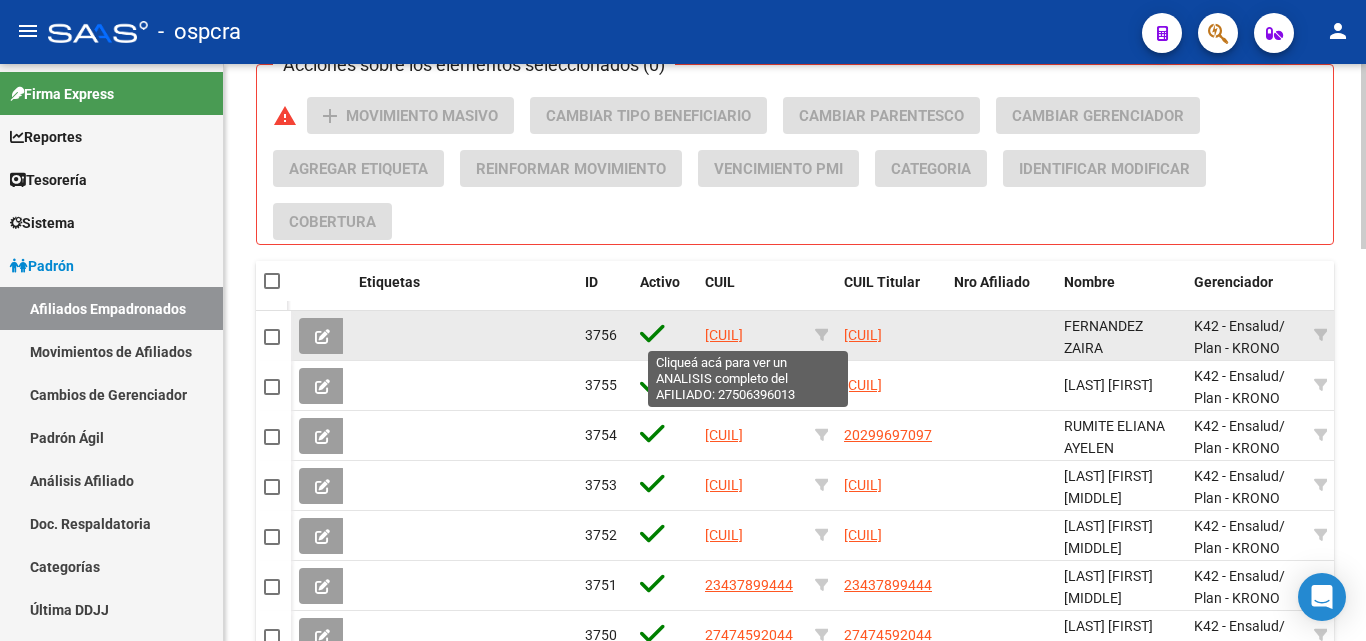 click on "[CUIL]" 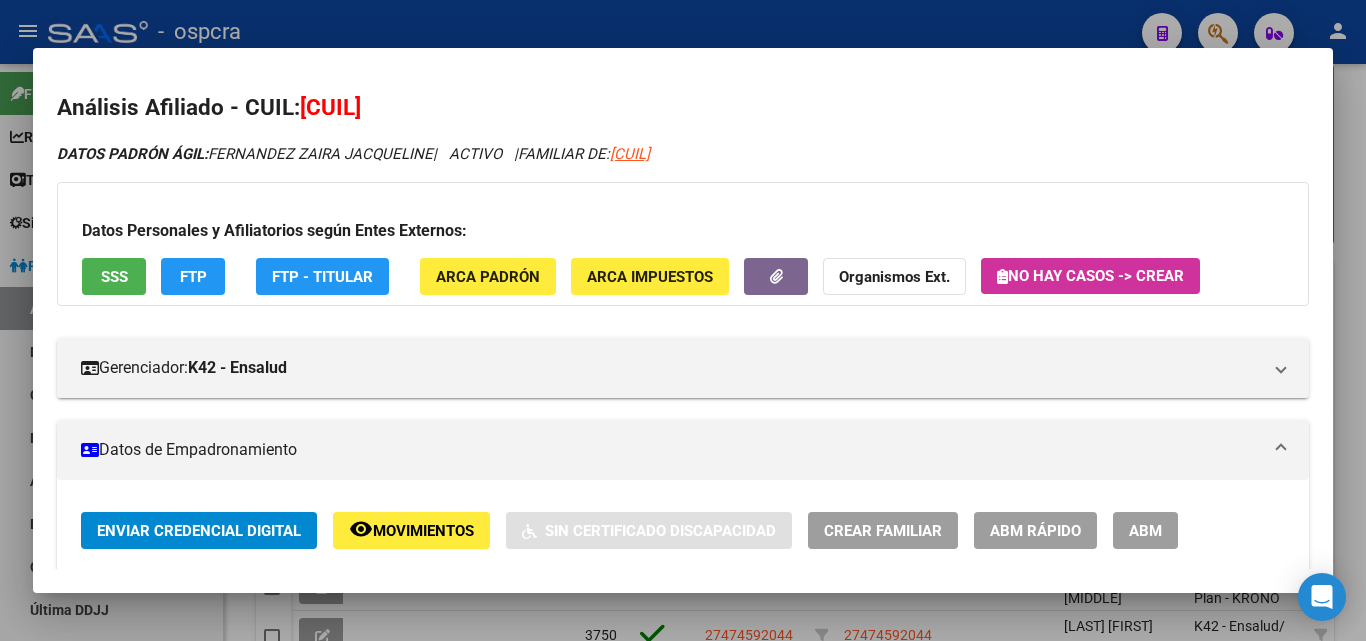click on "Movimientos" 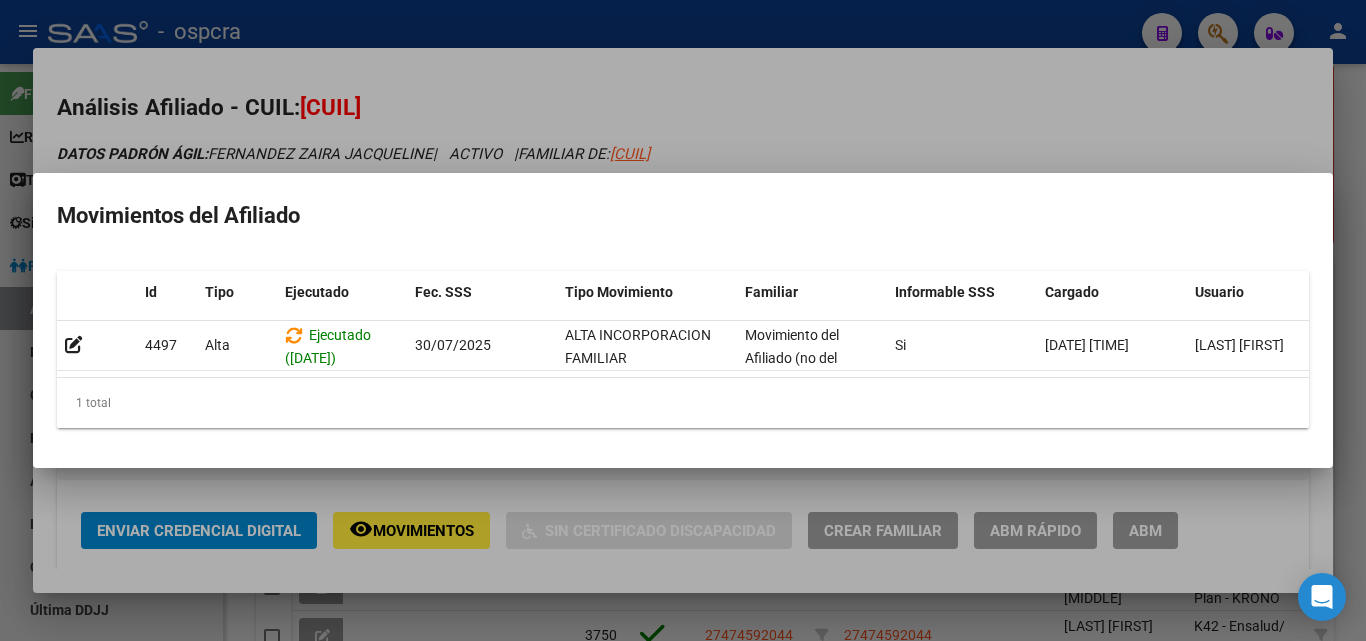 click at bounding box center (683, 320) 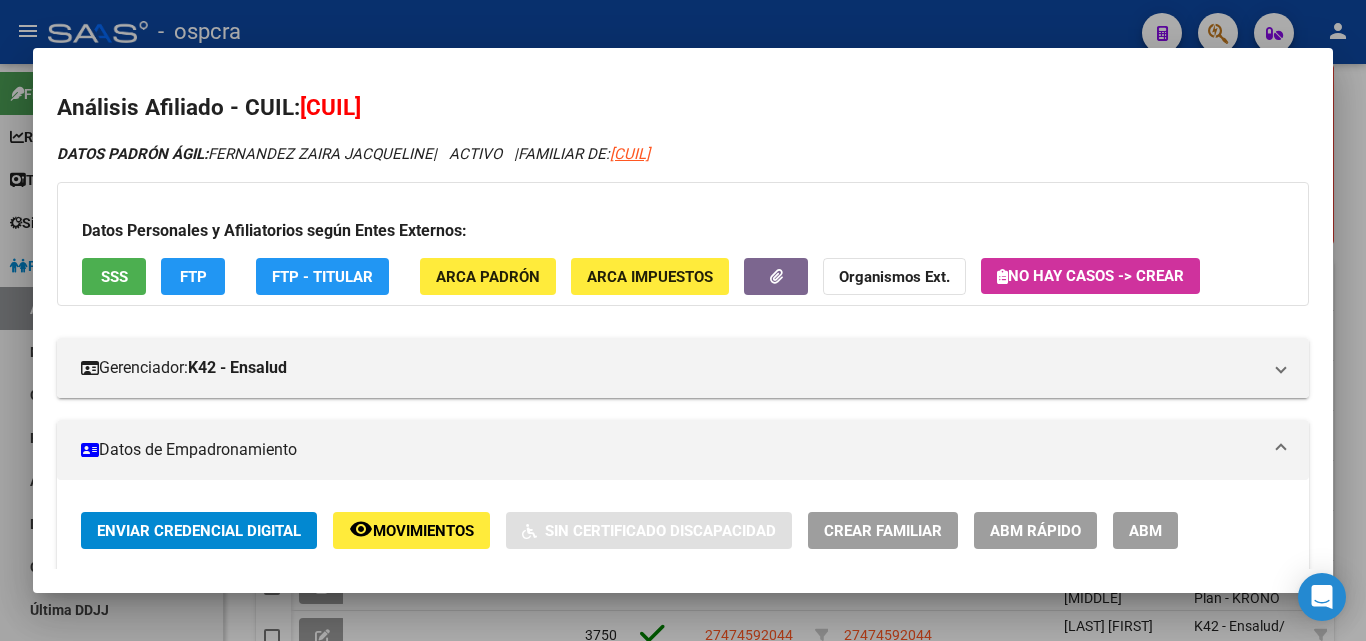 click at bounding box center [683, 320] 